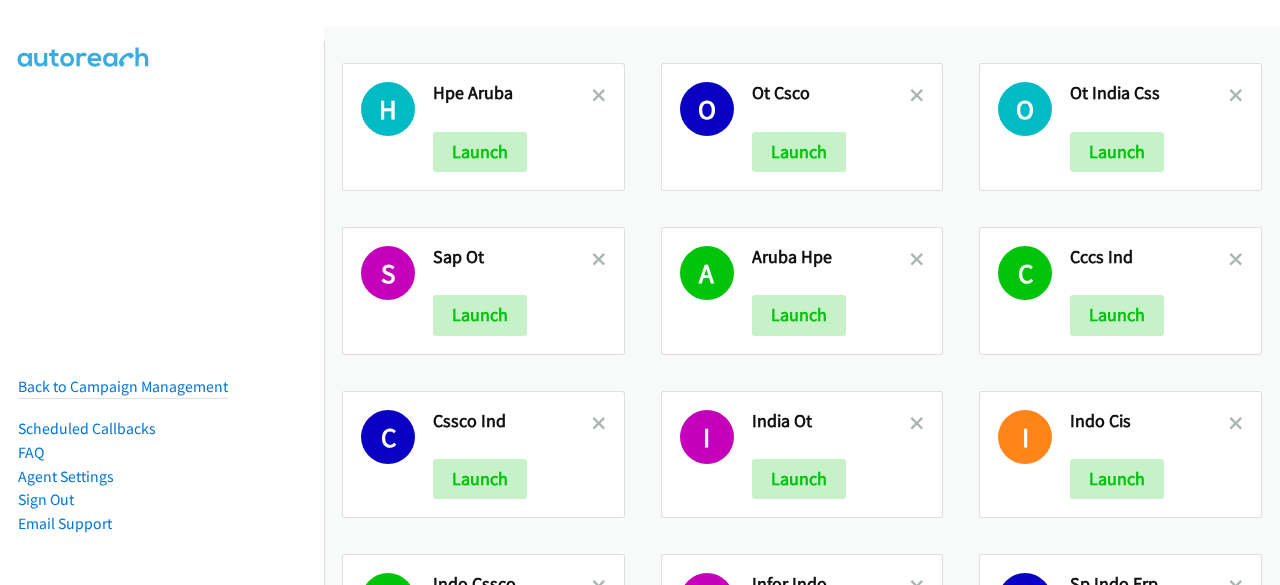 scroll, scrollTop: 0, scrollLeft: 0, axis: both 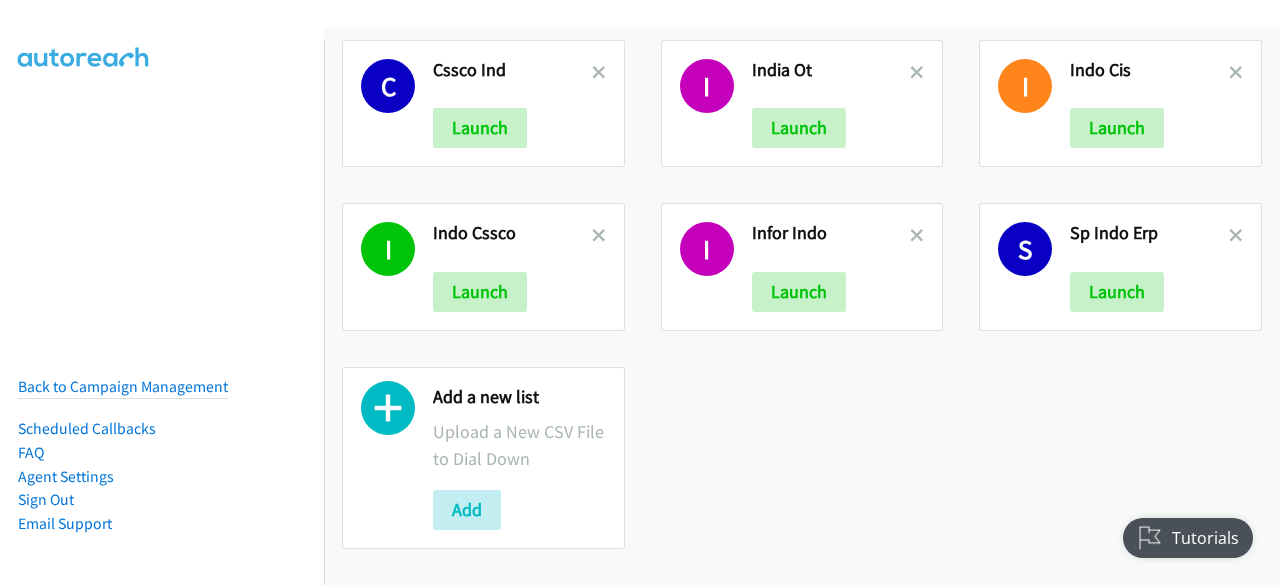 click on "Add a new list
Upload a New CSV File to Dial Down
Add" at bounding box center (519, 458) 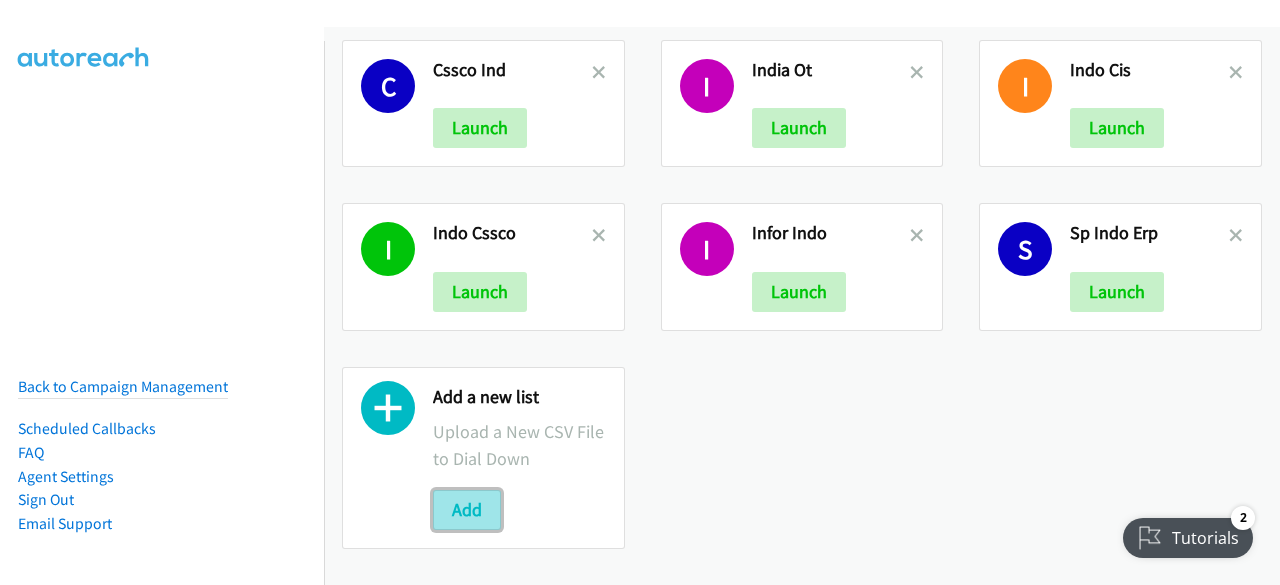 click on "Add" at bounding box center (467, 510) 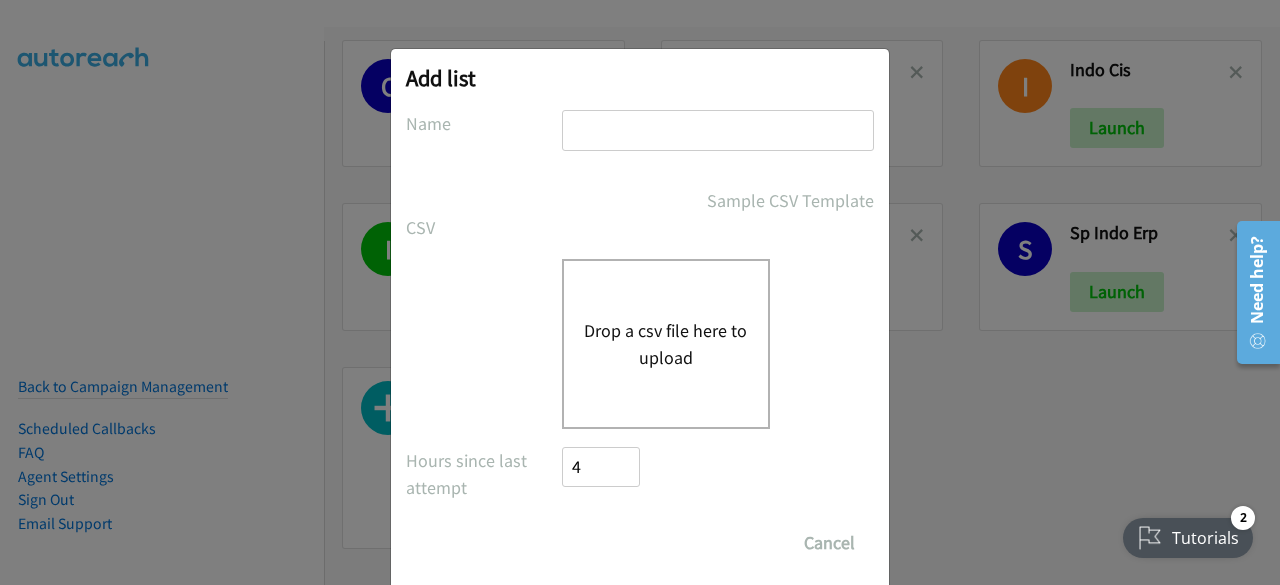 click at bounding box center (718, 130) 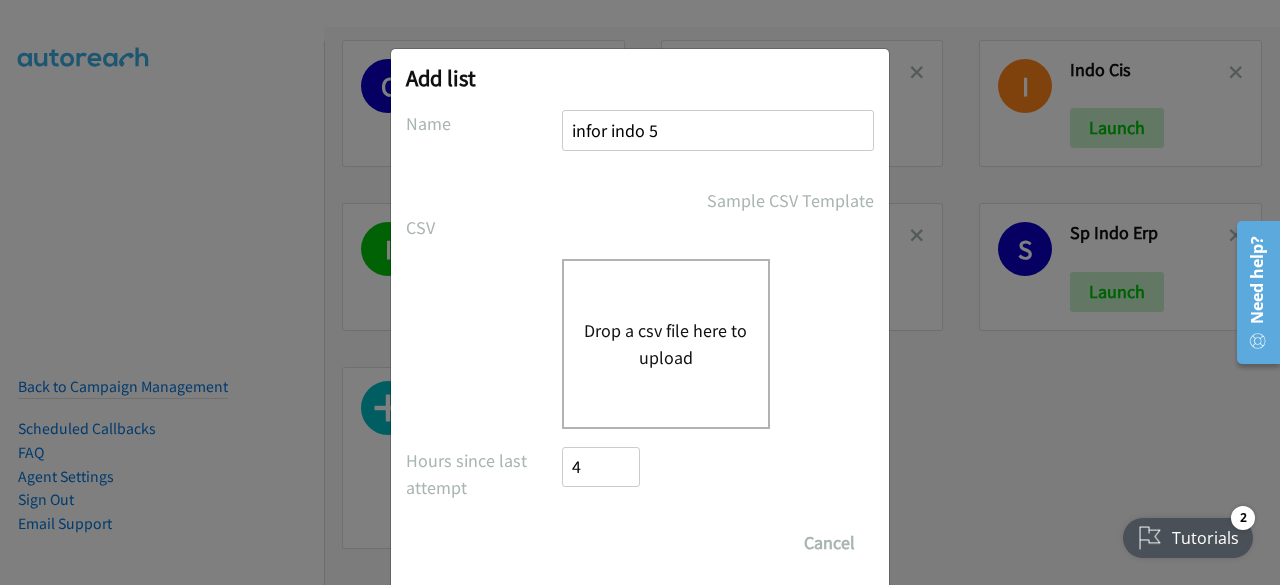 type on "infor indo 5" 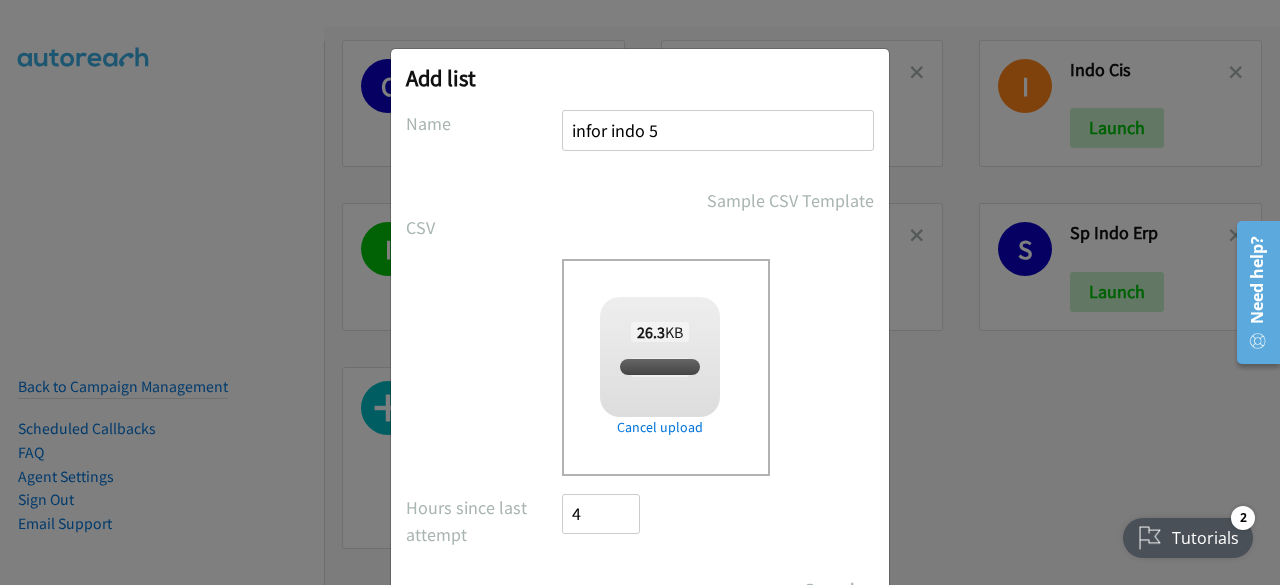 checkbox on "true" 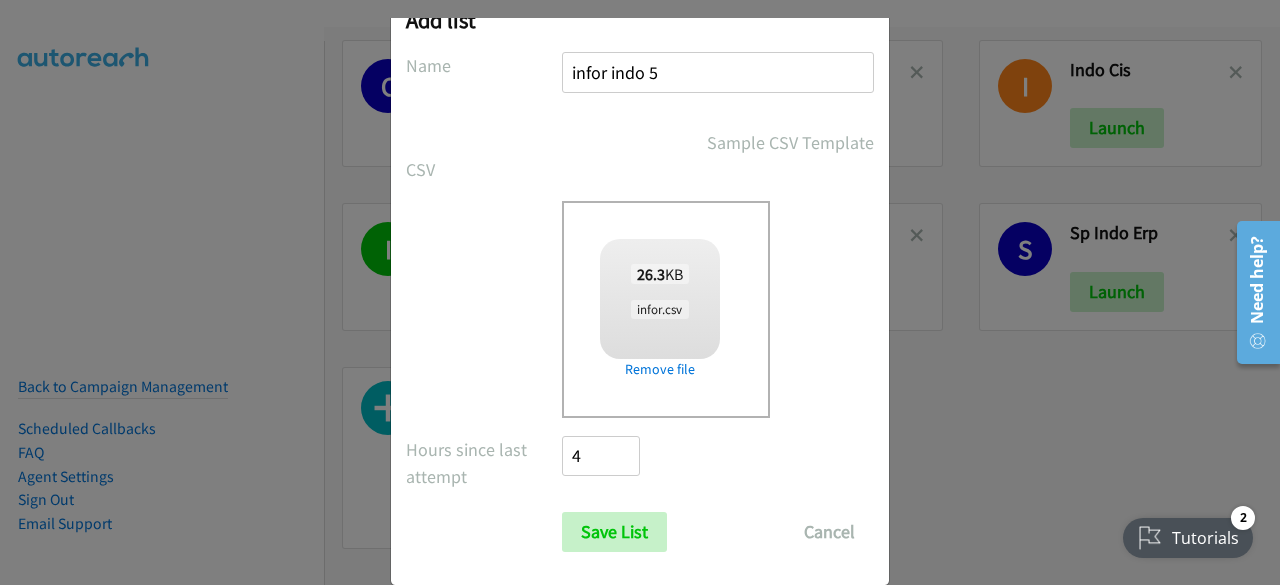 scroll, scrollTop: 88, scrollLeft: 0, axis: vertical 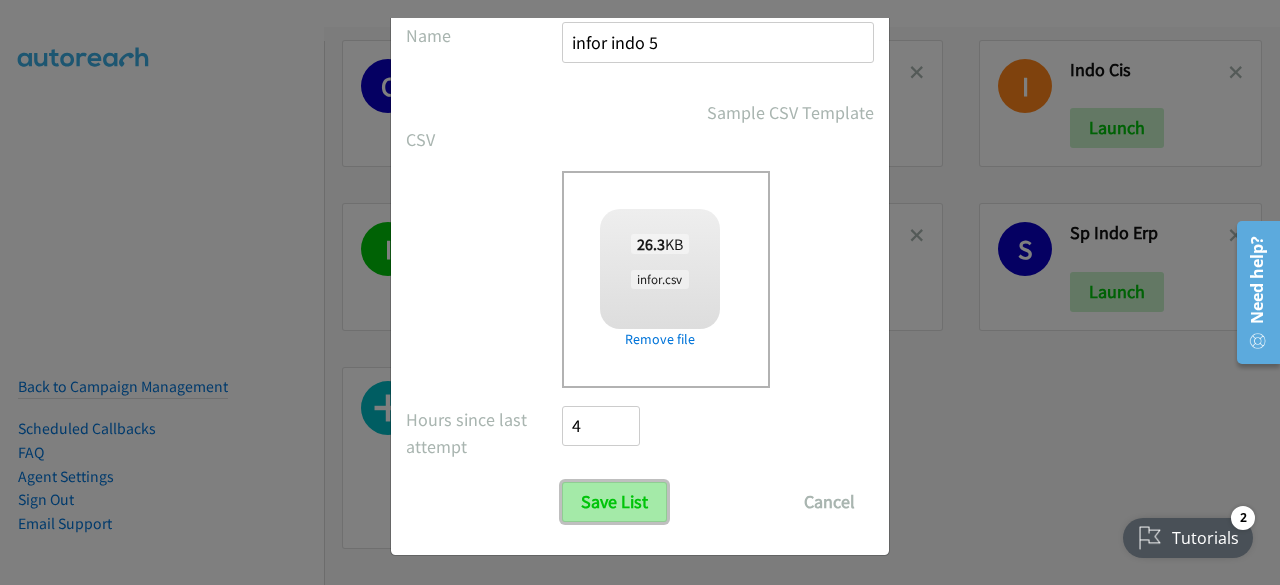 click on "Save List" at bounding box center [614, 502] 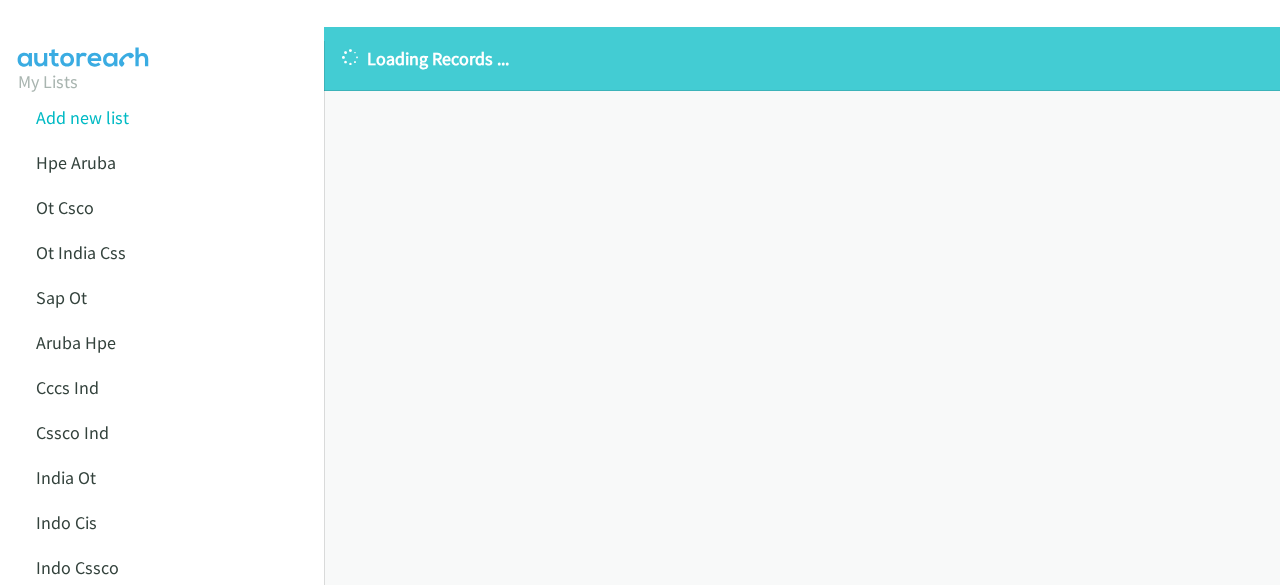 scroll, scrollTop: 0, scrollLeft: 0, axis: both 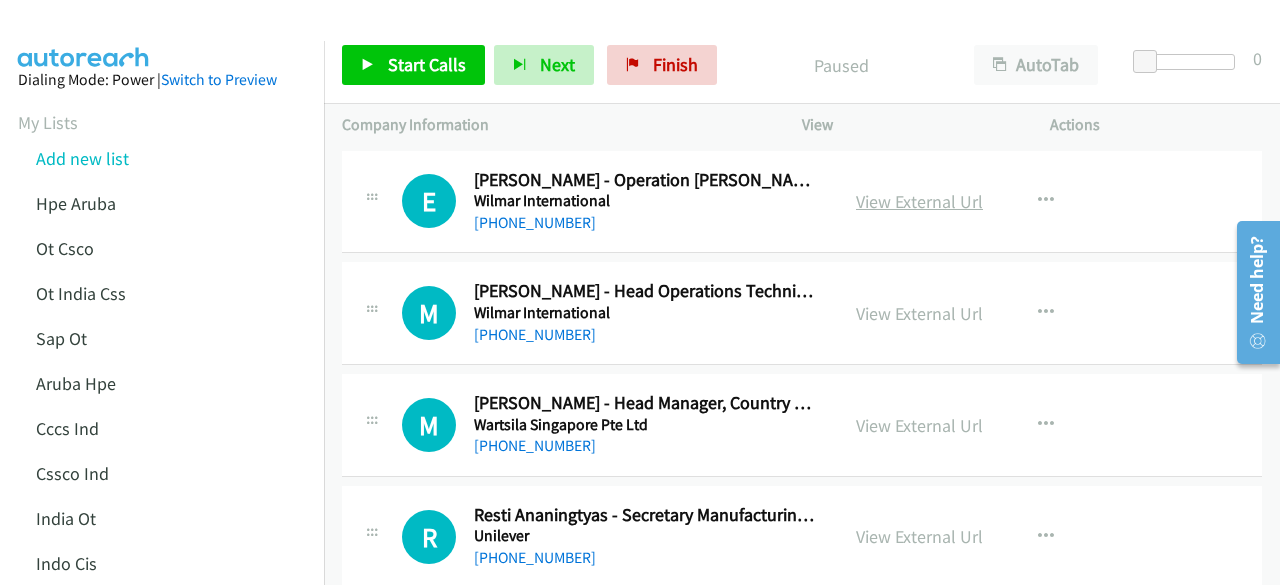 click on "View External Url" at bounding box center (919, 201) 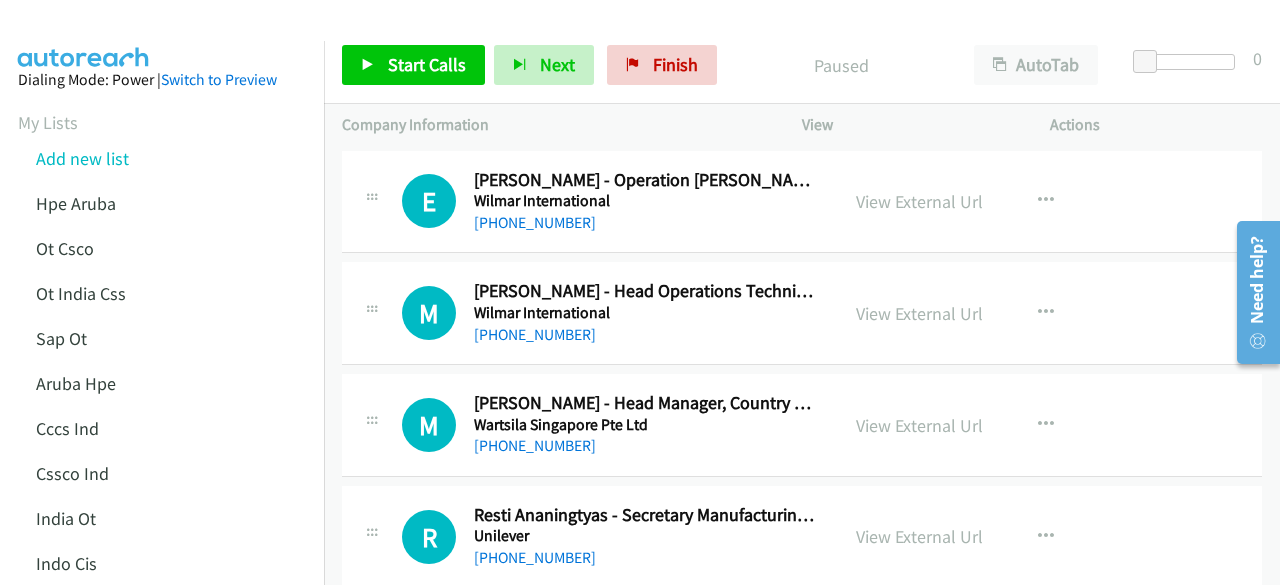 scroll, scrollTop: 100, scrollLeft: 0, axis: vertical 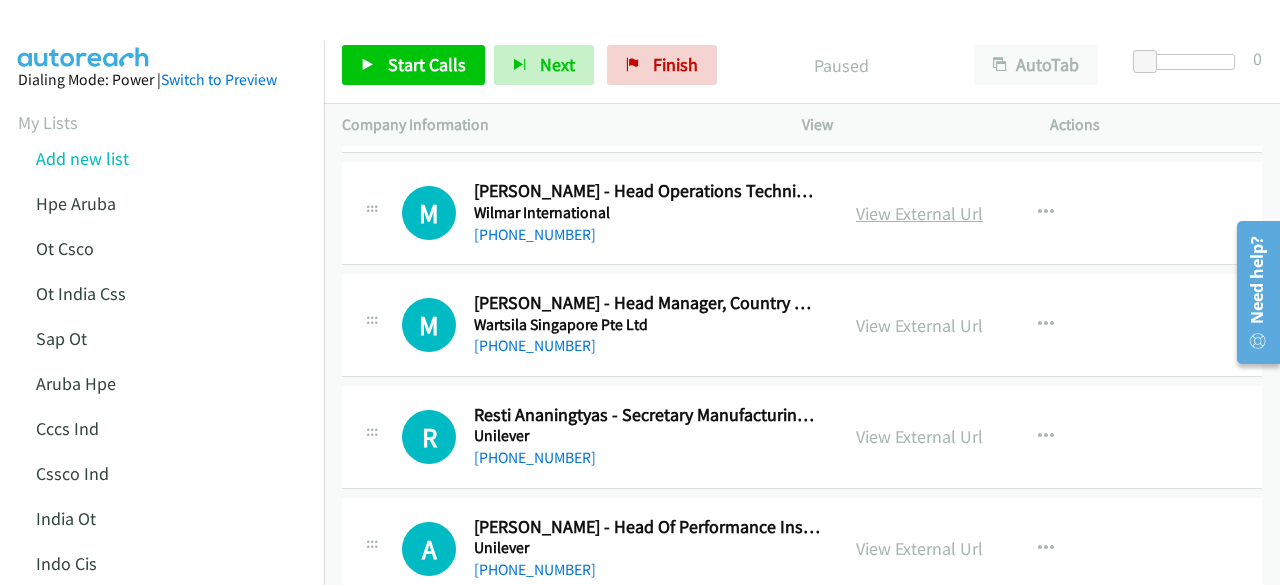 click on "View External Url" at bounding box center [919, 213] 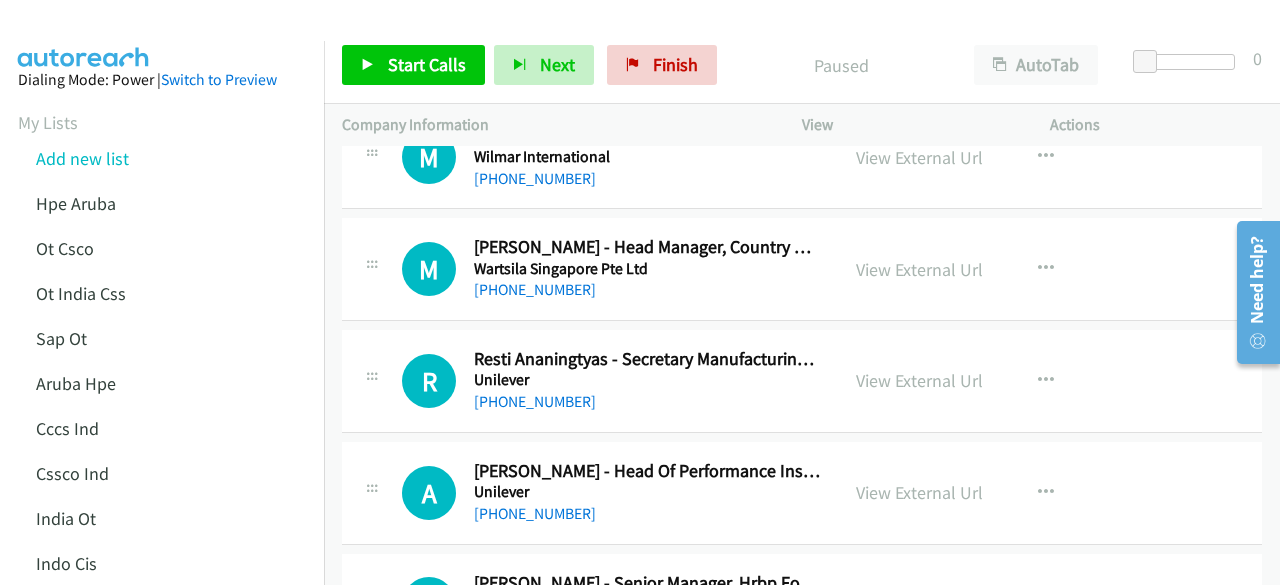 scroll, scrollTop: 200, scrollLeft: 0, axis: vertical 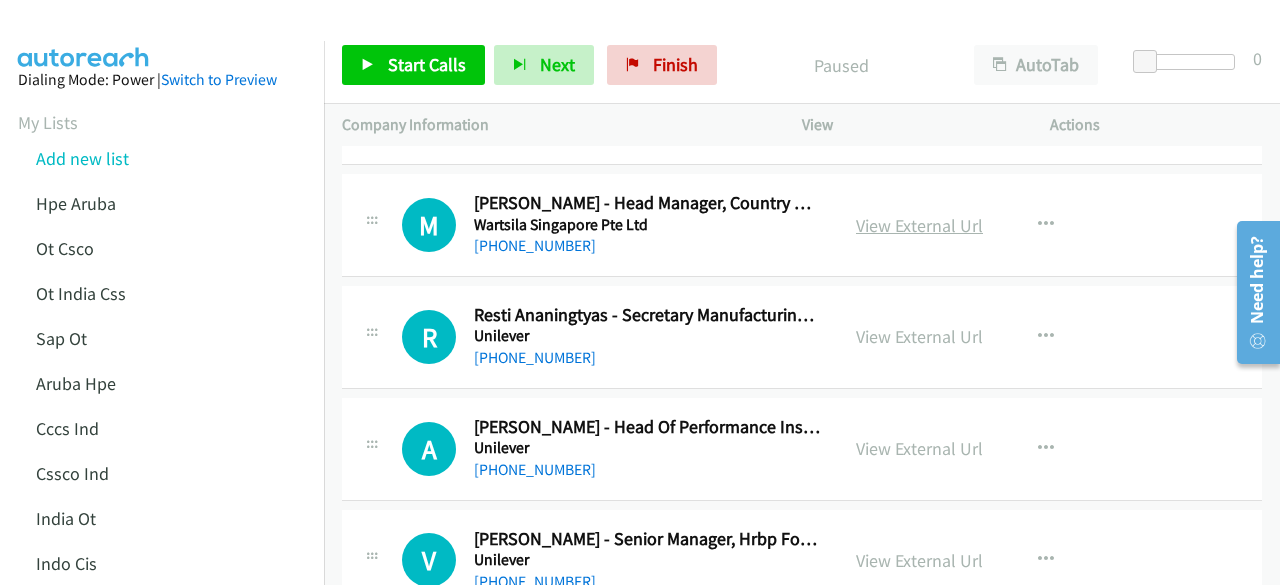 click on "View External Url" at bounding box center [919, 225] 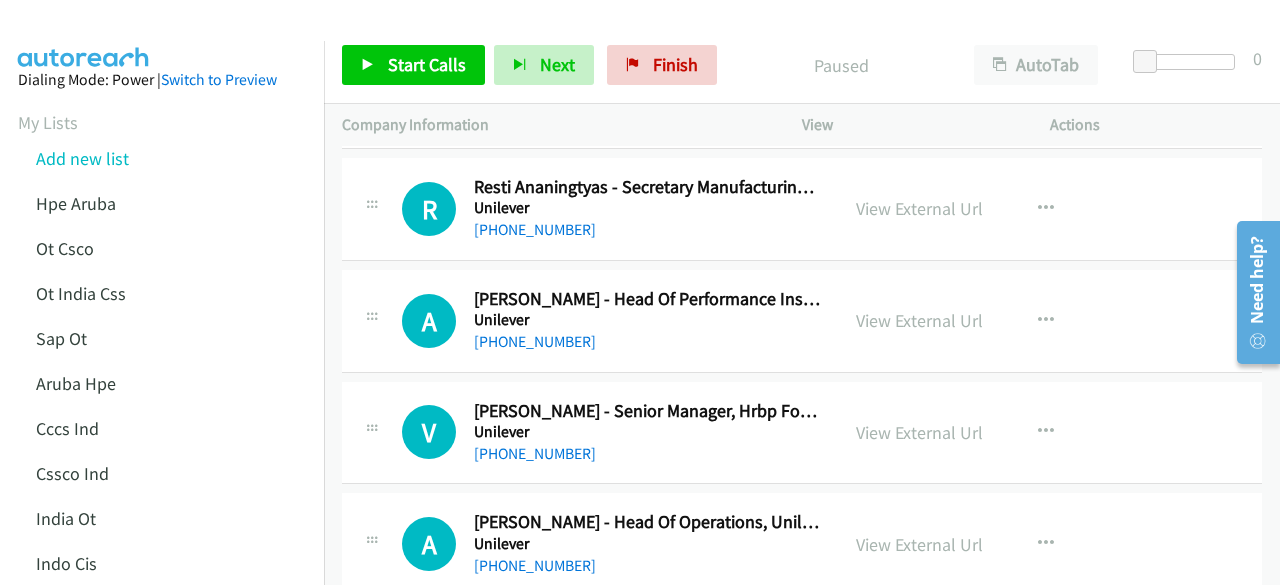 scroll, scrollTop: 400, scrollLeft: 0, axis: vertical 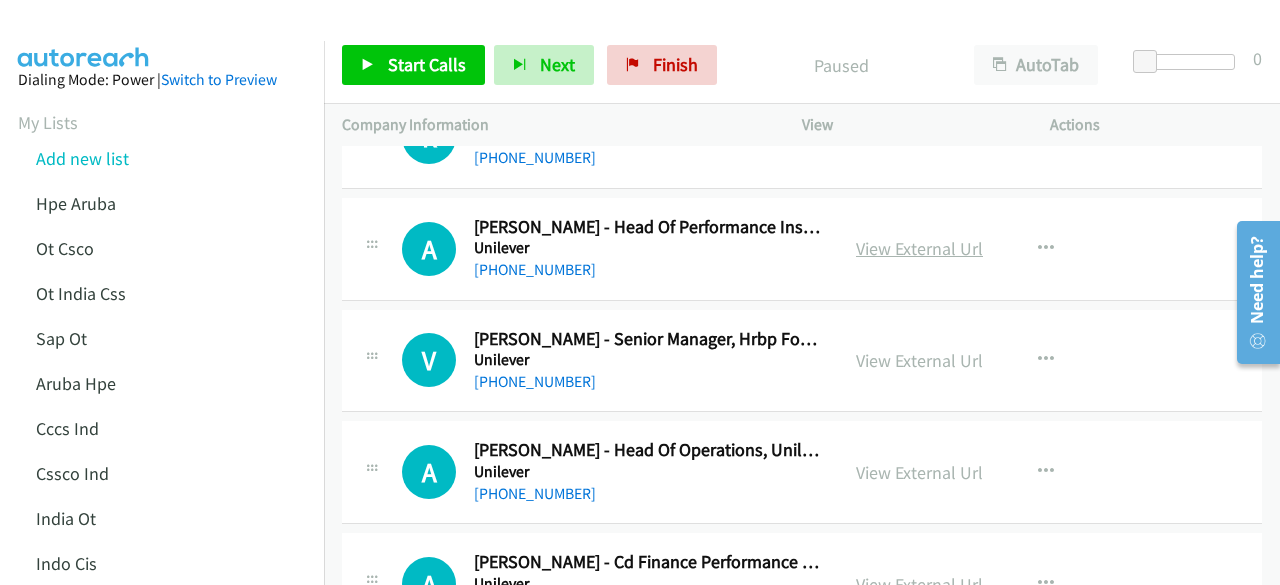 click on "View External Url" at bounding box center (919, 248) 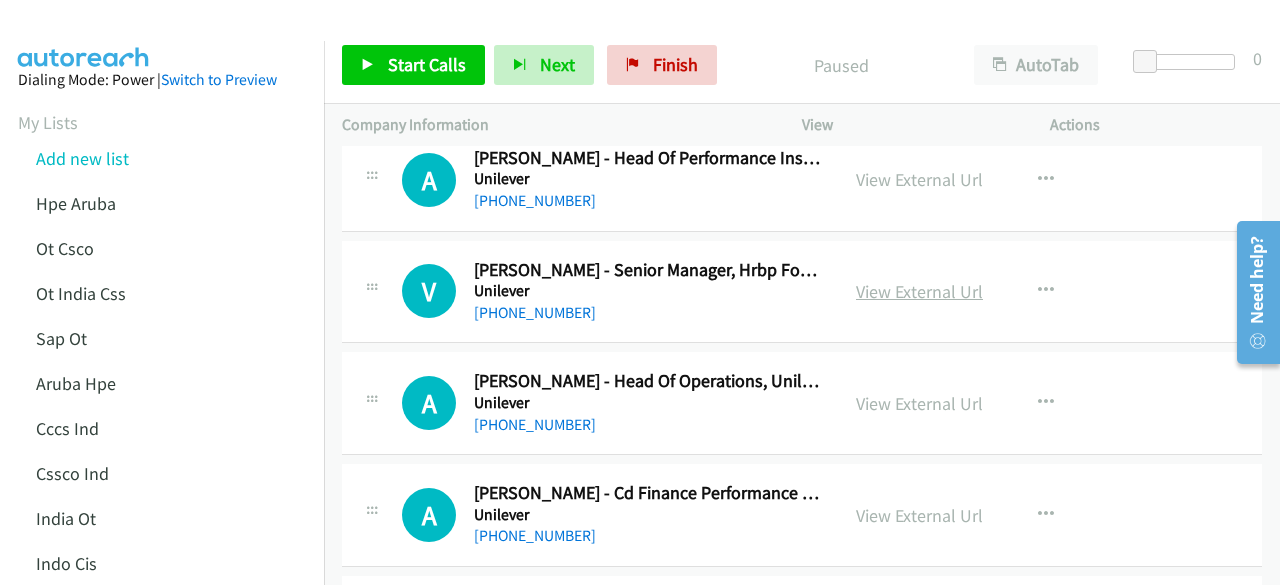 scroll, scrollTop: 500, scrollLeft: 0, axis: vertical 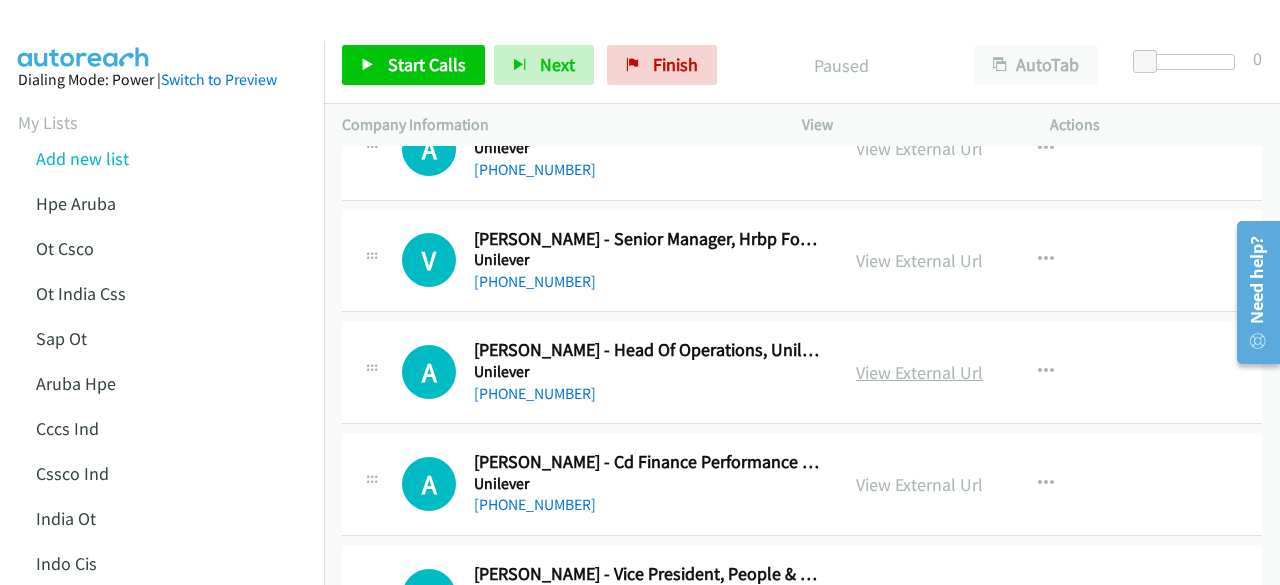 click on "View External Url" at bounding box center [919, 372] 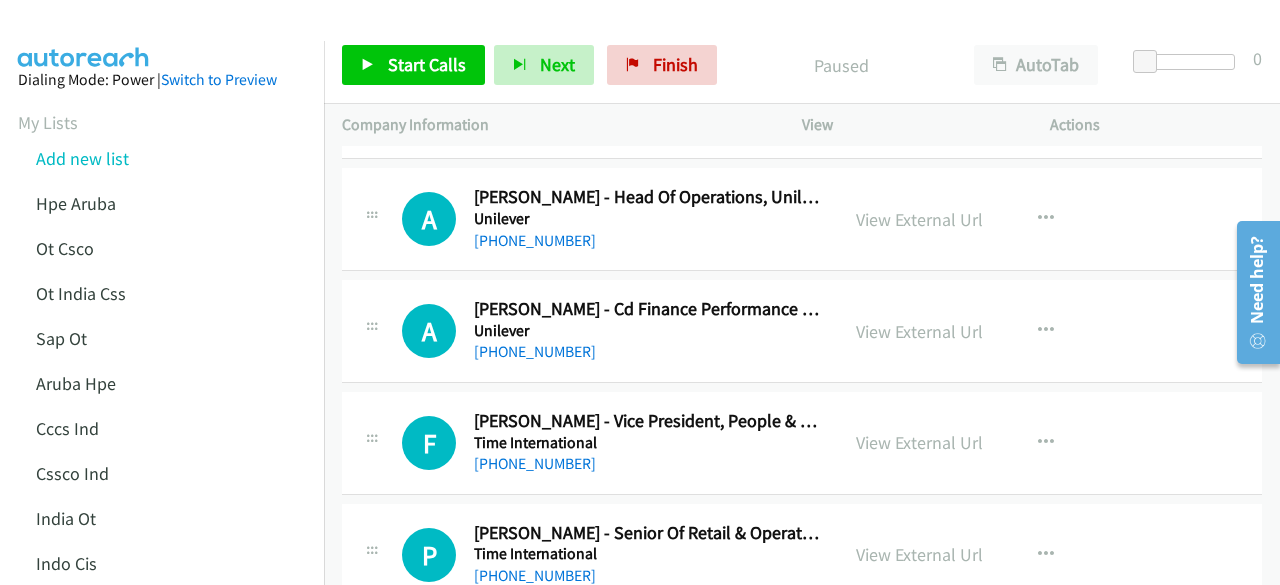 scroll, scrollTop: 700, scrollLeft: 0, axis: vertical 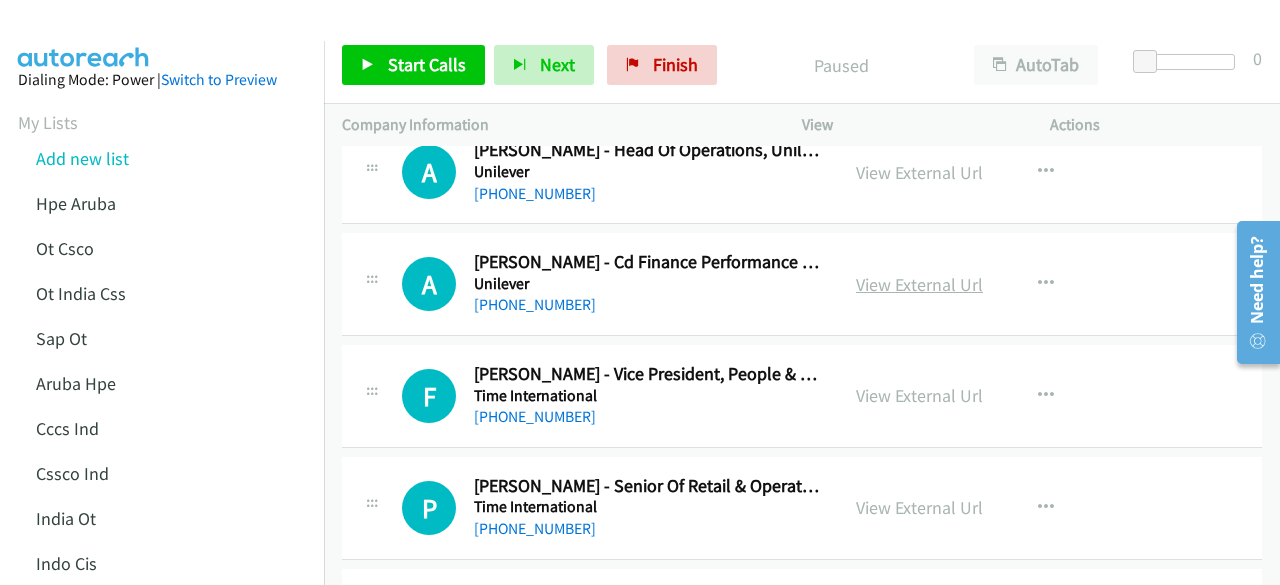 click on "View External Url" at bounding box center [919, 284] 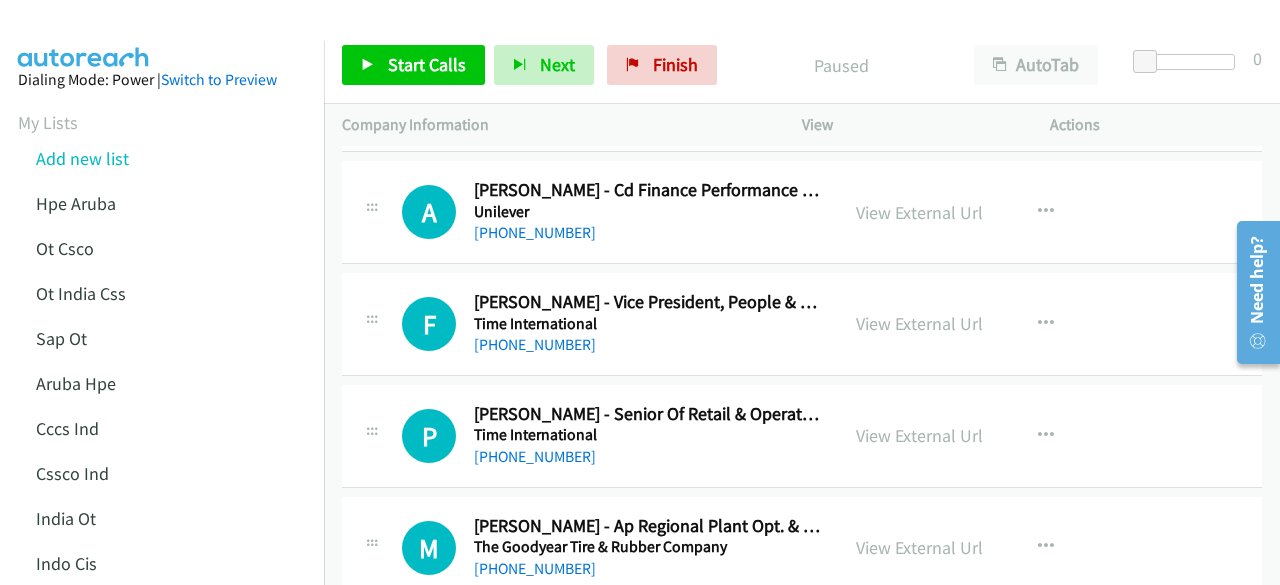 scroll, scrollTop: 800, scrollLeft: 0, axis: vertical 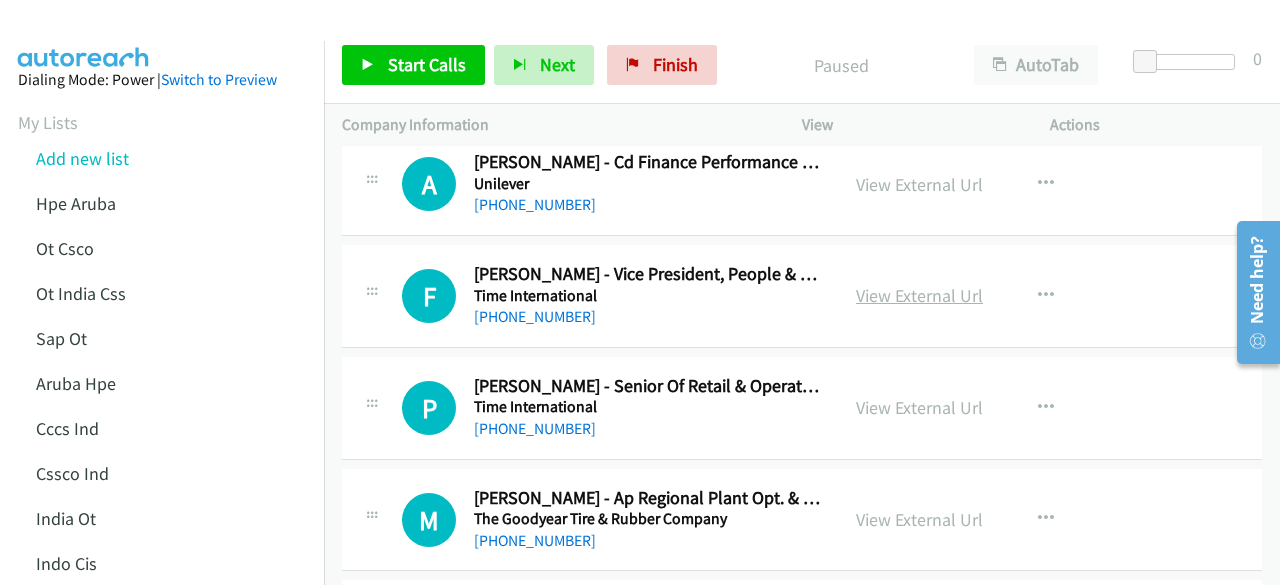 click on "View External Url" at bounding box center (919, 295) 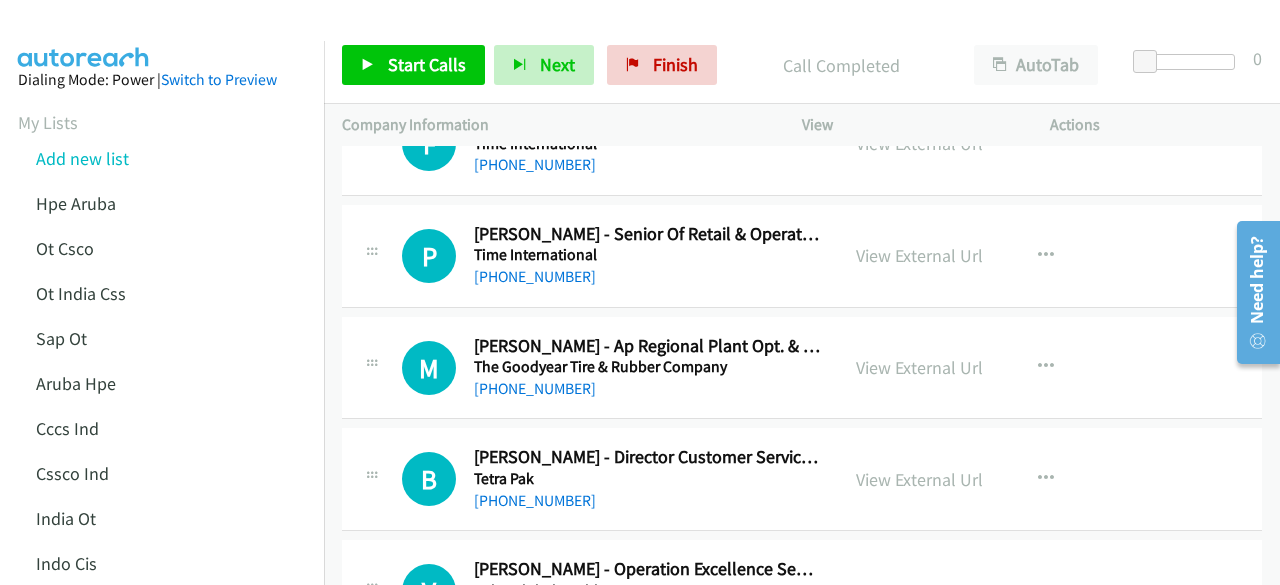 scroll, scrollTop: 953, scrollLeft: 0, axis: vertical 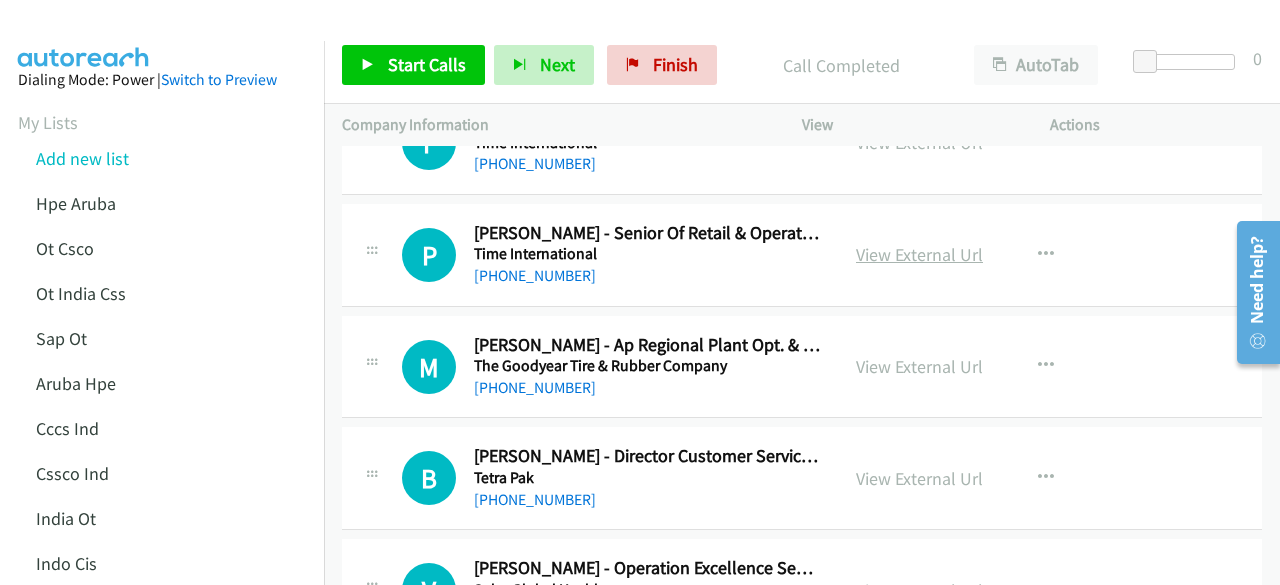 click on "View External Url" at bounding box center [919, 254] 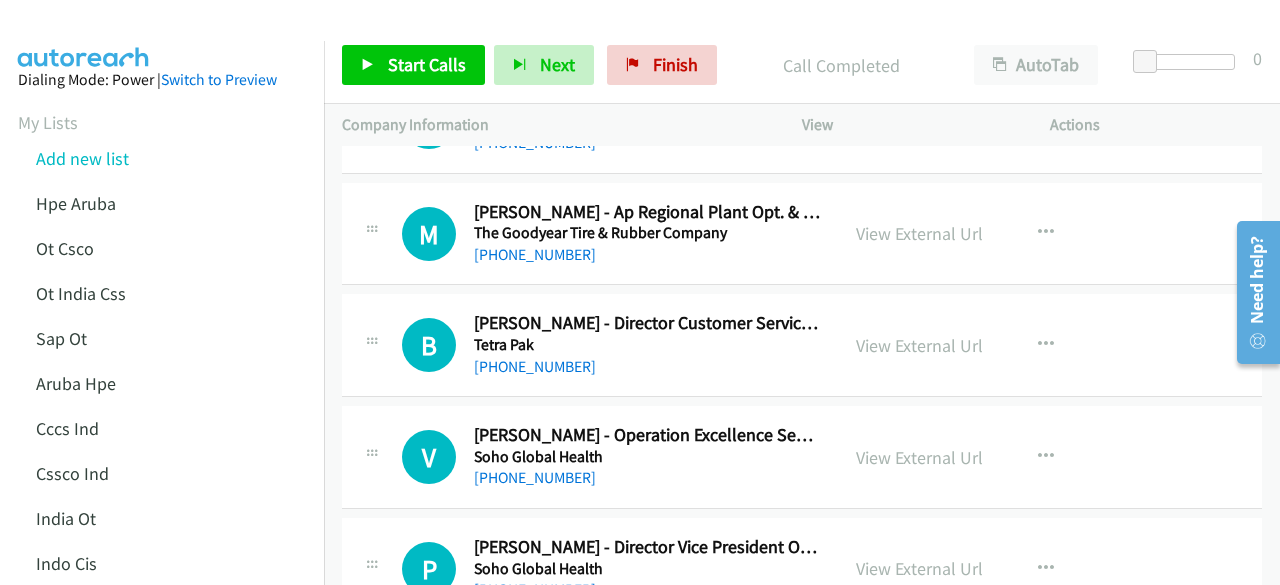 scroll, scrollTop: 1093, scrollLeft: 0, axis: vertical 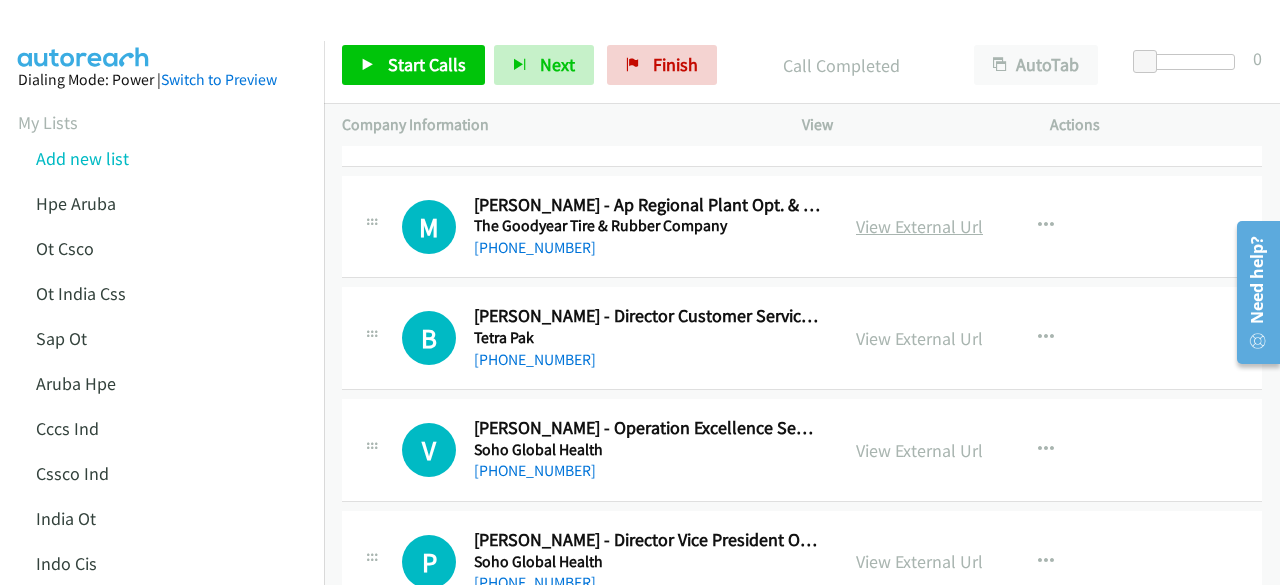 click on "View External Url" at bounding box center [919, 226] 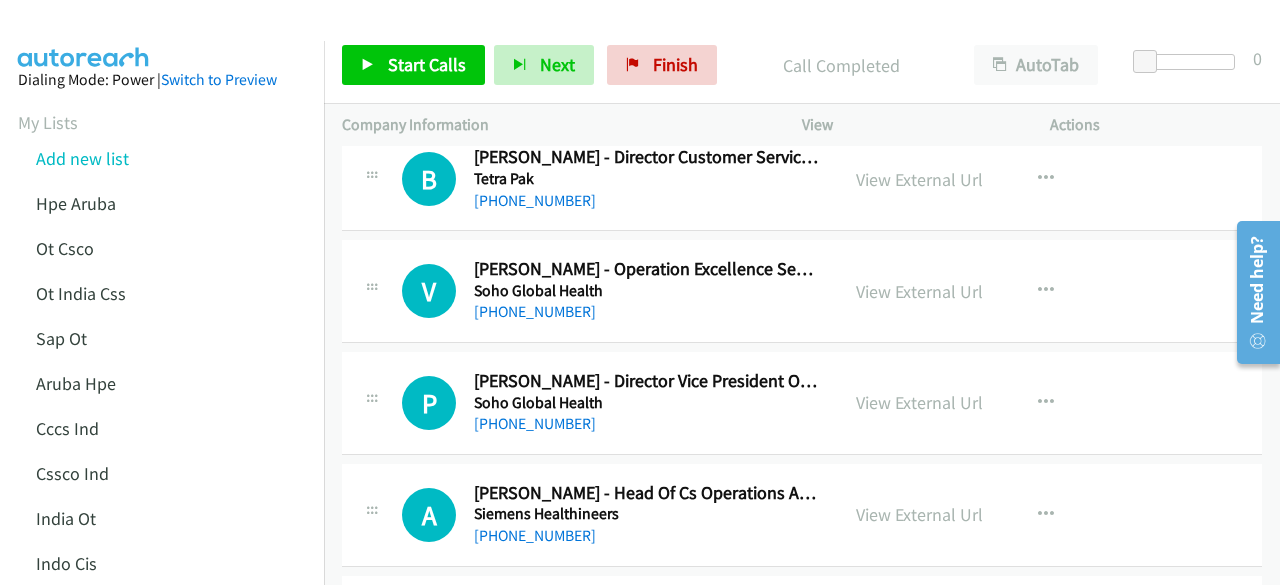 scroll, scrollTop: 1254, scrollLeft: 0, axis: vertical 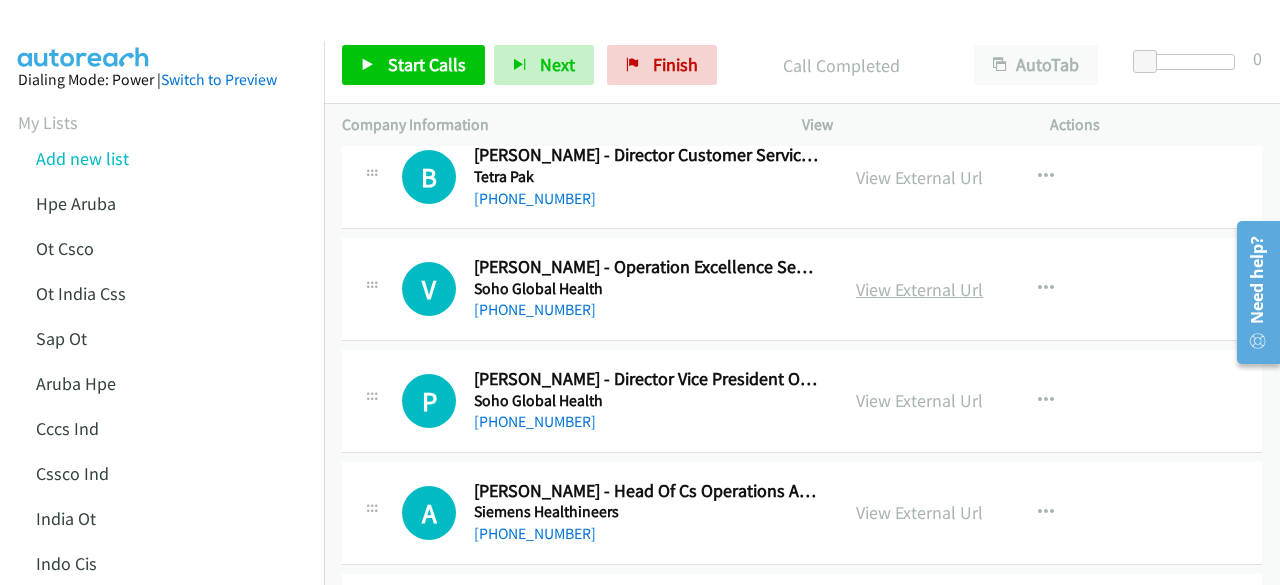 click on "View External Url" at bounding box center (919, 289) 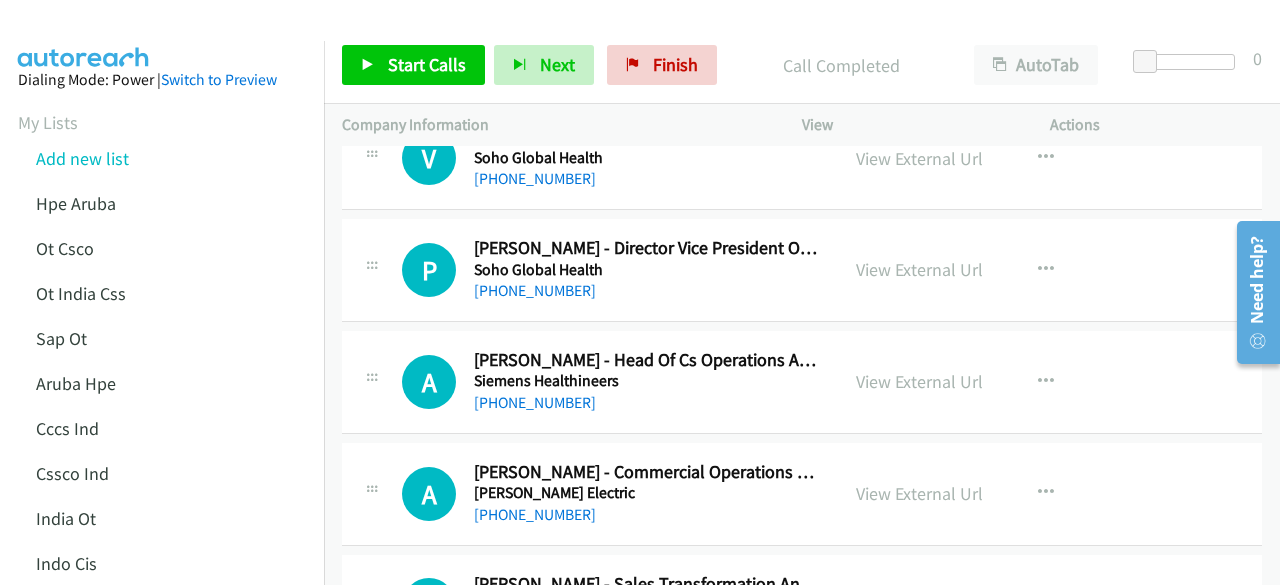 scroll, scrollTop: 1386, scrollLeft: 0, axis: vertical 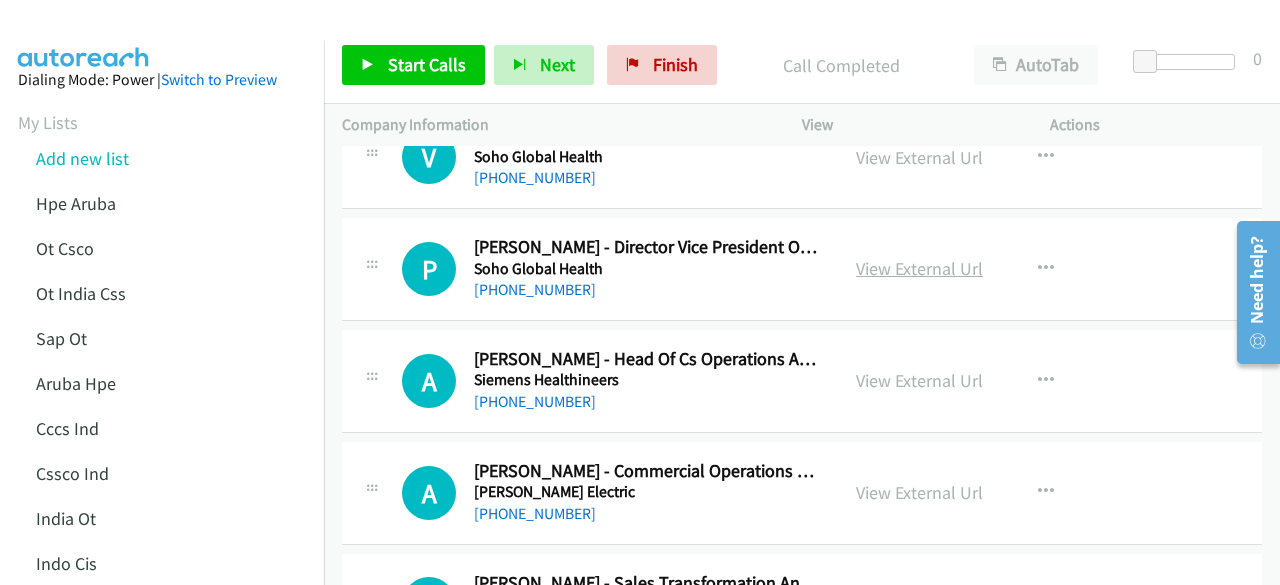 click on "View External Url" at bounding box center (919, 268) 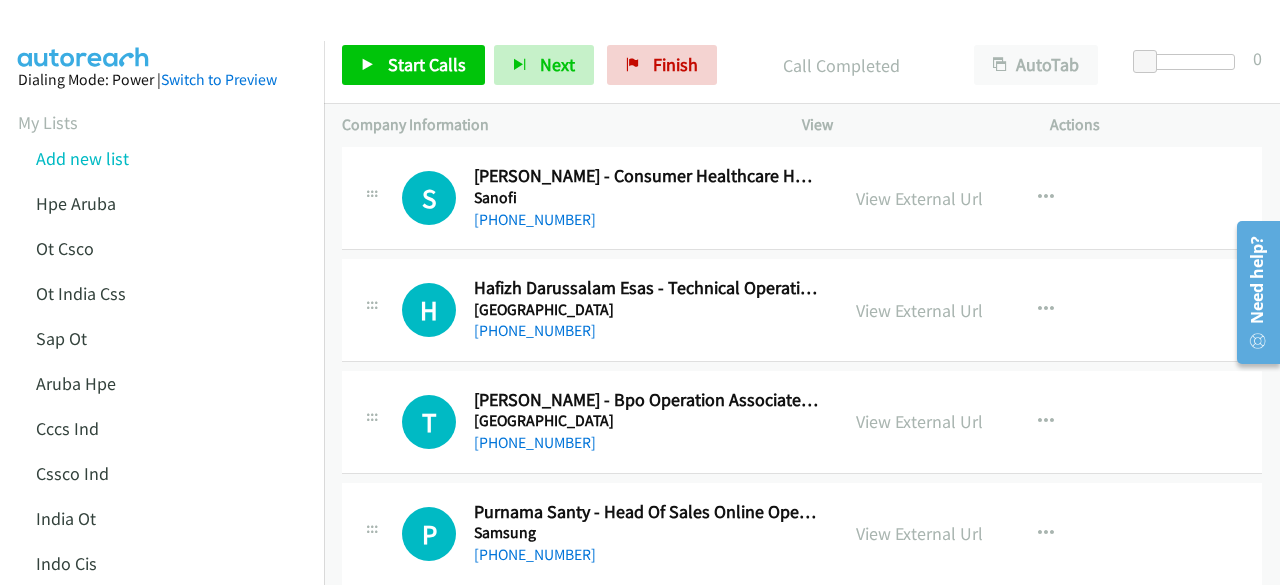 scroll, scrollTop: 1906, scrollLeft: 0, axis: vertical 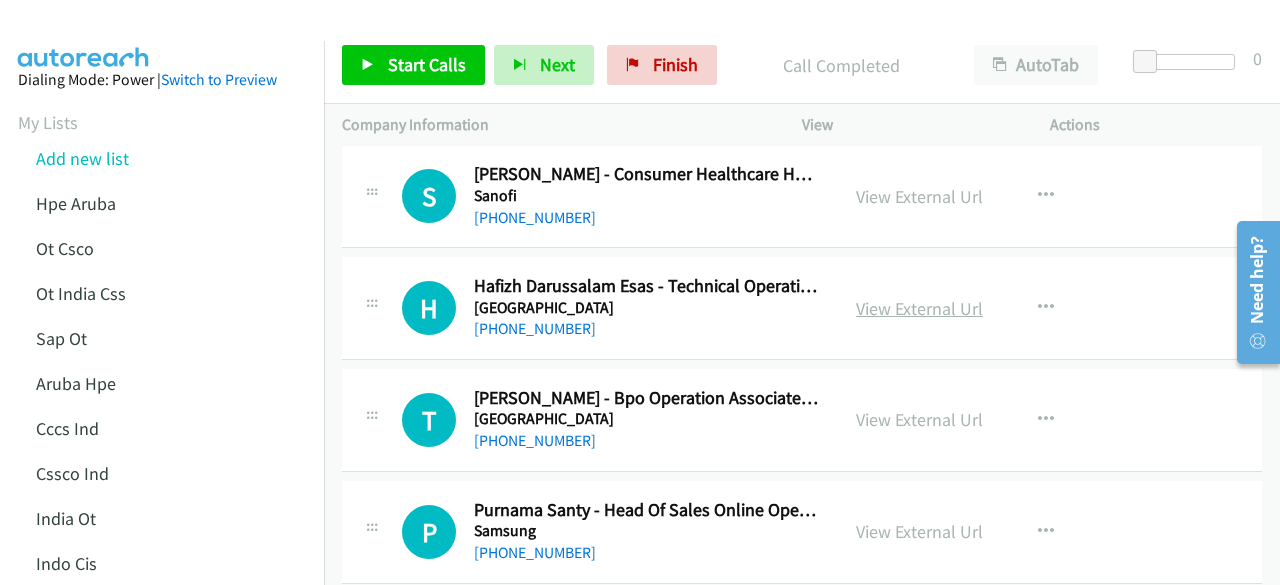 click on "View External Url" at bounding box center [919, 308] 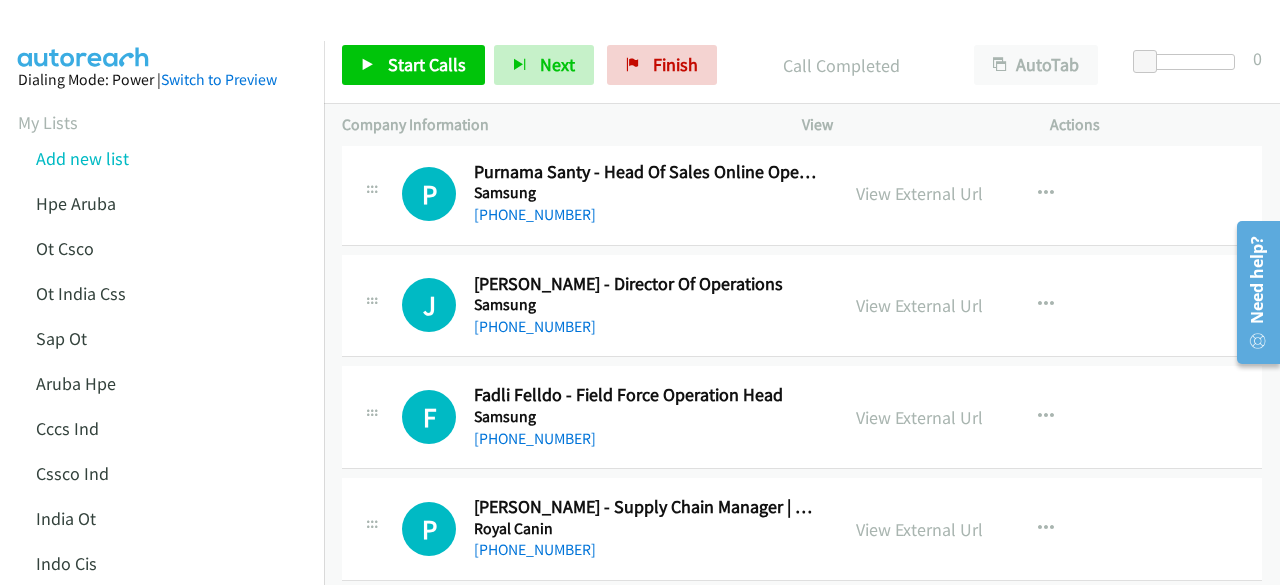 scroll, scrollTop: 2287, scrollLeft: 0, axis: vertical 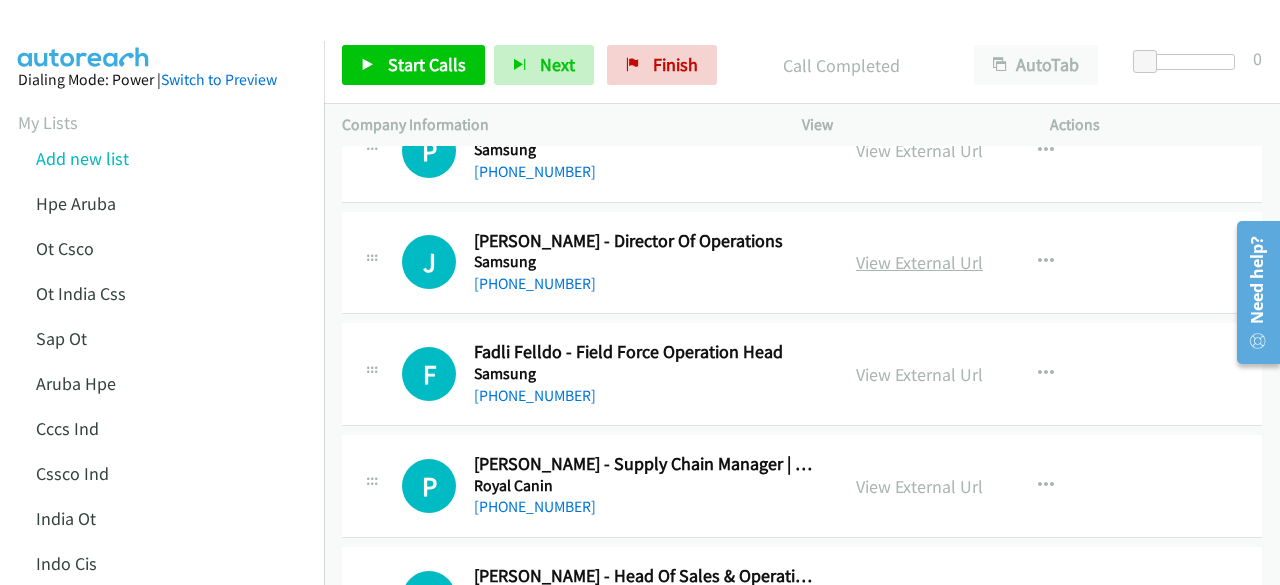 click on "View External Url" at bounding box center [919, 262] 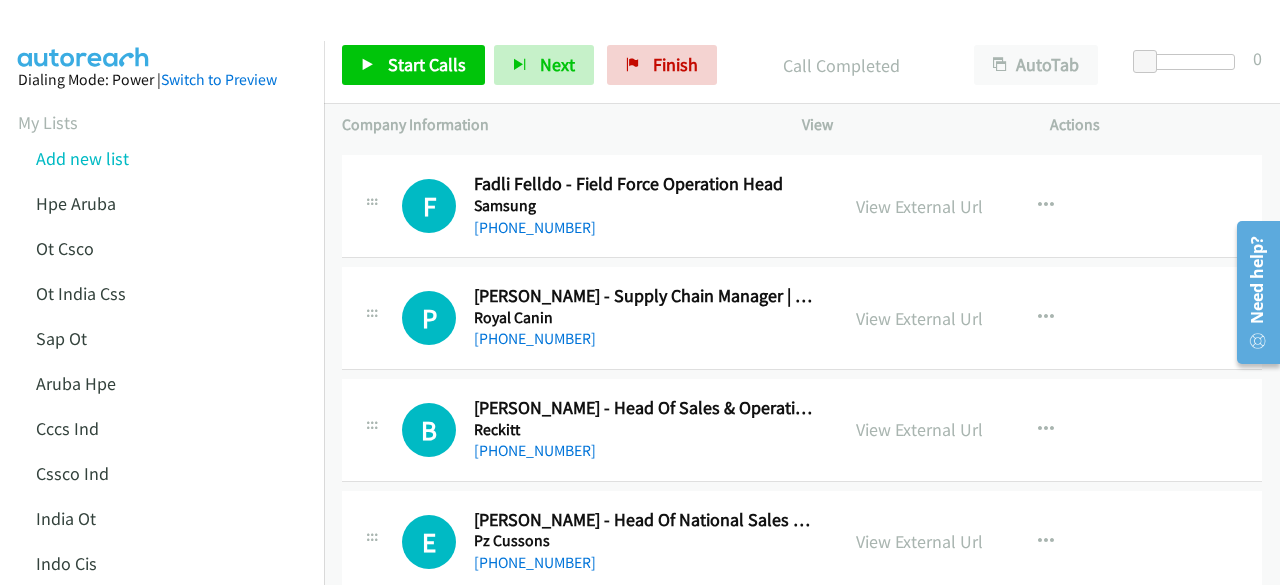 scroll, scrollTop: 2487, scrollLeft: 0, axis: vertical 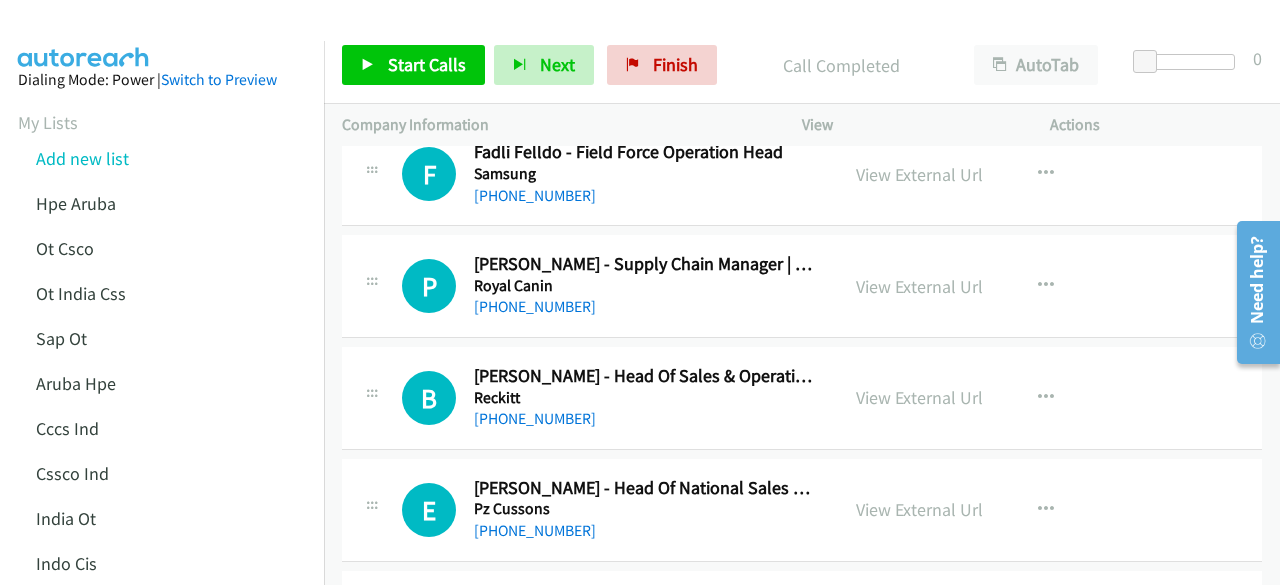 click on "View External Url" at bounding box center (919, 286) 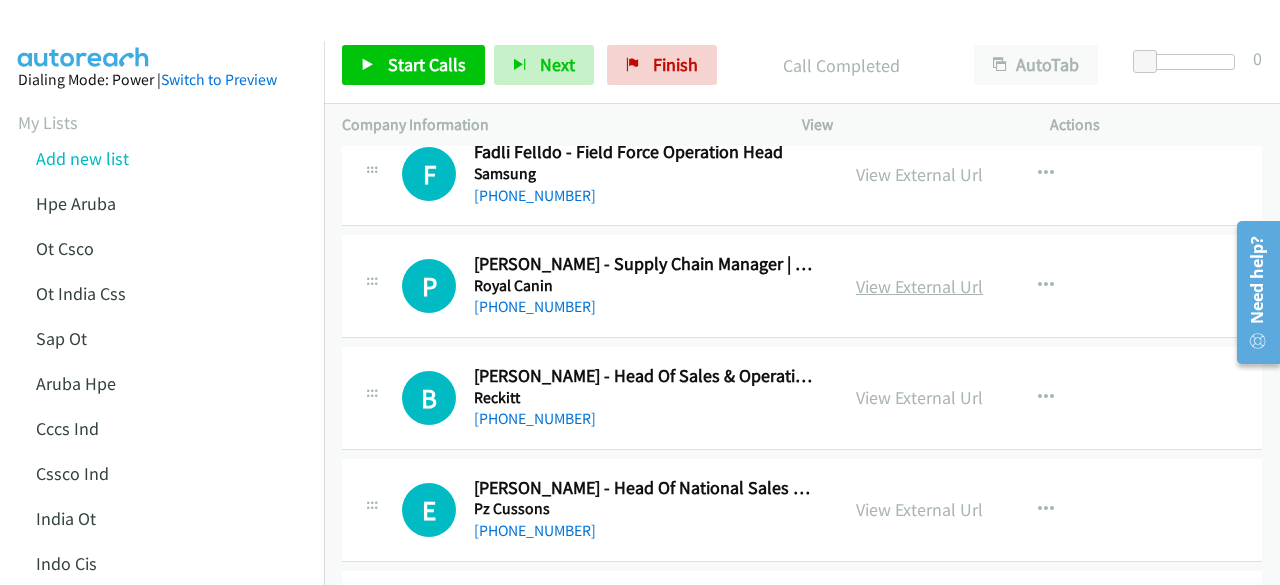 click on "View External Url" at bounding box center [919, 286] 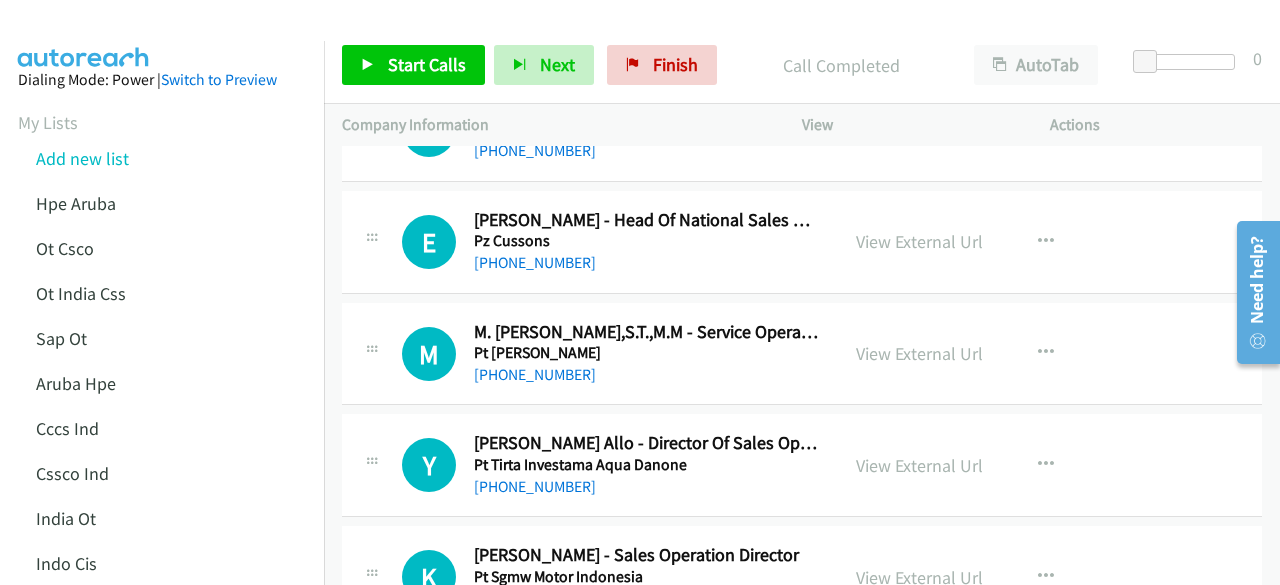 scroll, scrollTop: 2787, scrollLeft: 0, axis: vertical 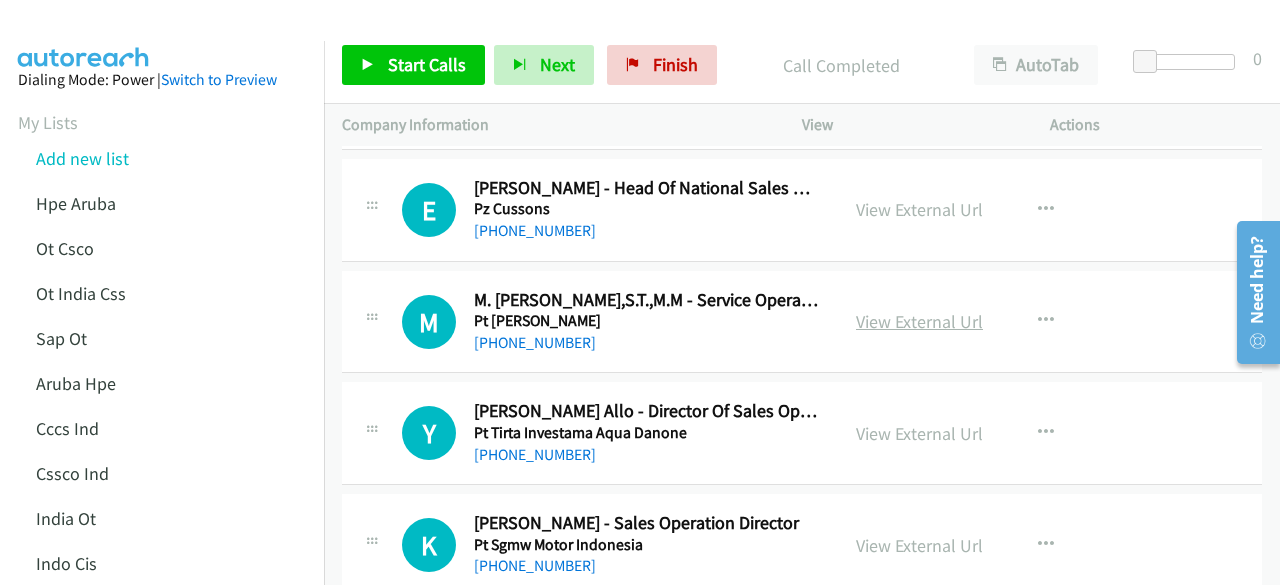click on "View External Url" at bounding box center [919, 321] 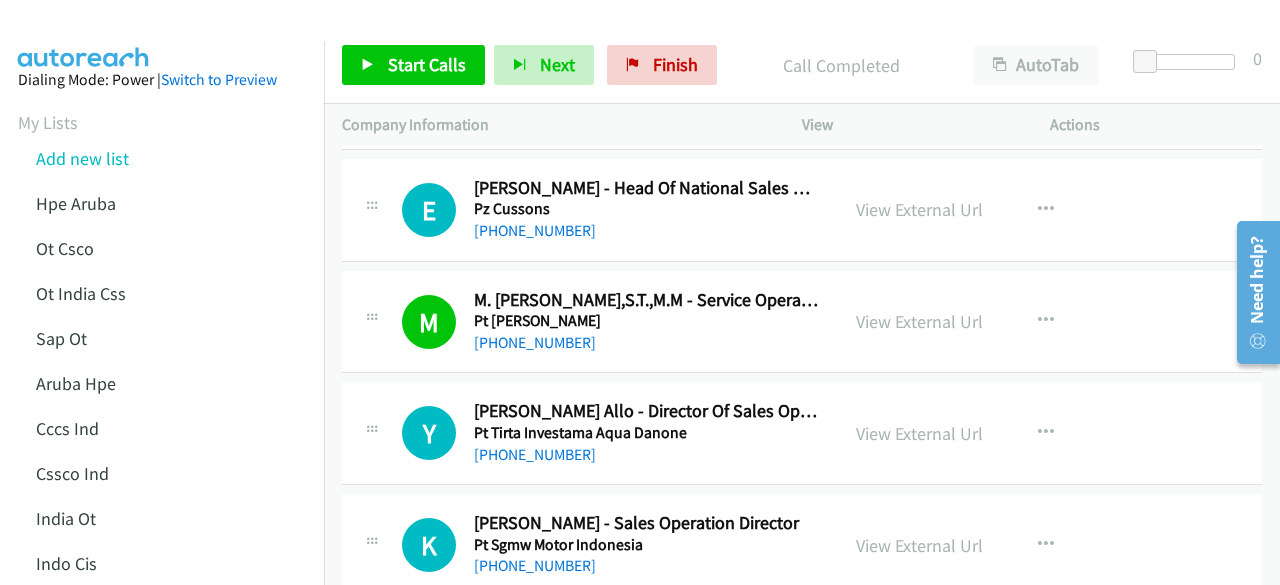 click on "Pt [PERSON_NAME]" at bounding box center (647, 321) 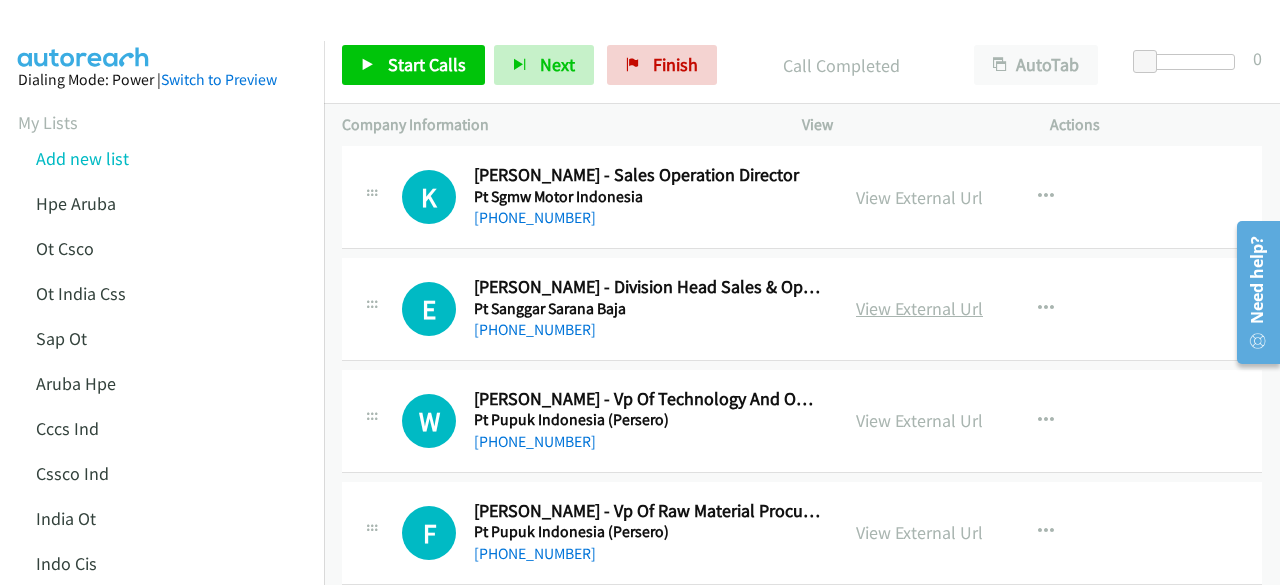 scroll, scrollTop: 3265, scrollLeft: 0, axis: vertical 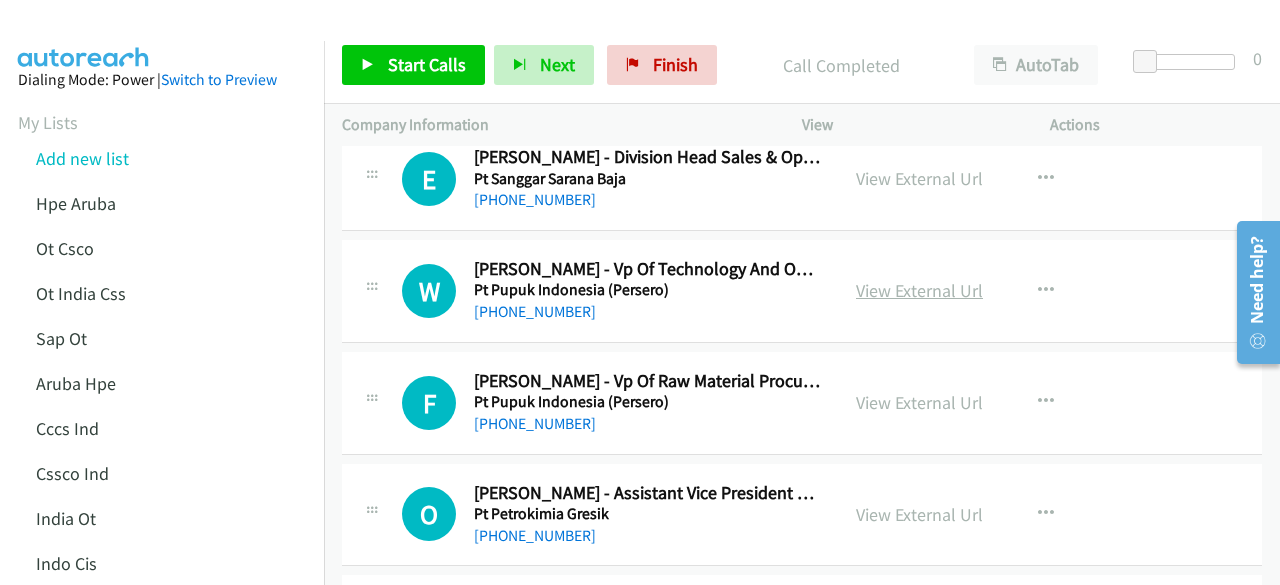 click on "View External Url" at bounding box center [919, 290] 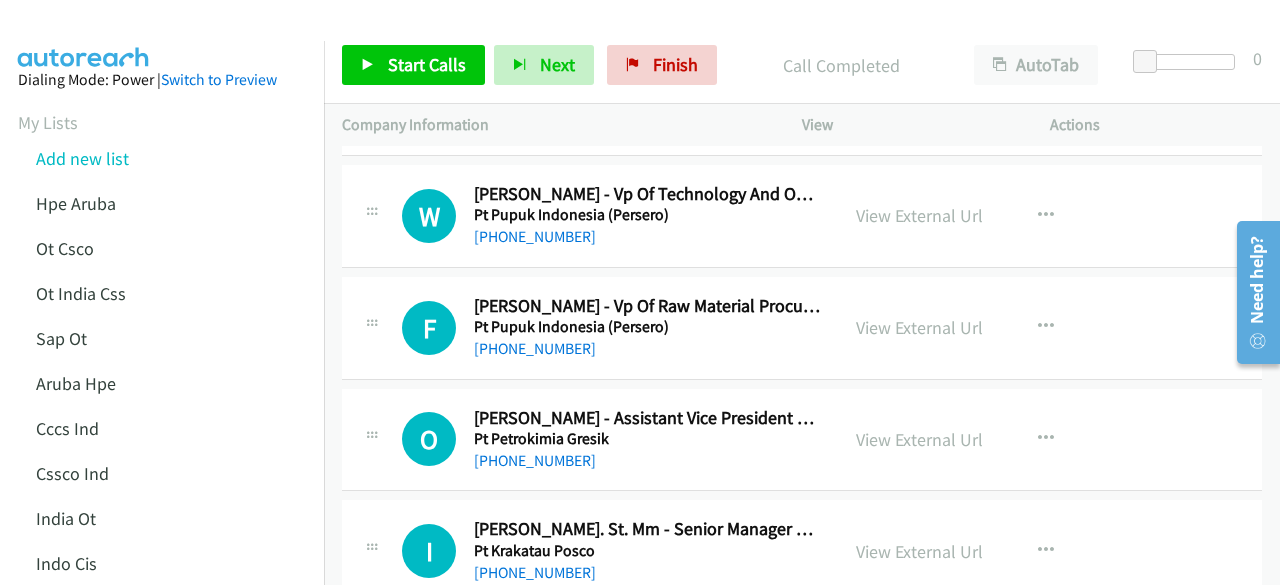 scroll, scrollTop: 3365, scrollLeft: 0, axis: vertical 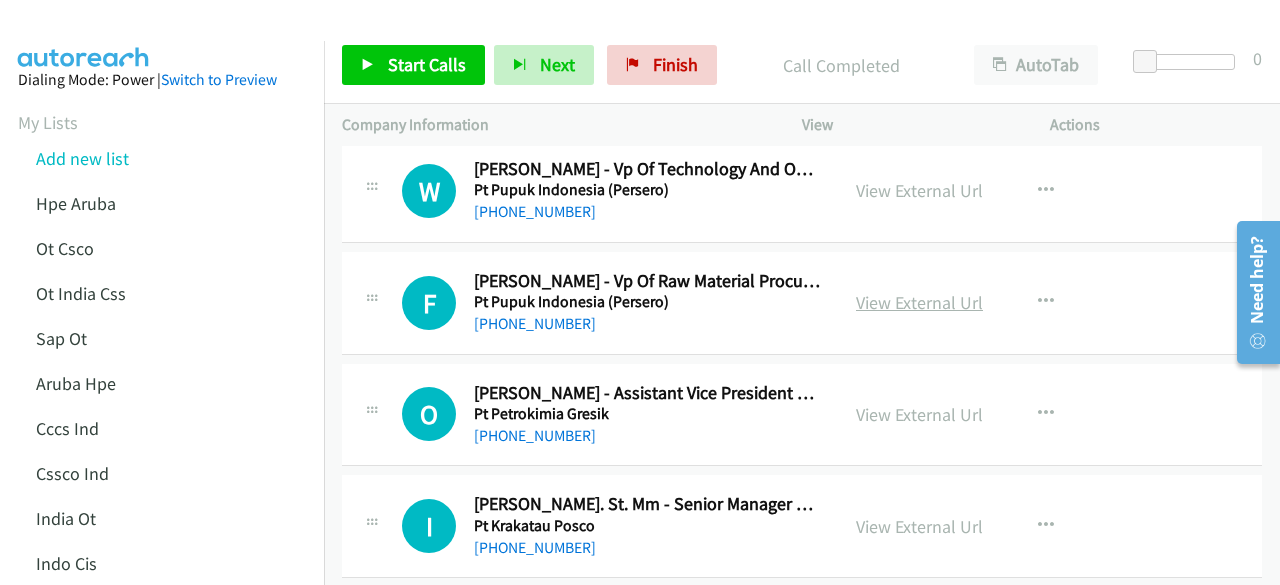 click on "View External Url" at bounding box center (919, 302) 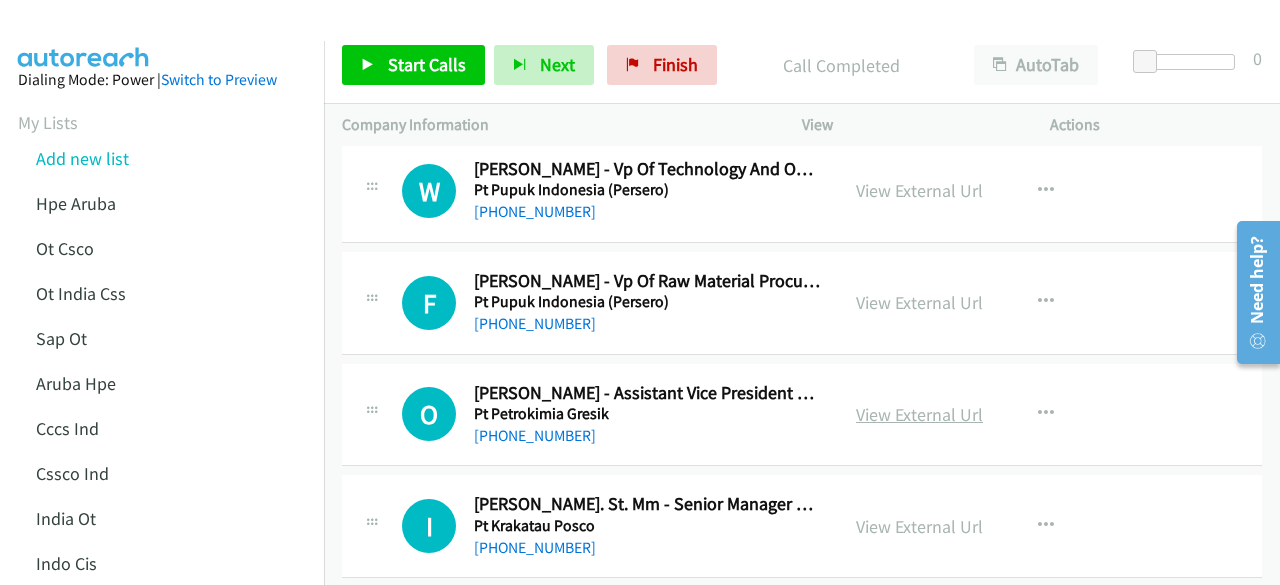 click on "View External Url" at bounding box center [919, 414] 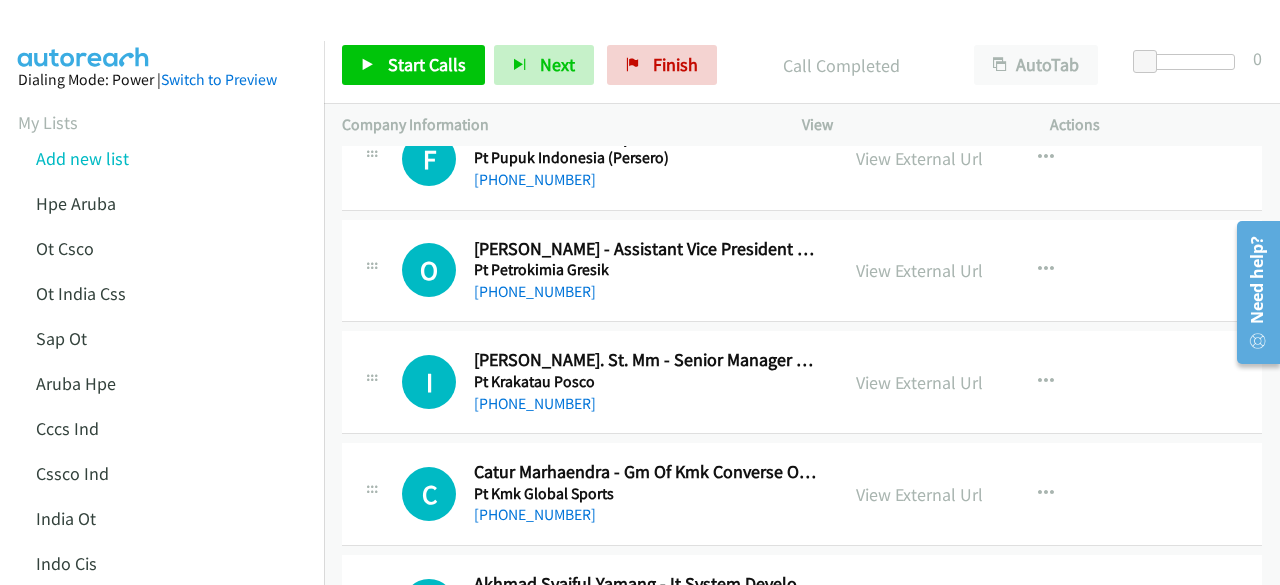 scroll, scrollTop: 3534, scrollLeft: 0, axis: vertical 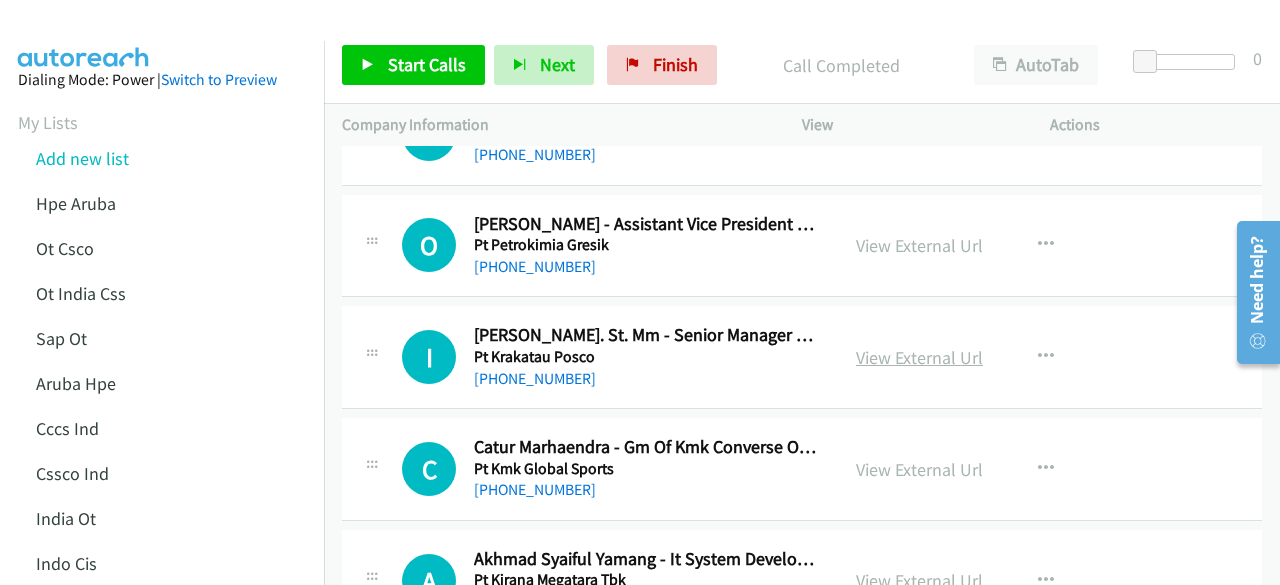 click on "View External Url" at bounding box center [919, 357] 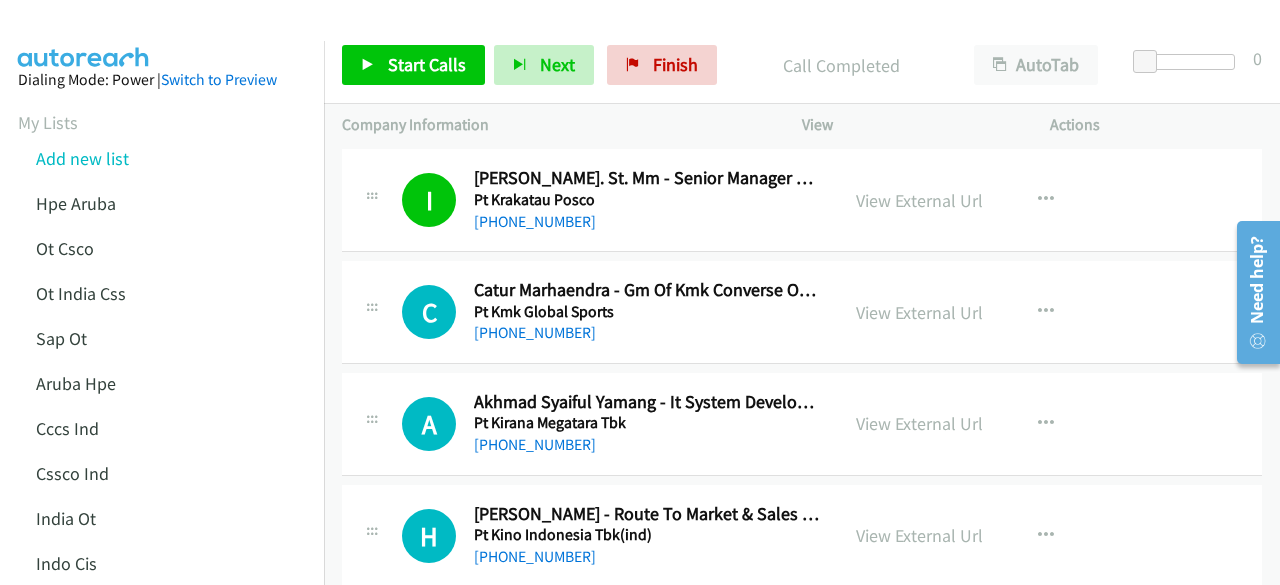 scroll, scrollTop: 3694, scrollLeft: 0, axis: vertical 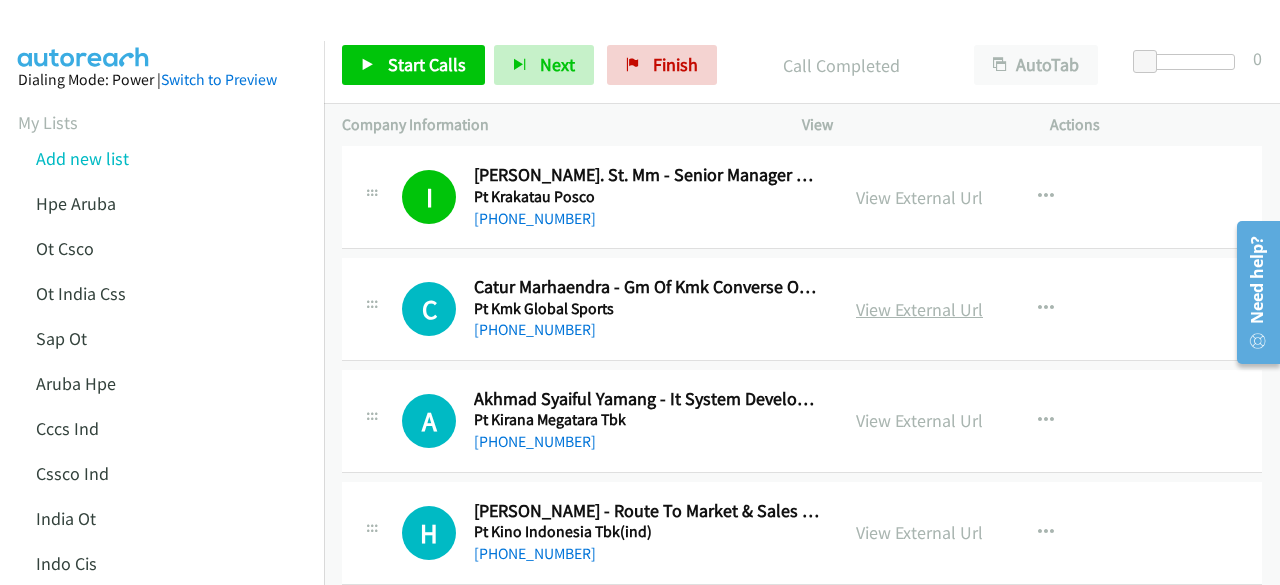 click on "View External Url" at bounding box center [919, 309] 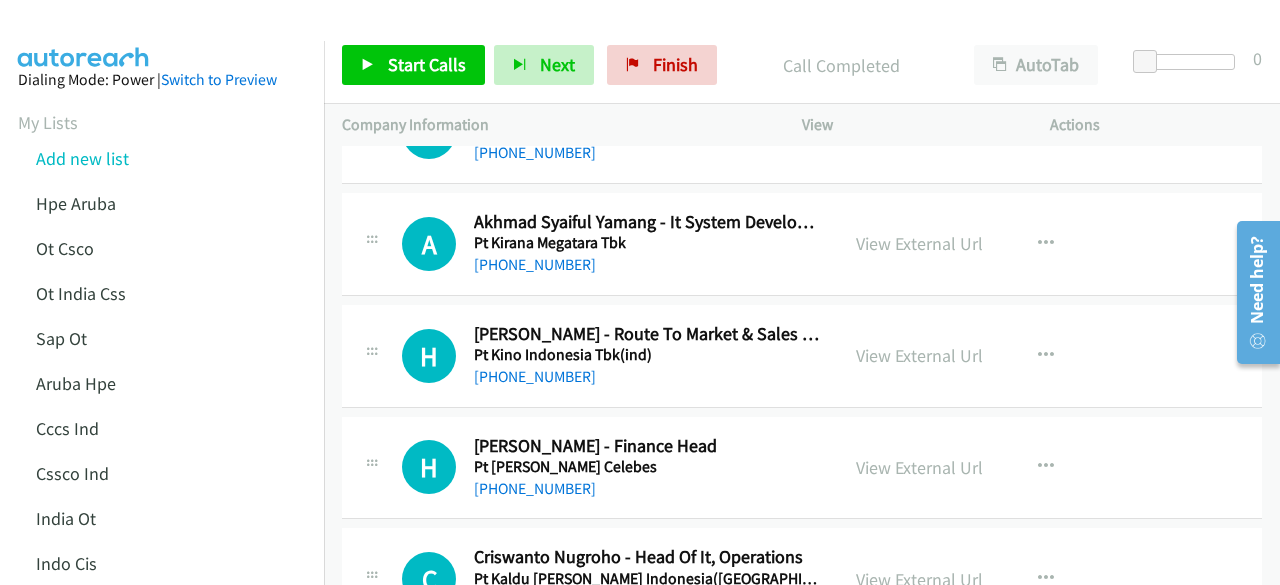 scroll, scrollTop: 3872, scrollLeft: 0, axis: vertical 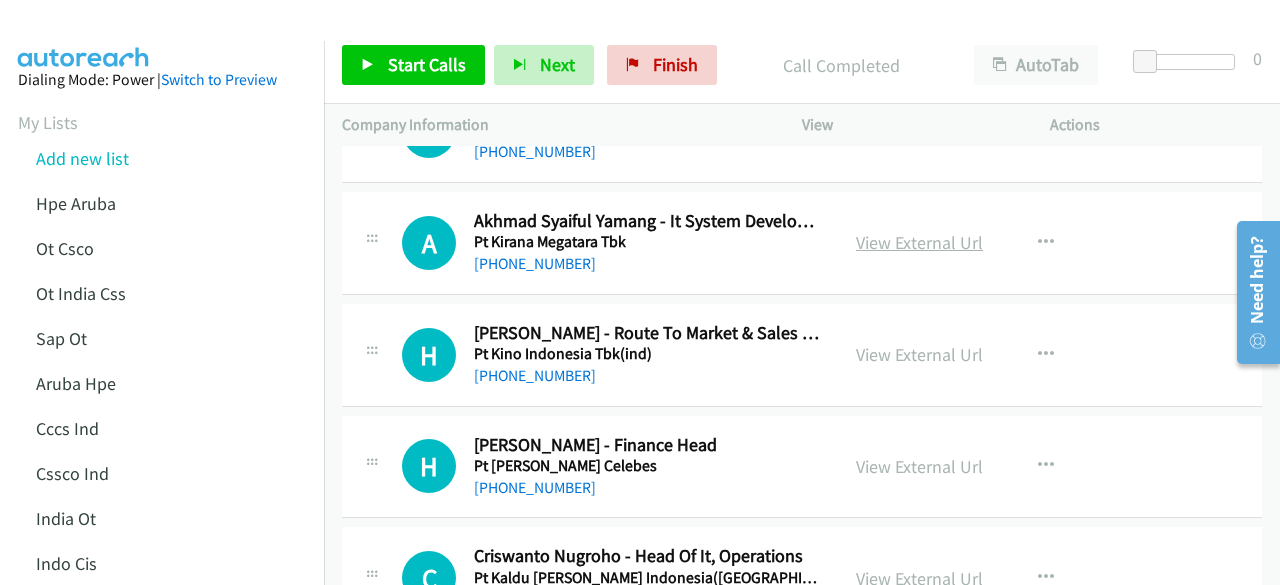 click on "View External Url" at bounding box center (919, 242) 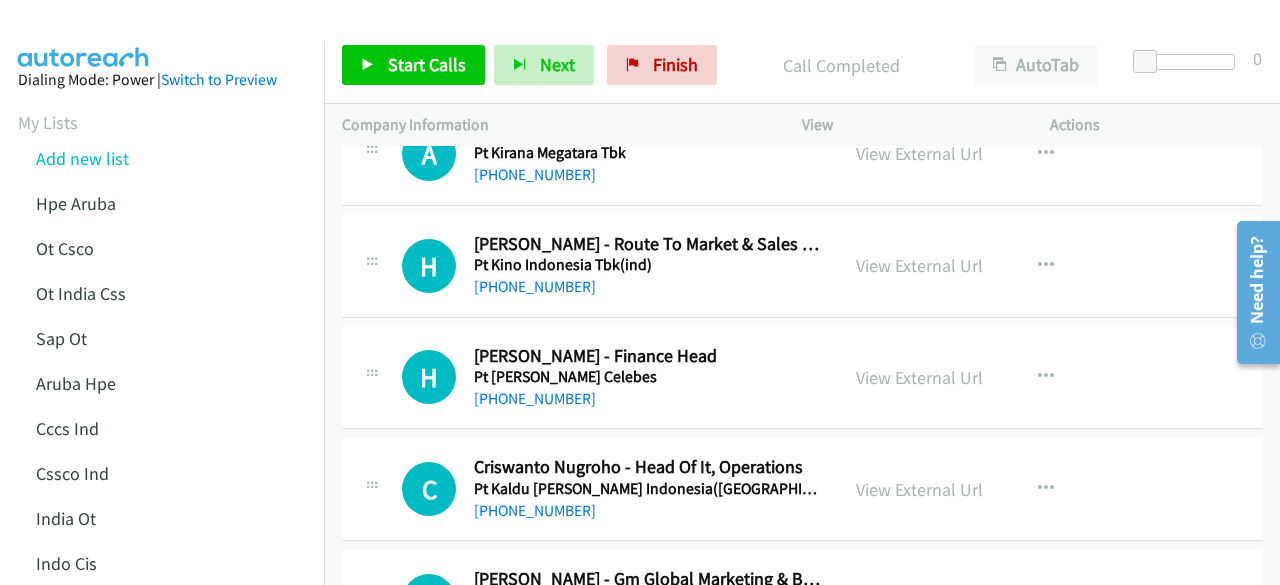 scroll, scrollTop: 3963, scrollLeft: 0, axis: vertical 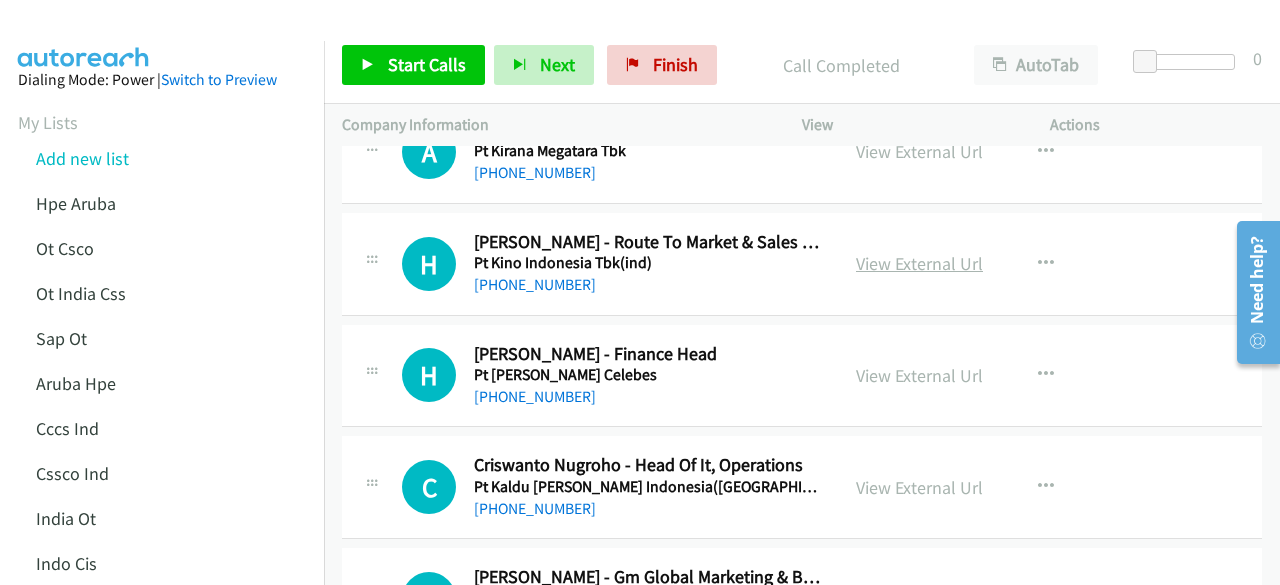 click on "View External Url" at bounding box center (919, 263) 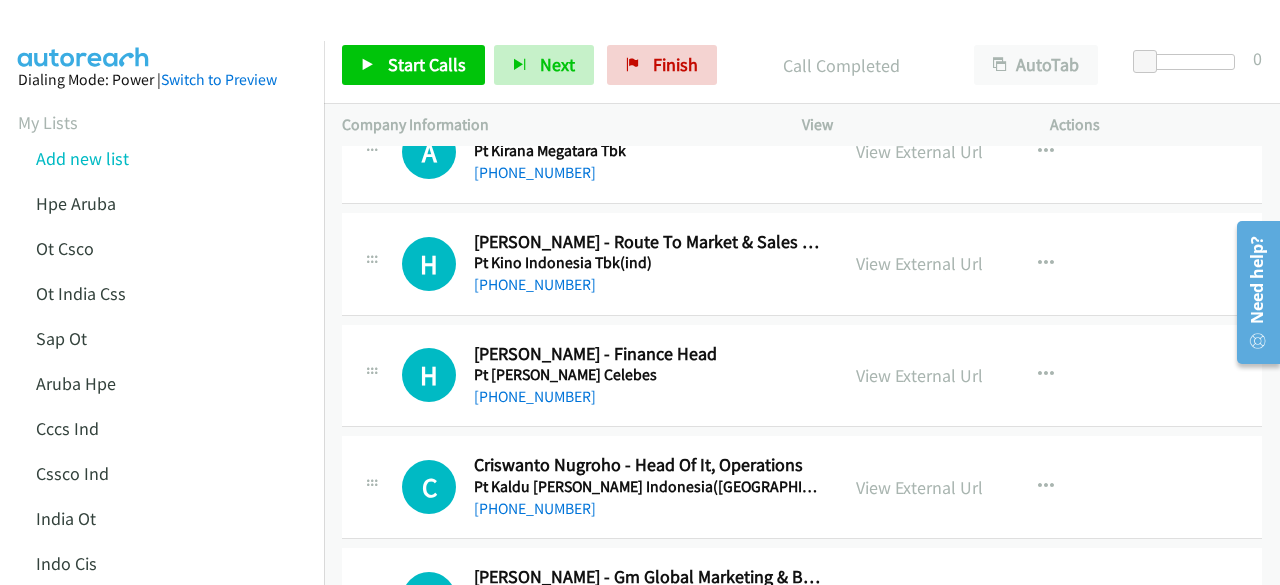 scroll, scrollTop: 4029, scrollLeft: 0, axis: vertical 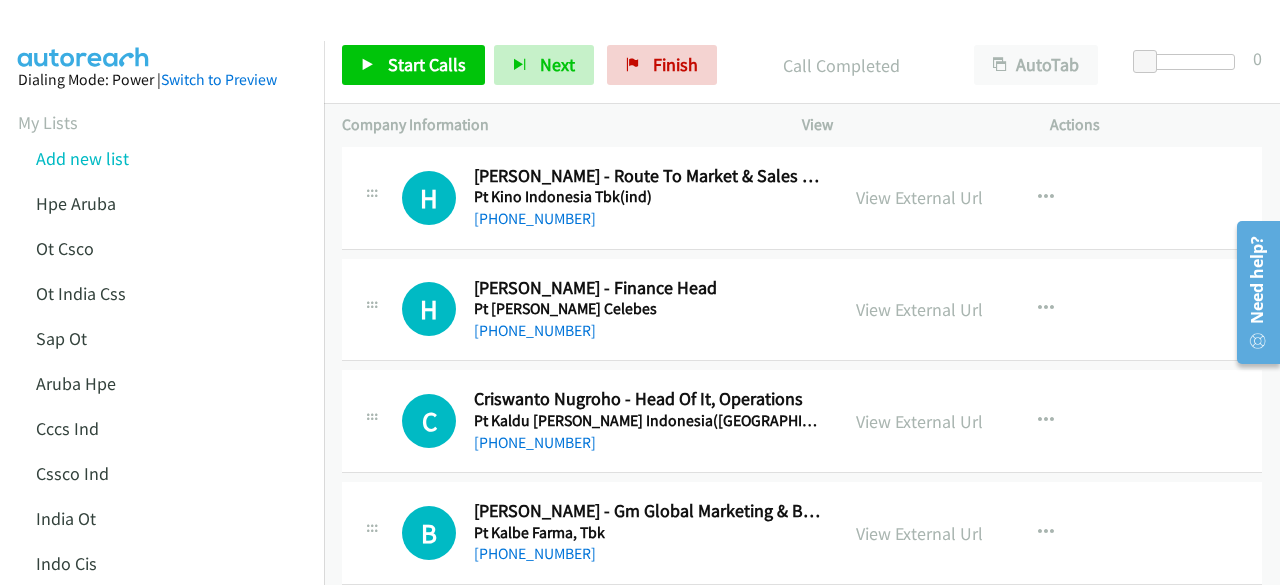 click on "View External Url" at bounding box center (919, 309) 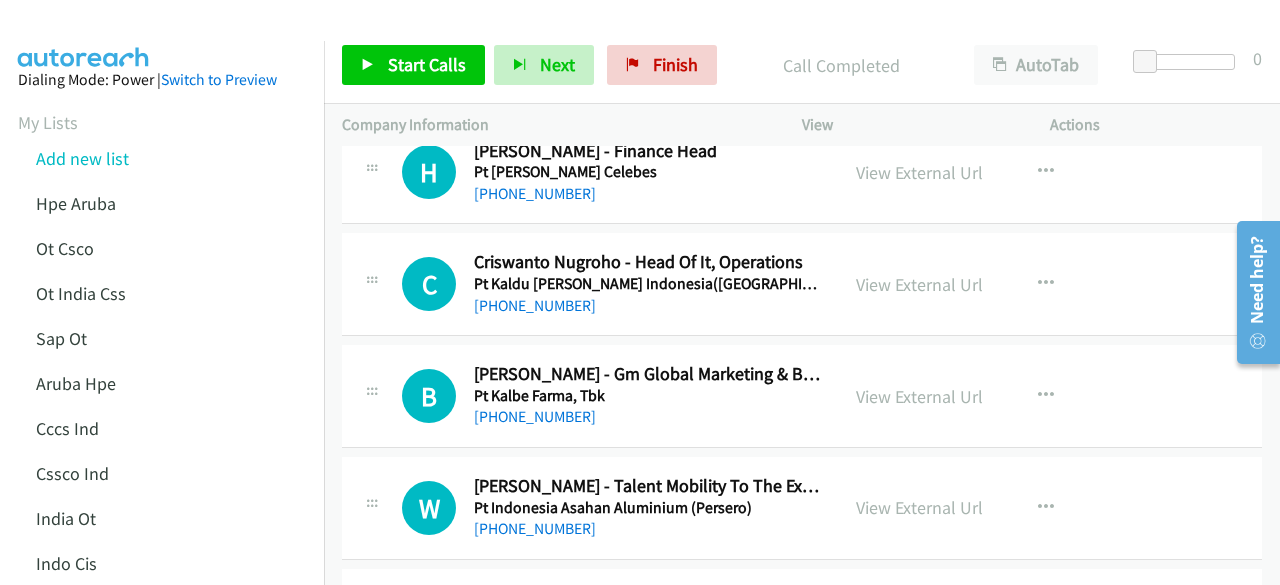 scroll, scrollTop: 4167, scrollLeft: 0, axis: vertical 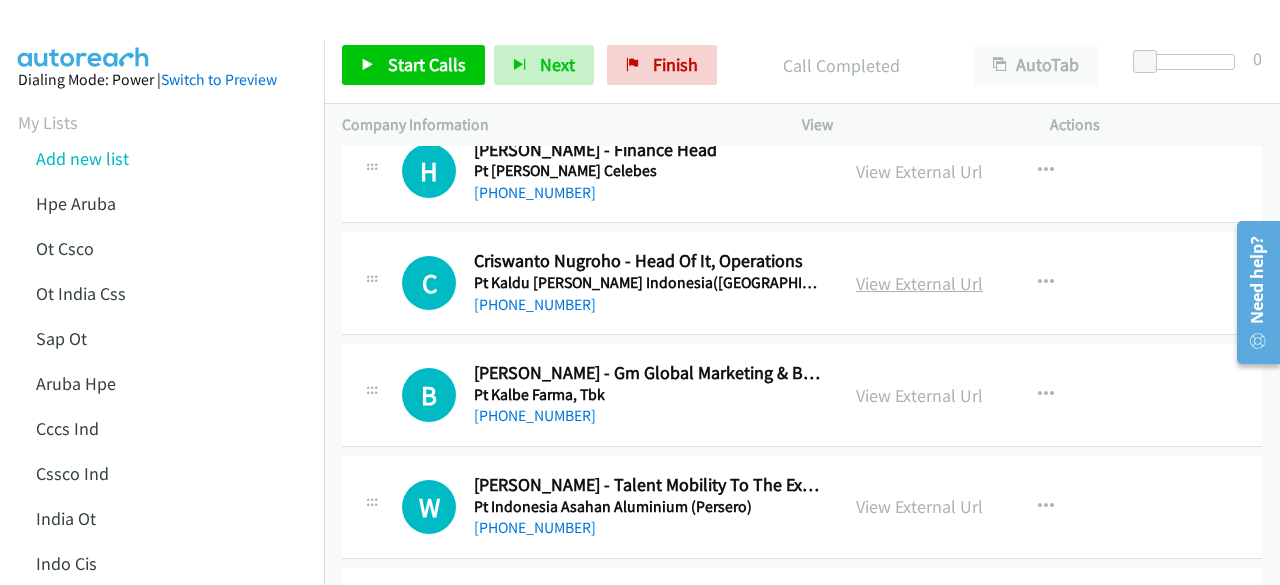 click on "View External Url" at bounding box center (919, 283) 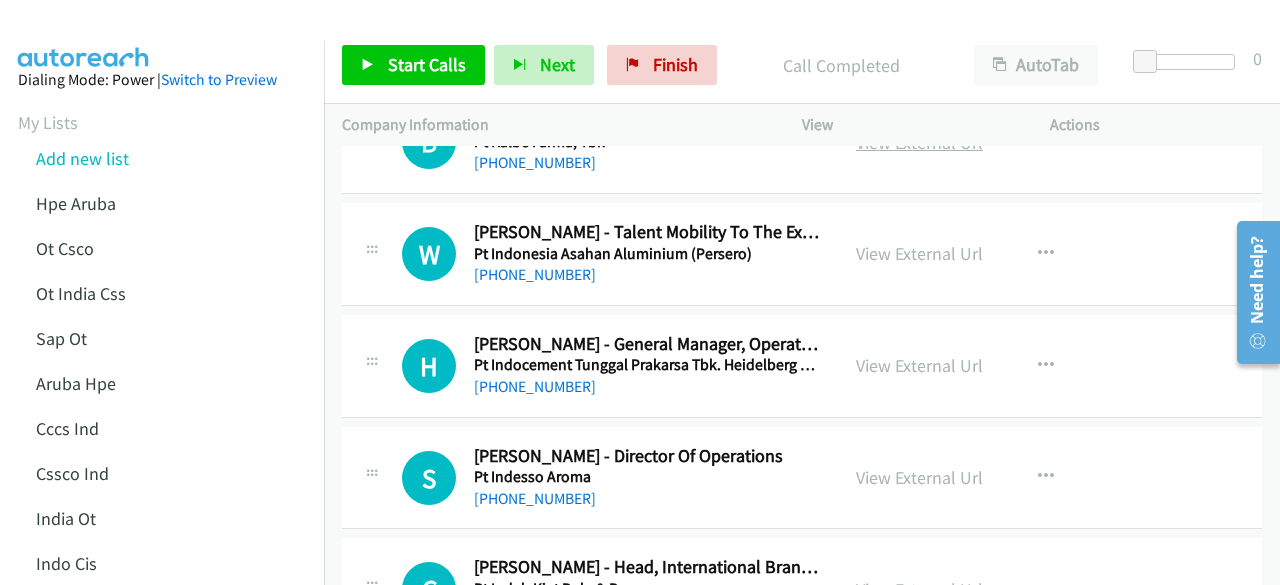 scroll, scrollTop: 4419, scrollLeft: 0, axis: vertical 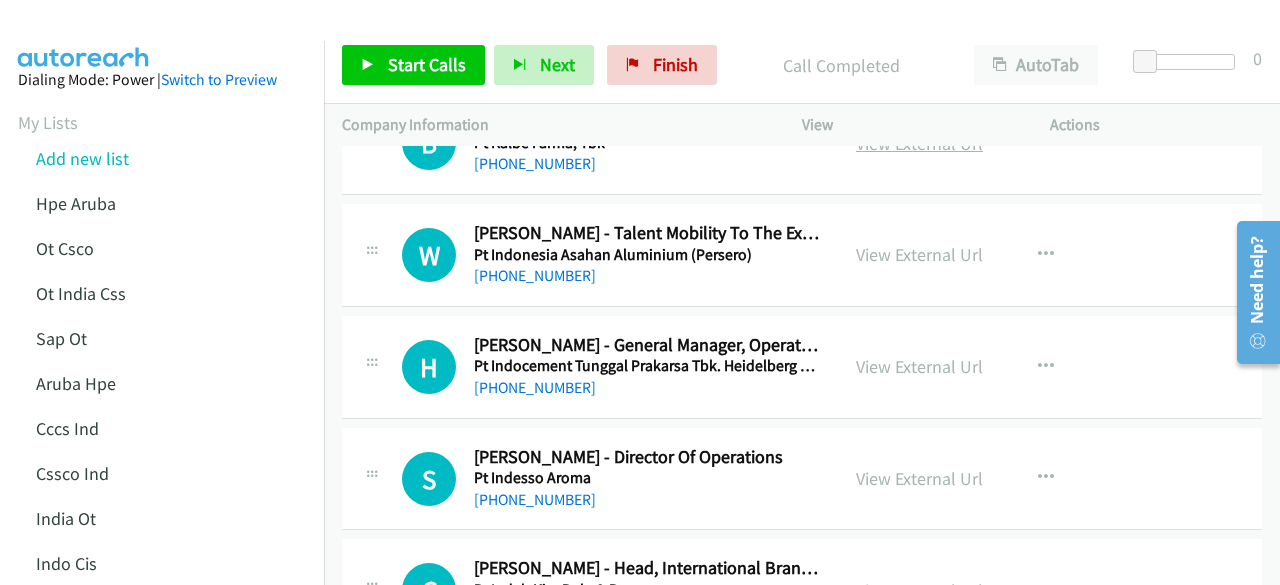 click on "View External Url" at bounding box center (919, 254) 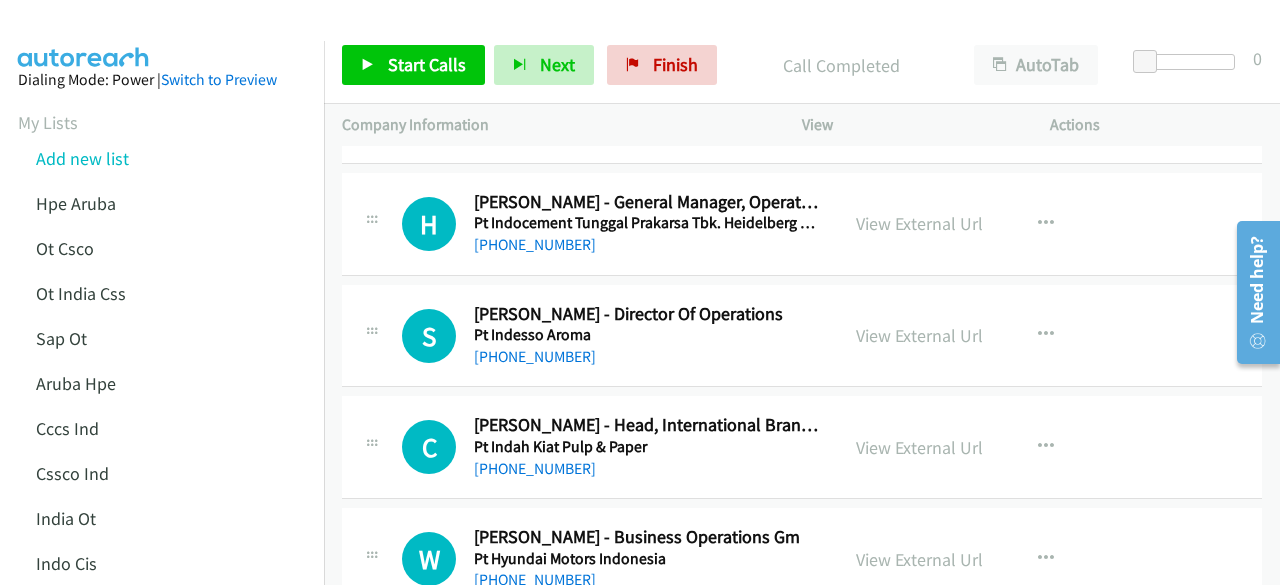scroll, scrollTop: 4563, scrollLeft: 0, axis: vertical 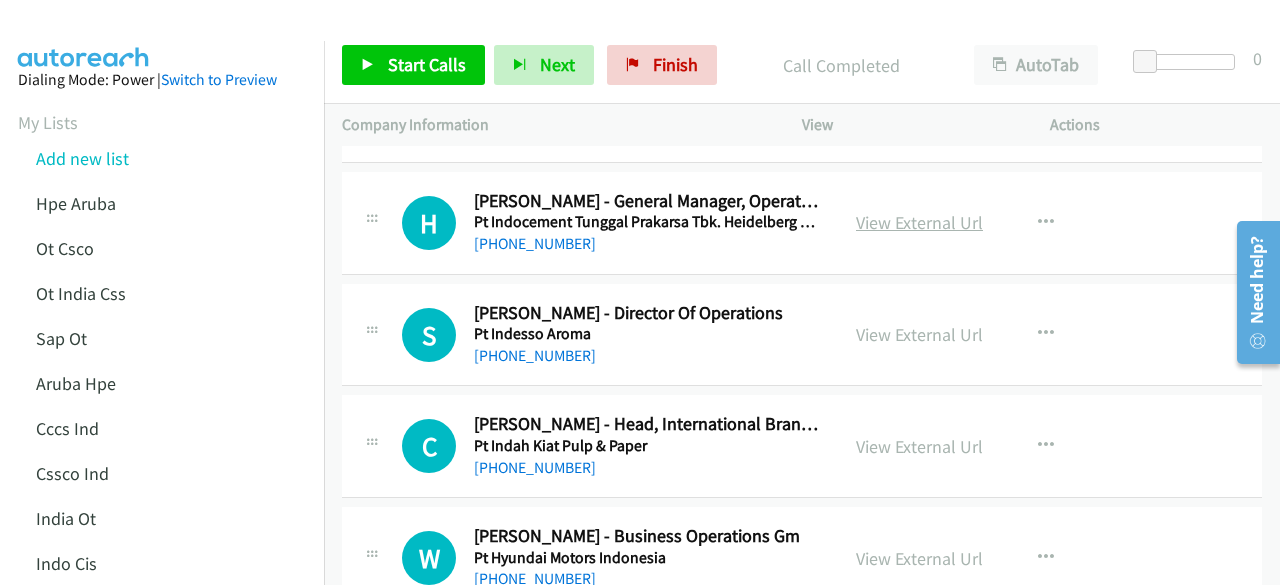 click on "View External Url" at bounding box center [919, 222] 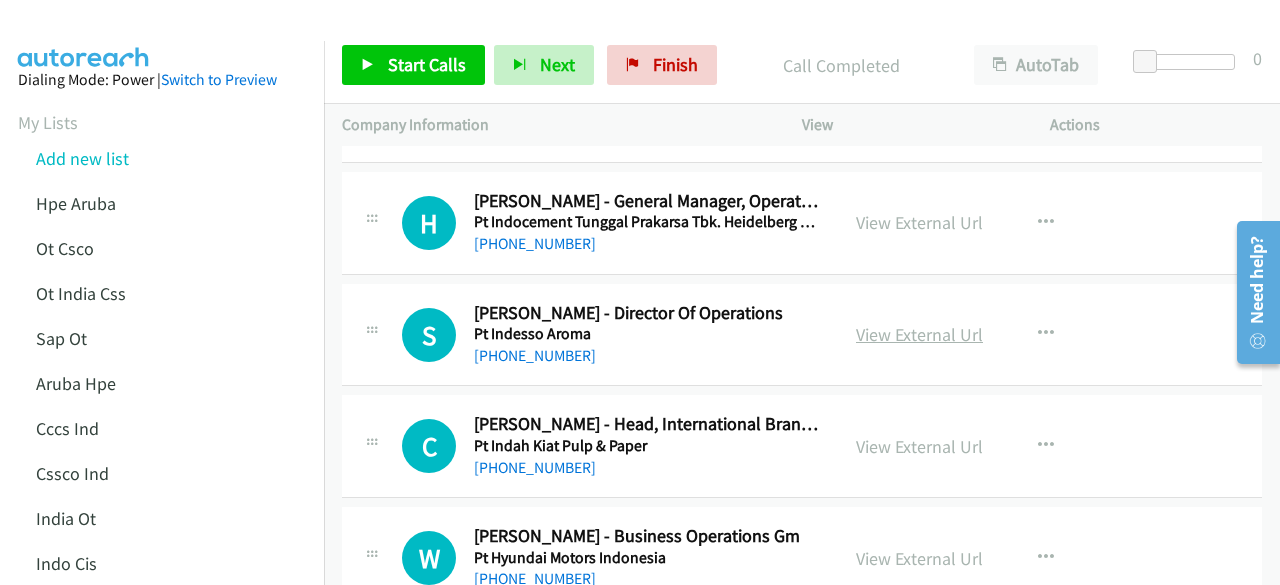 click on "View External Url" at bounding box center [919, 334] 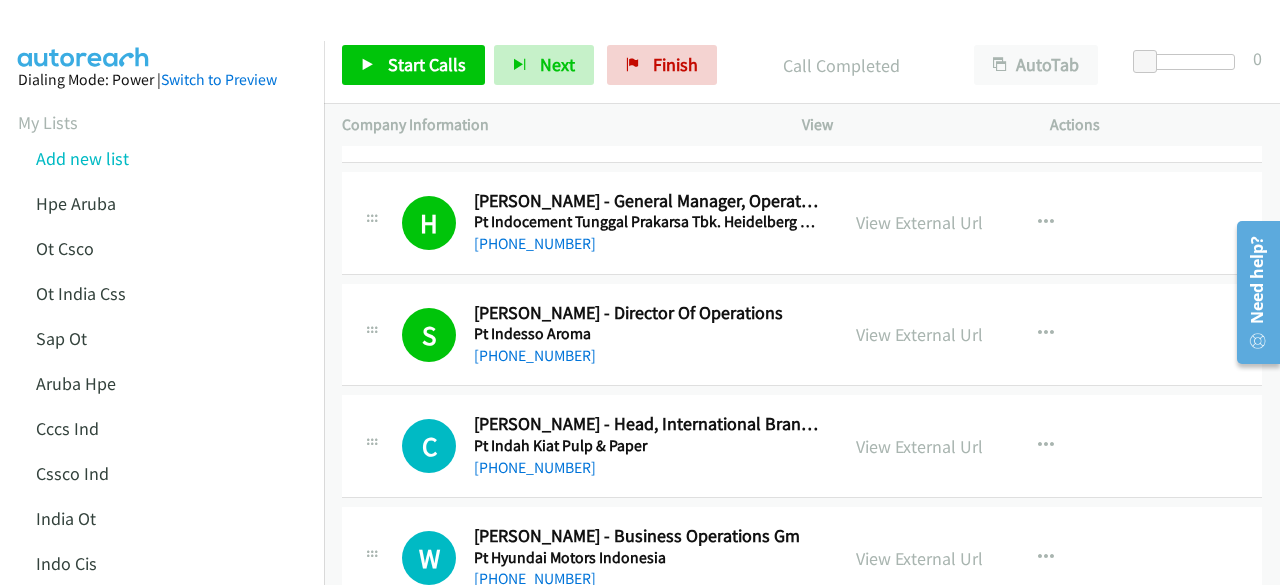 scroll, scrollTop: 4795, scrollLeft: 0, axis: vertical 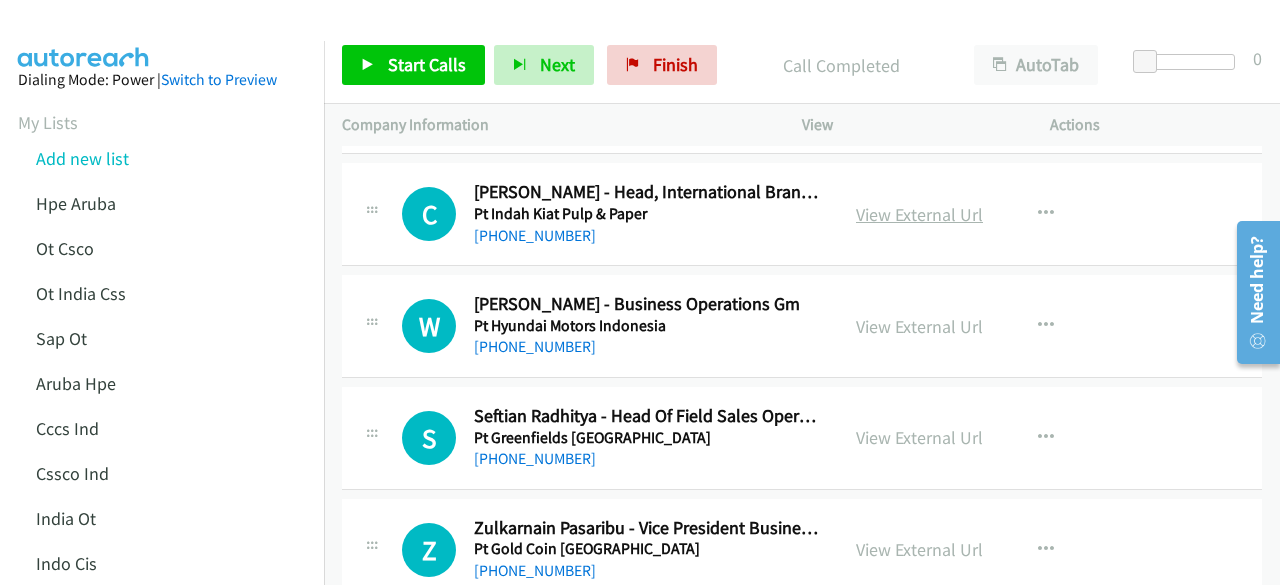 click on "View External Url" at bounding box center [919, 214] 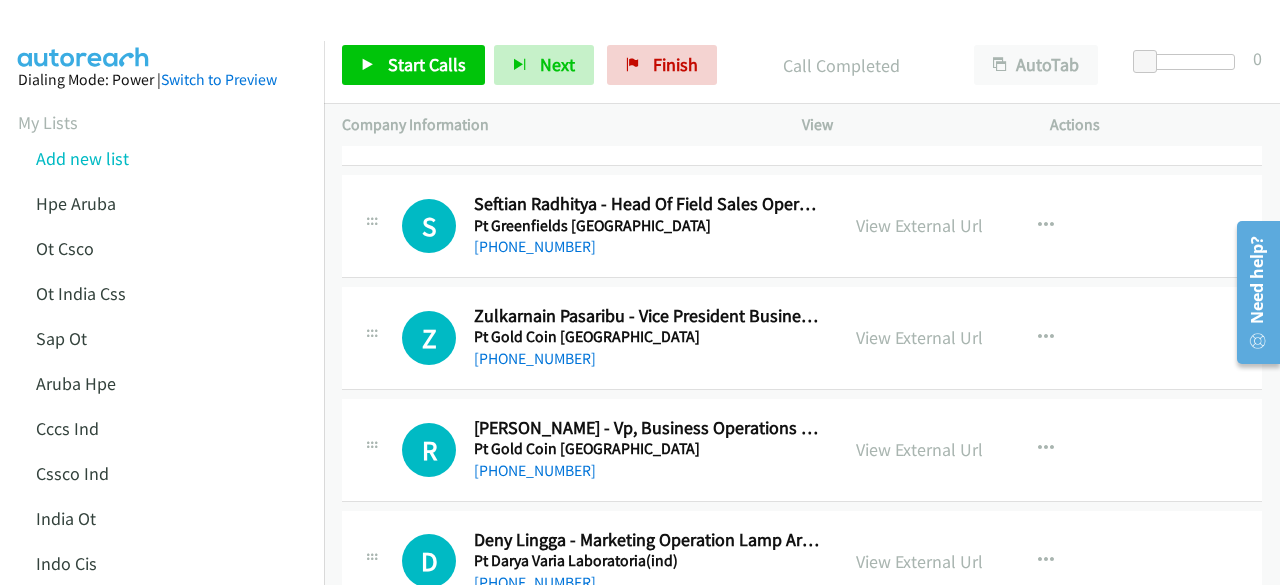 scroll, scrollTop: 5012, scrollLeft: 0, axis: vertical 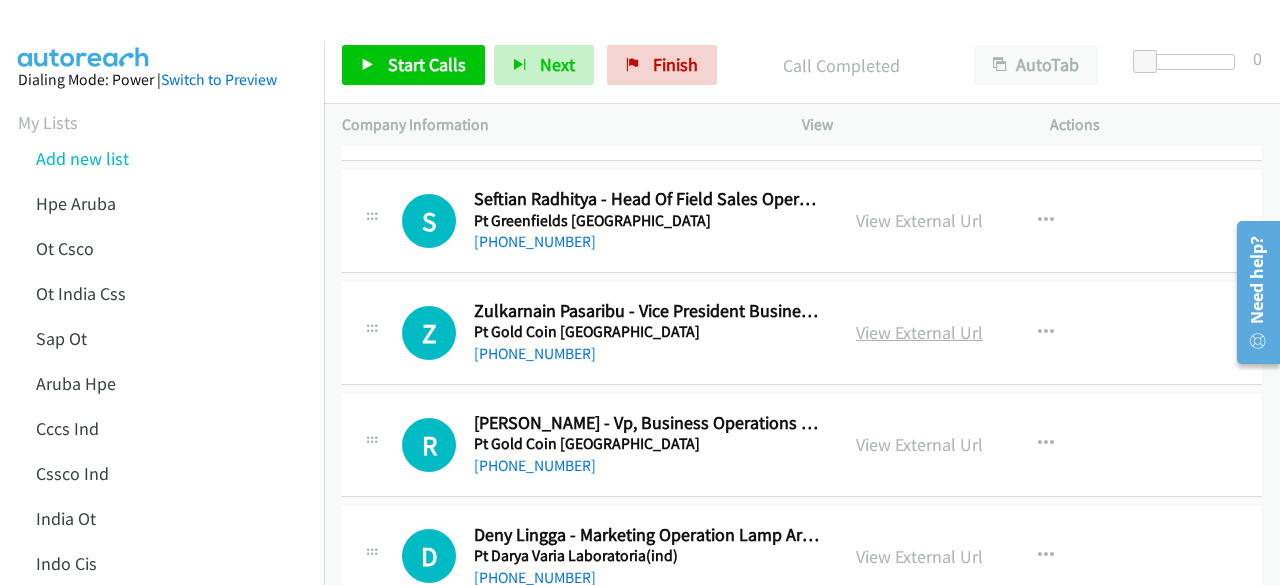 click on "View External Url" at bounding box center [919, 332] 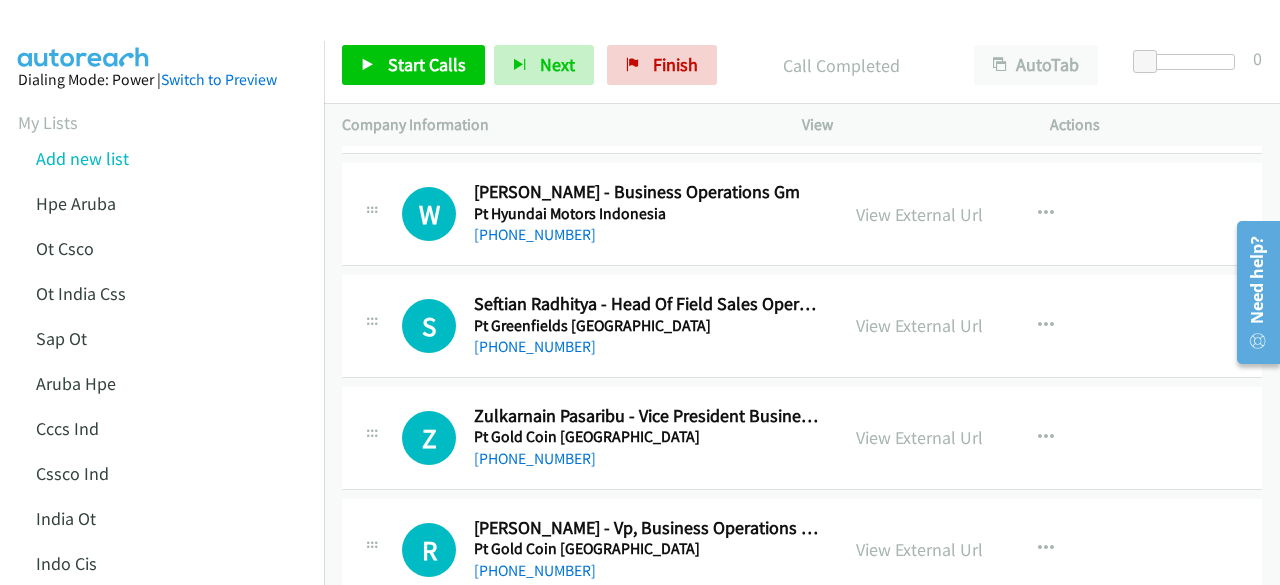 scroll, scrollTop: 4900, scrollLeft: 0, axis: vertical 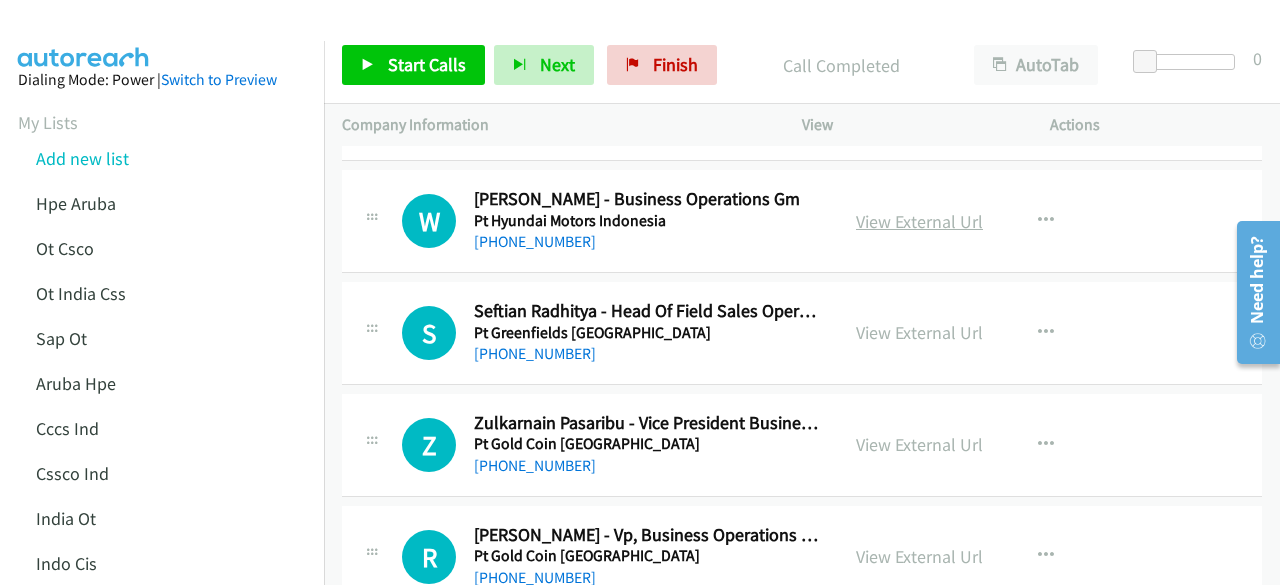 click on "View External Url" at bounding box center [919, 221] 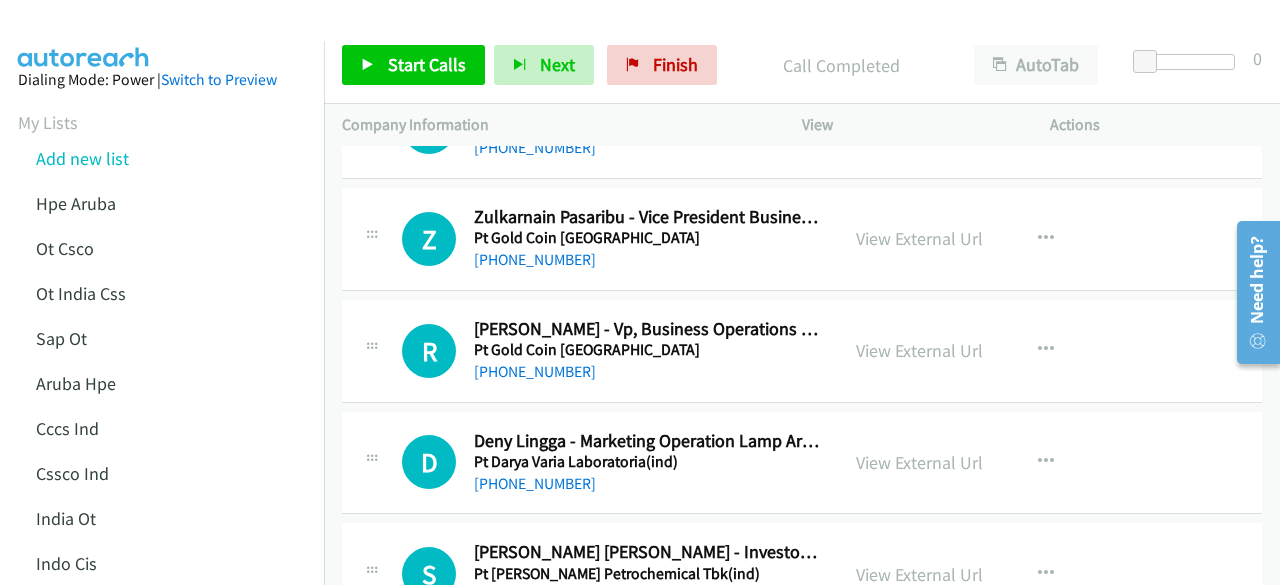 scroll, scrollTop: 5118, scrollLeft: 0, axis: vertical 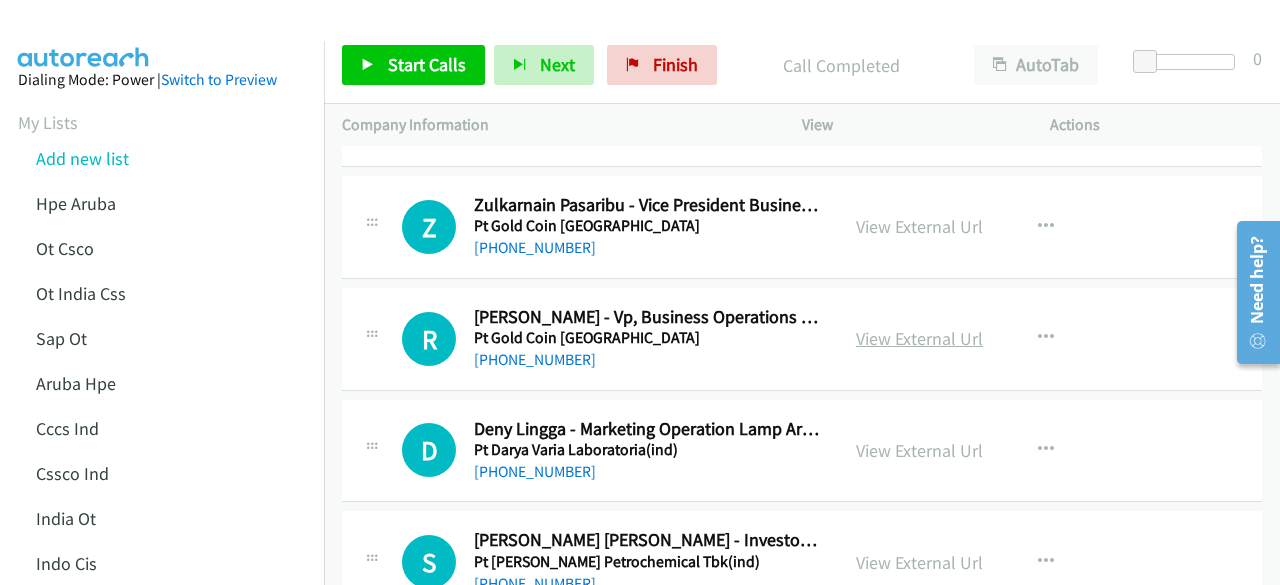 click on "View External Url" at bounding box center [919, 338] 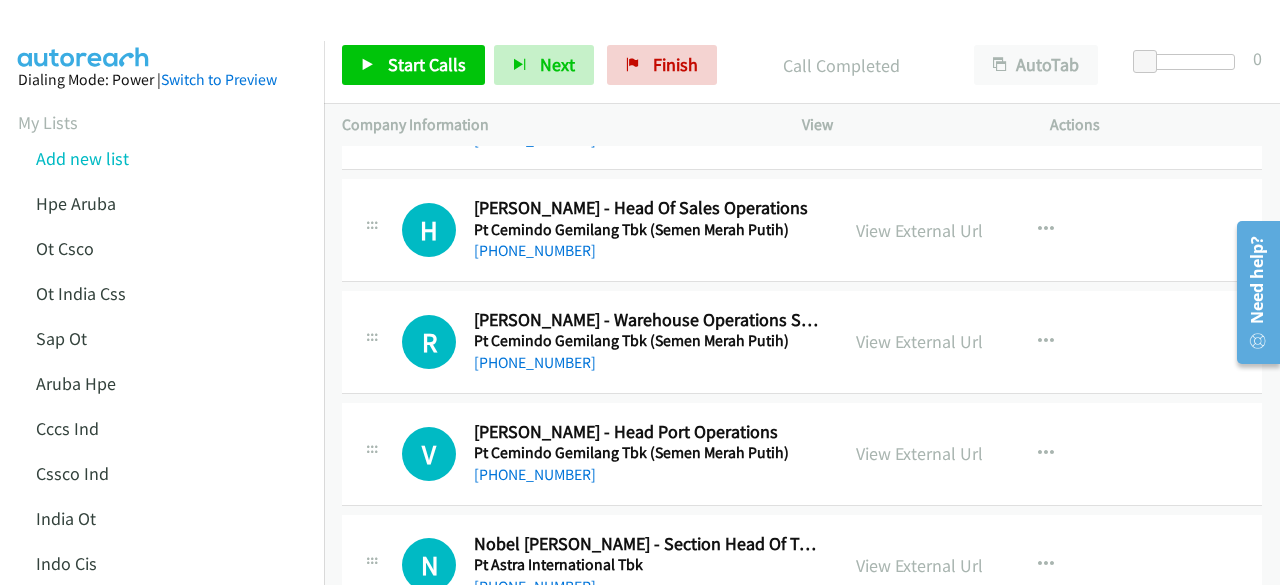 scroll, scrollTop: 5586, scrollLeft: 0, axis: vertical 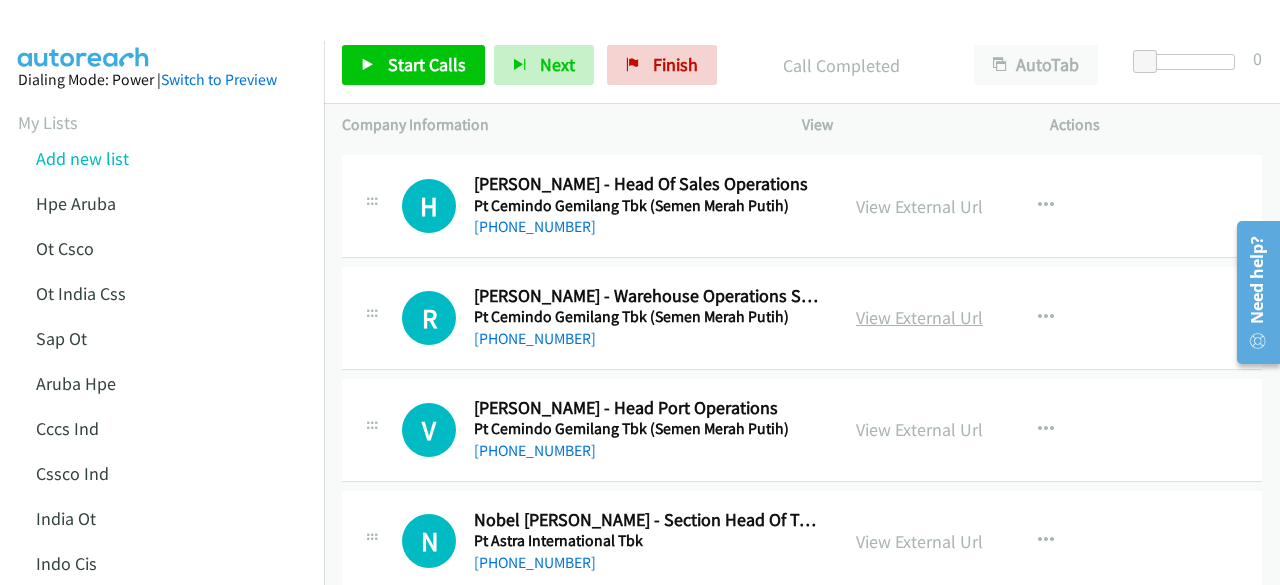 click on "View External Url" at bounding box center [919, 317] 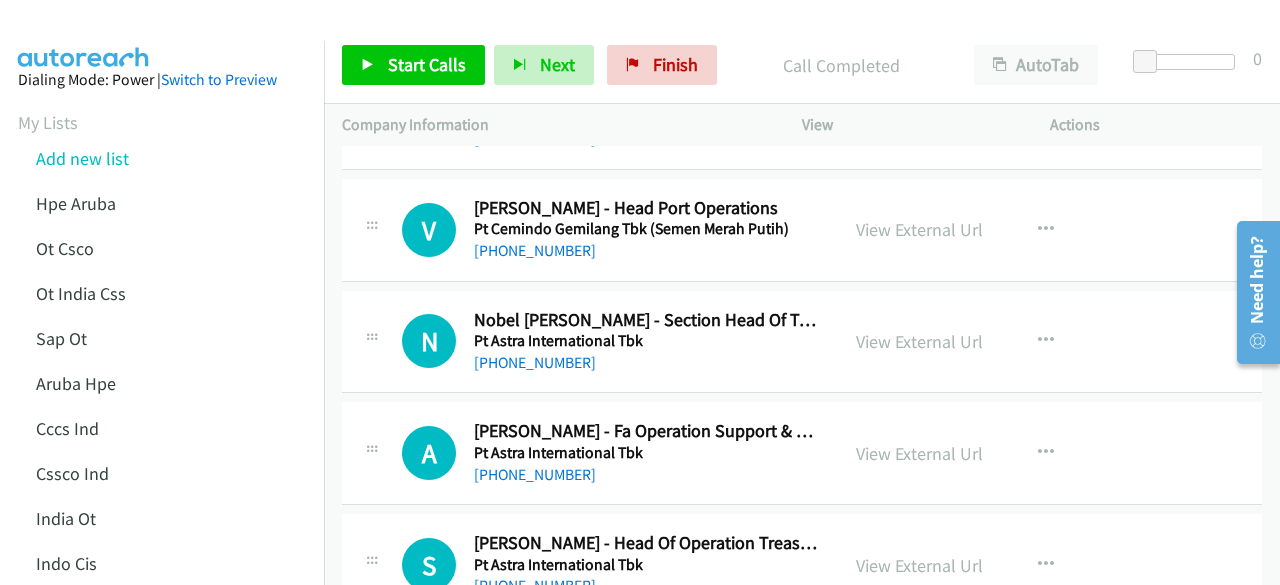 scroll, scrollTop: 5797, scrollLeft: 0, axis: vertical 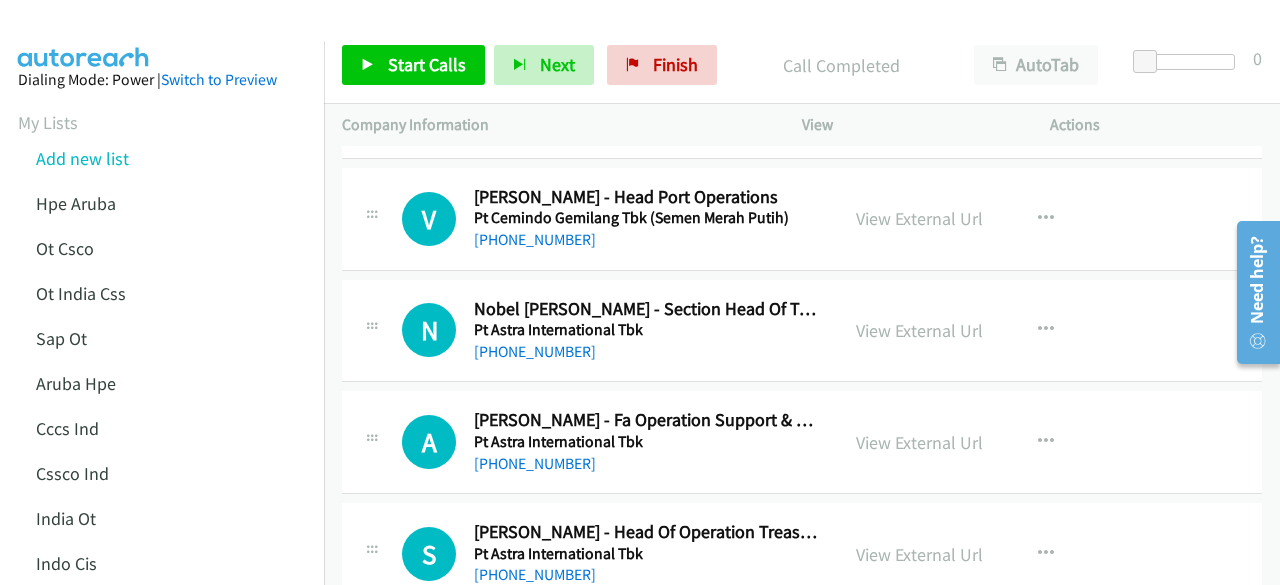 click on "View External Url
View External Url
Schedule/Manage Callback
Start Calls Here
Remove from list
Add to do not call list
Reset Call Status" at bounding box center [971, 219] 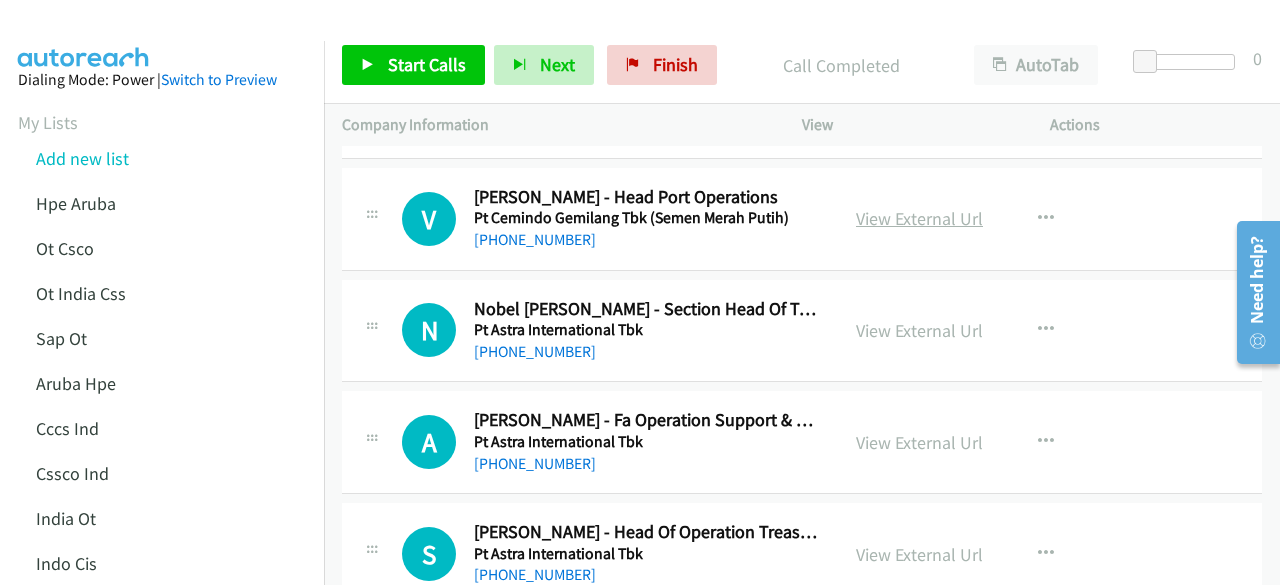 click on "View External Url" at bounding box center [919, 218] 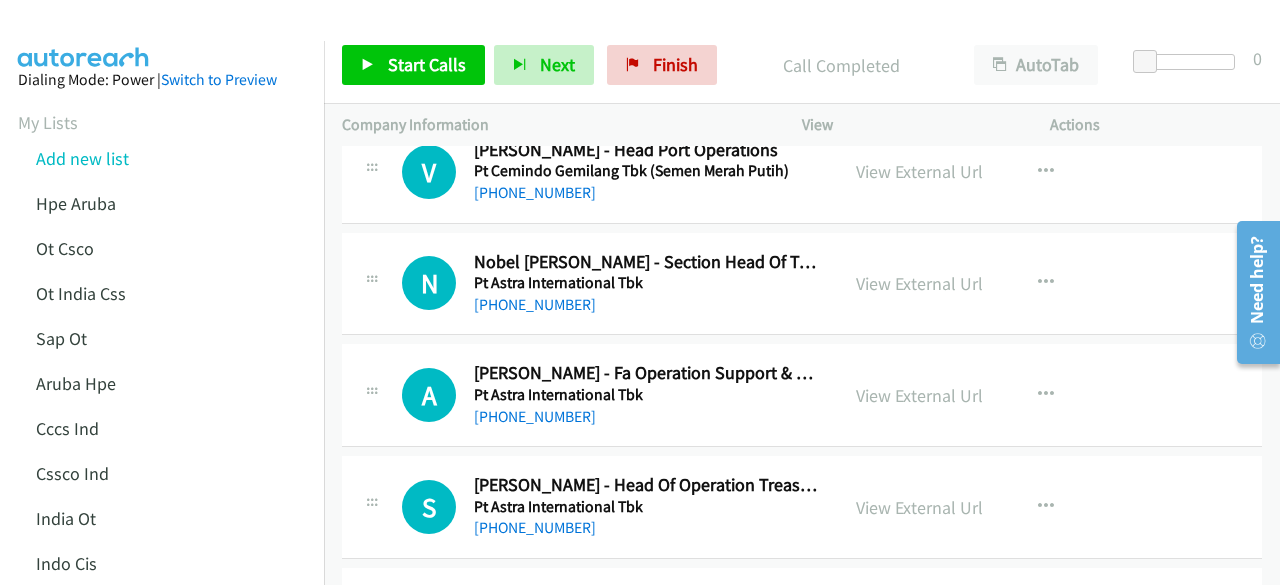 scroll, scrollTop: 5845, scrollLeft: 0, axis: vertical 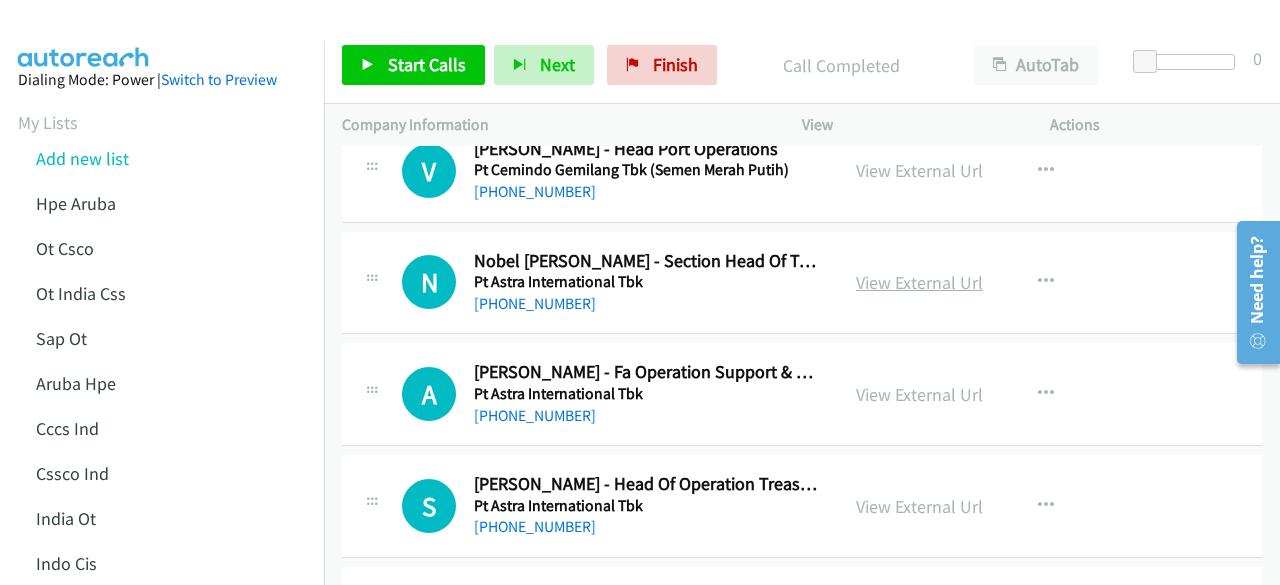 click on "View External Url" at bounding box center (919, 282) 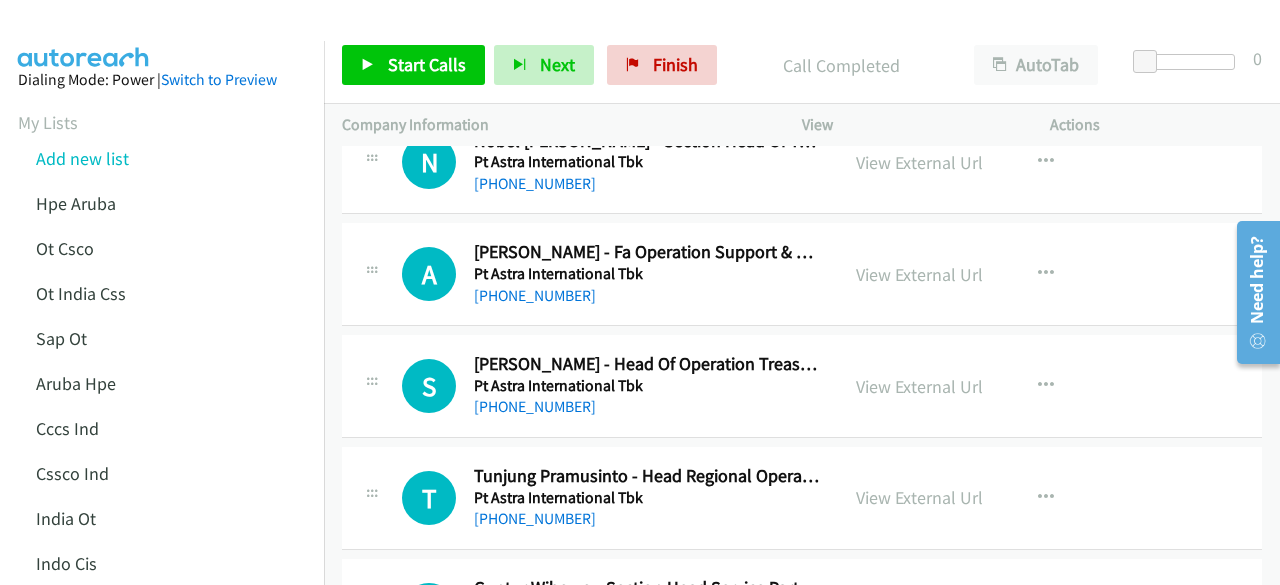 scroll, scrollTop: 5966, scrollLeft: 0, axis: vertical 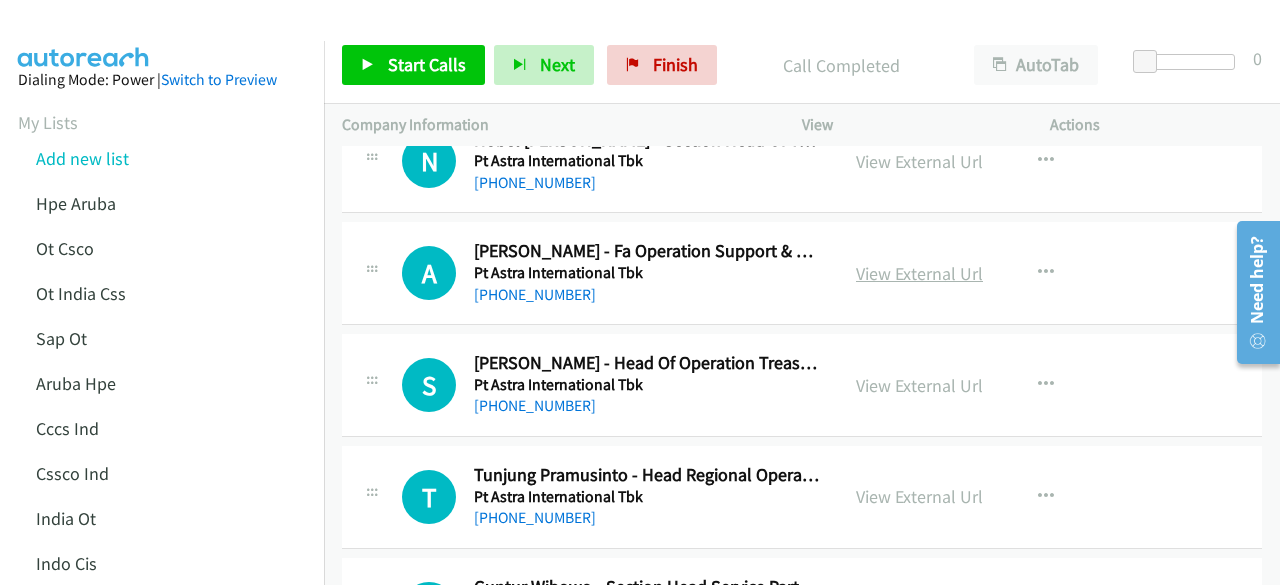 click on "View External Url" at bounding box center (919, 273) 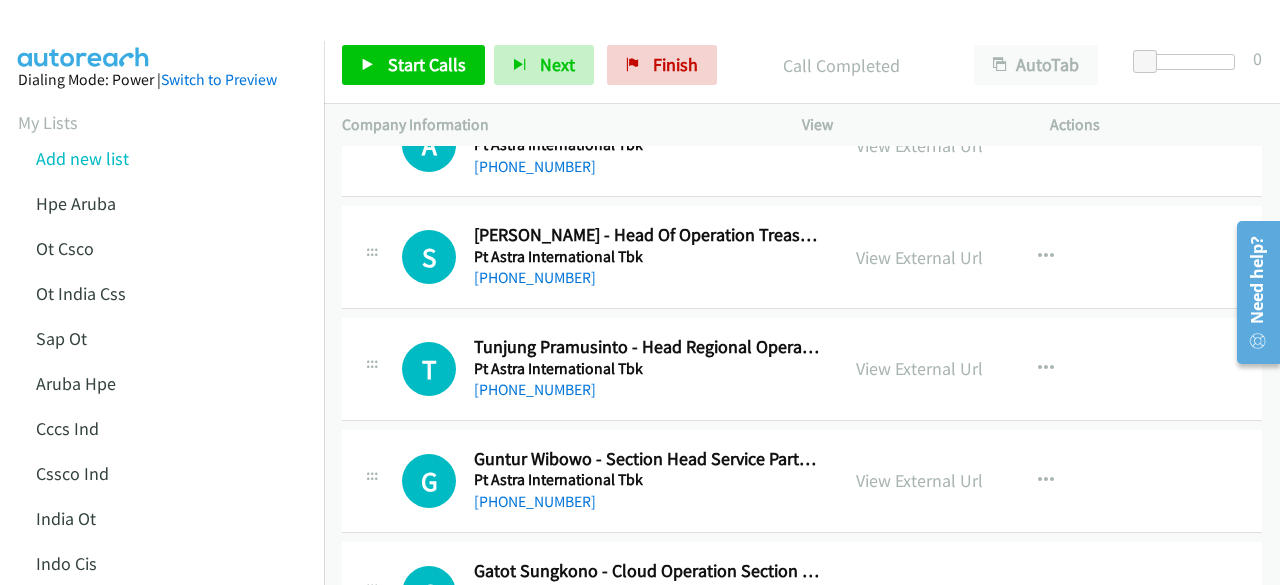 scroll, scrollTop: 6103, scrollLeft: 0, axis: vertical 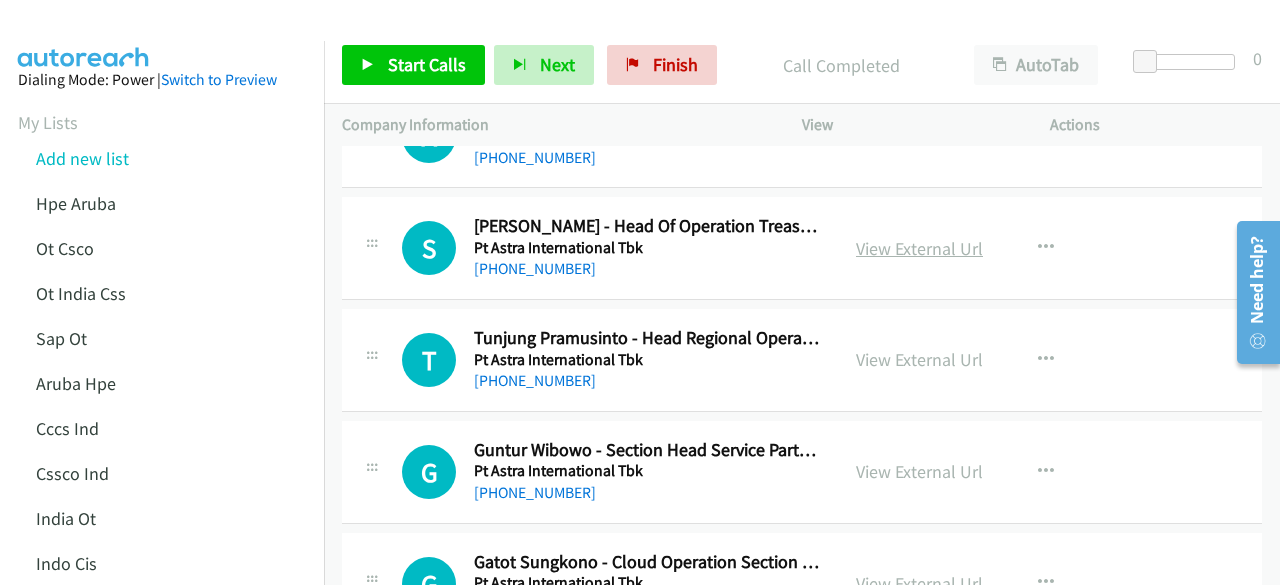 click on "View External Url" at bounding box center [919, 248] 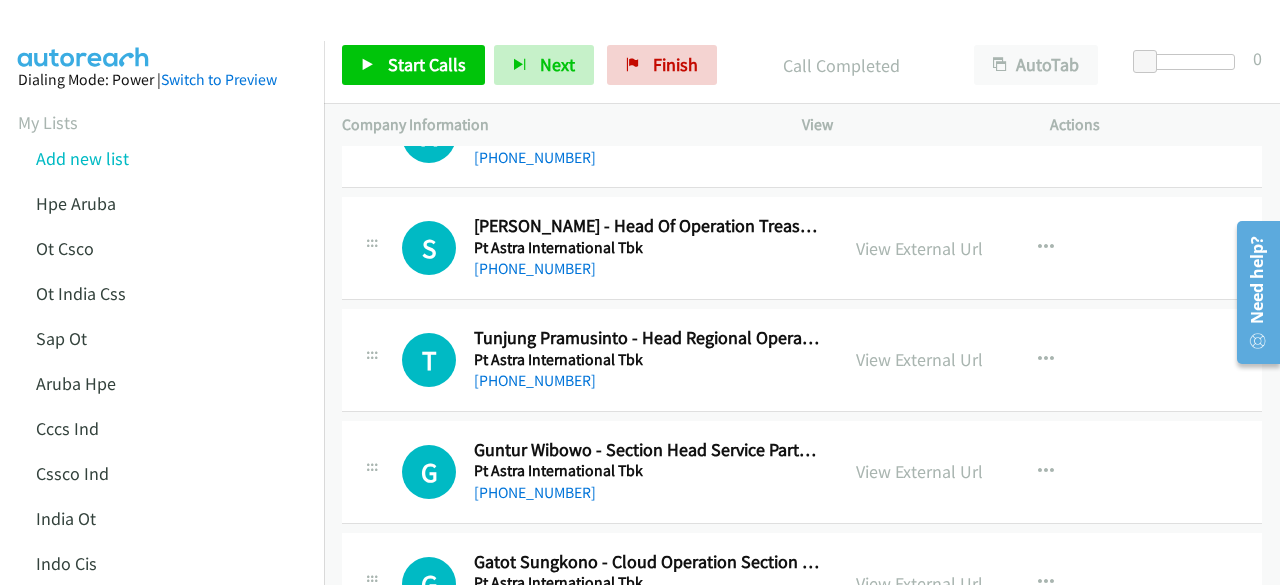 scroll, scrollTop: 6189, scrollLeft: 0, axis: vertical 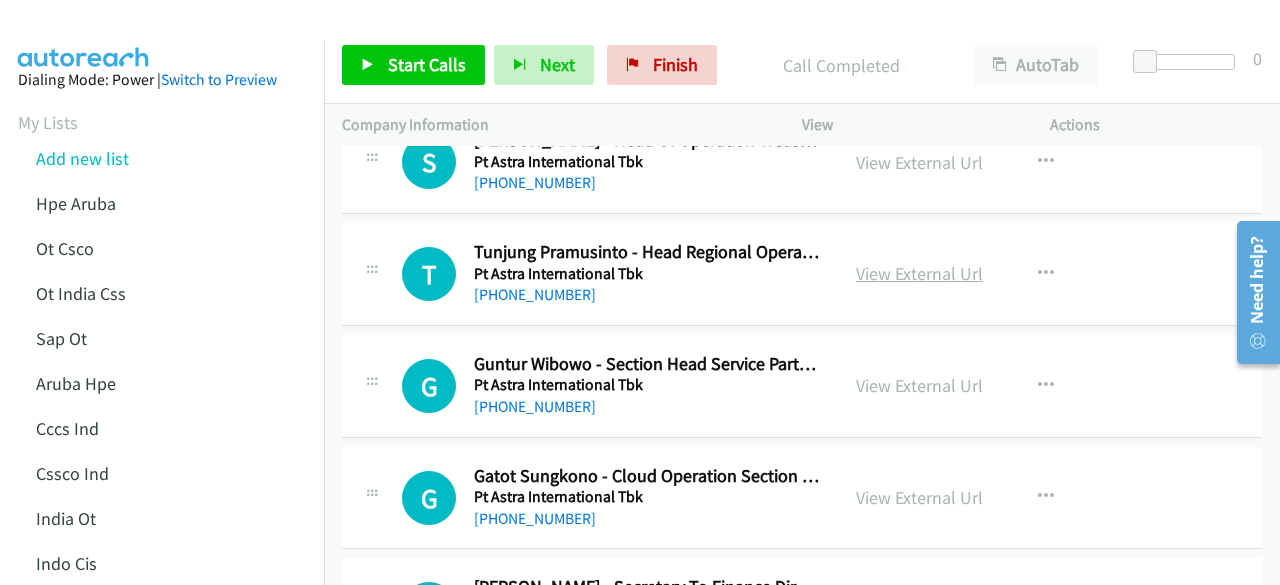 click on "View External Url" at bounding box center [919, 273] 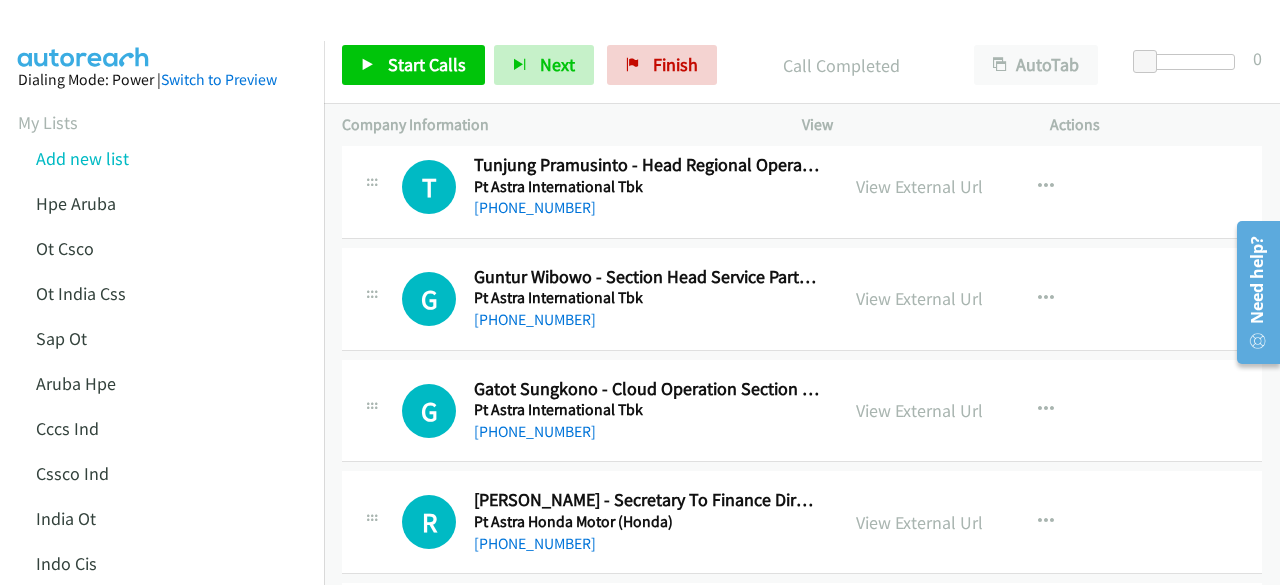 scroll, scrollTop: 6277, scrollLeft: 0, axis: vertical 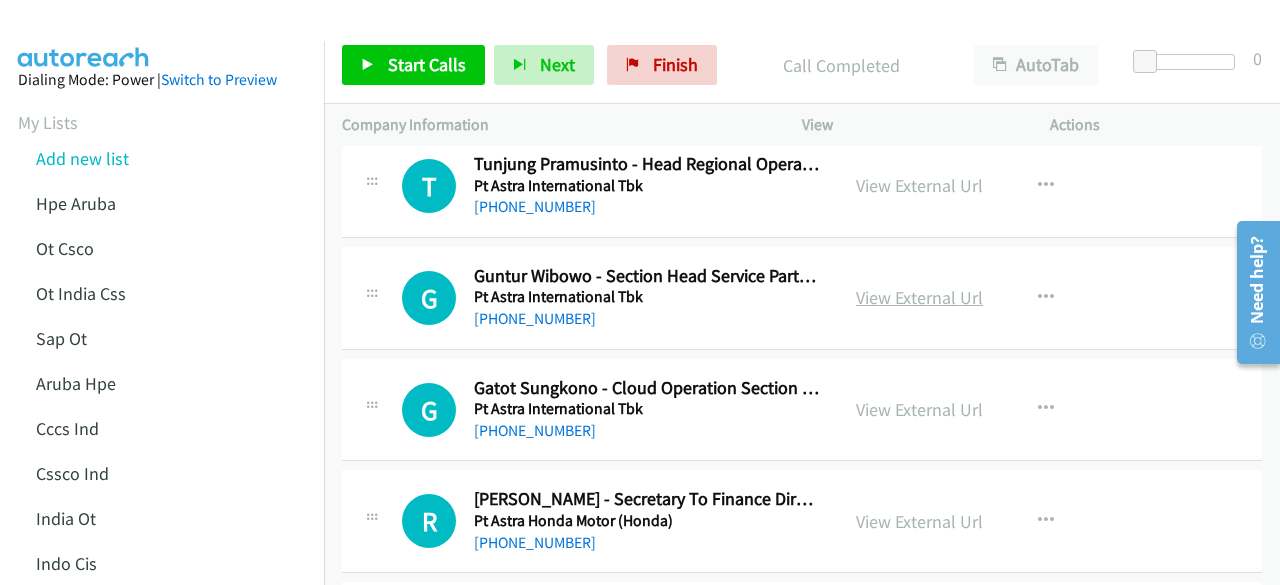 click on "View External Url" at bounding box center [919, 297] 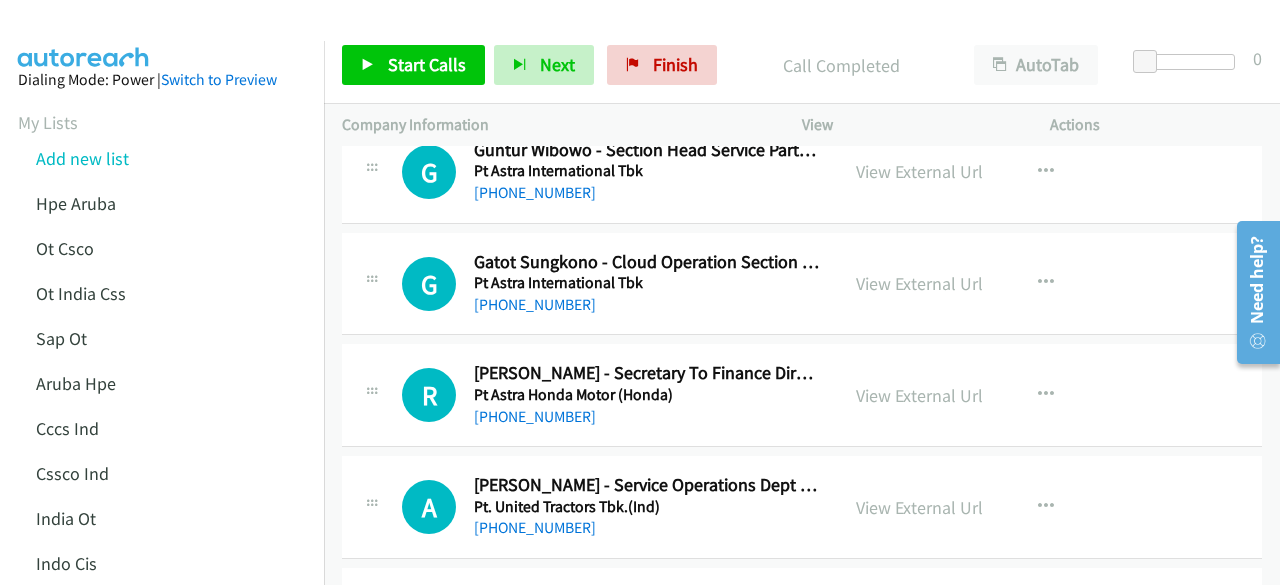 scroll, scrollTop: 6414, scrollLeft: 0, axis: vertical 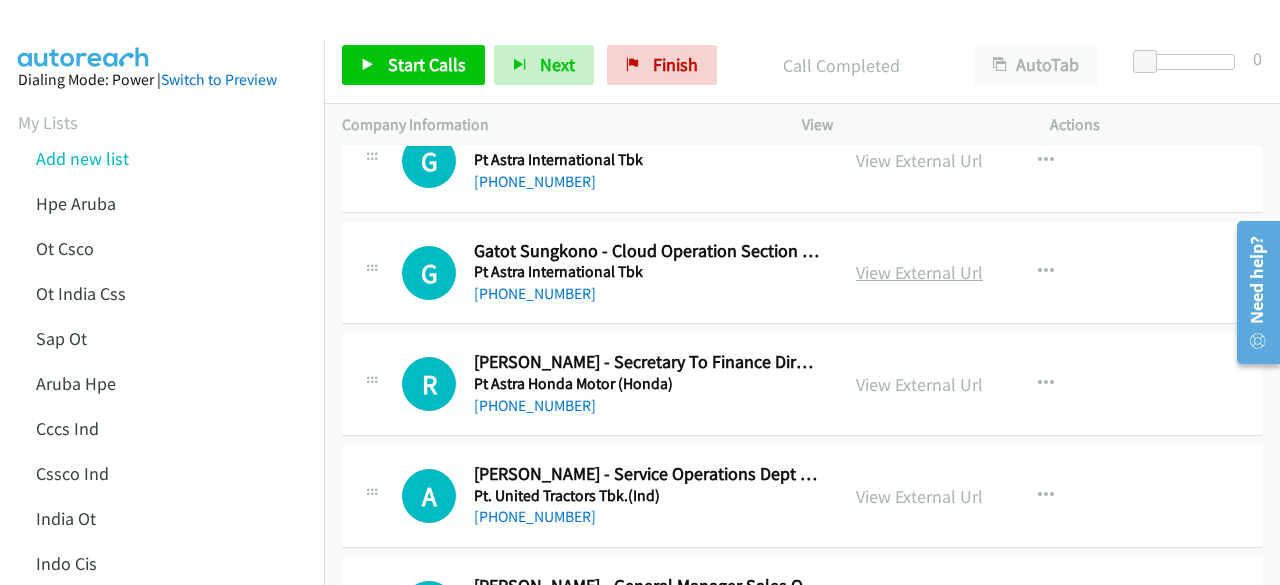 click on "View External Url" at bounding box center (919, 272) 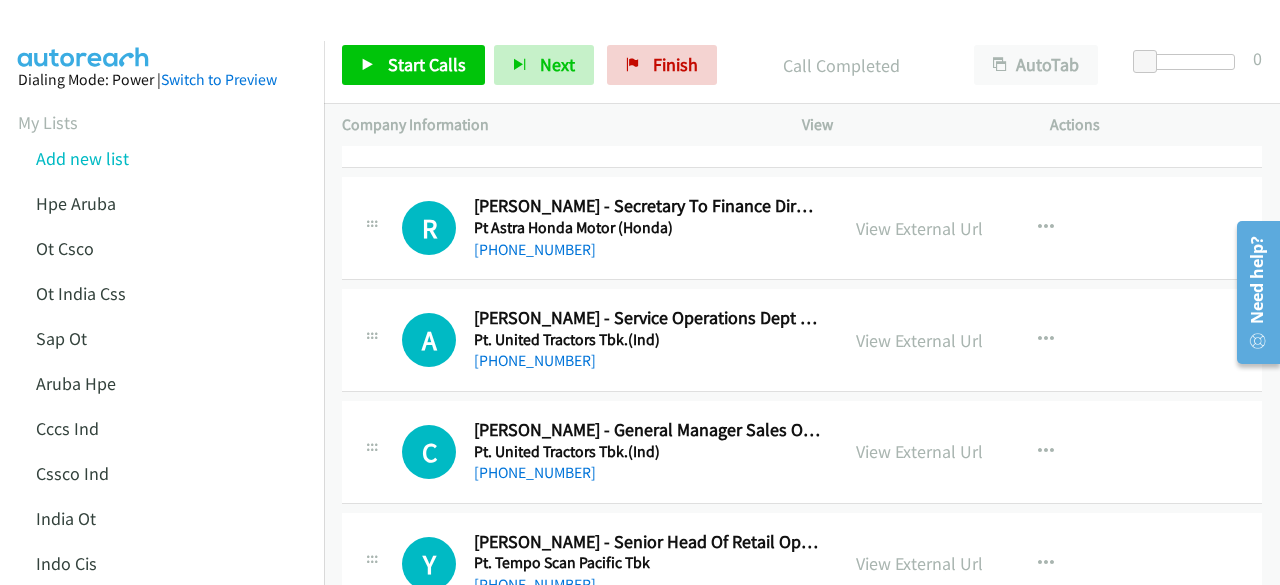 scroll, scrollTop: 6590, scrollLeft: 0, axis: vertical 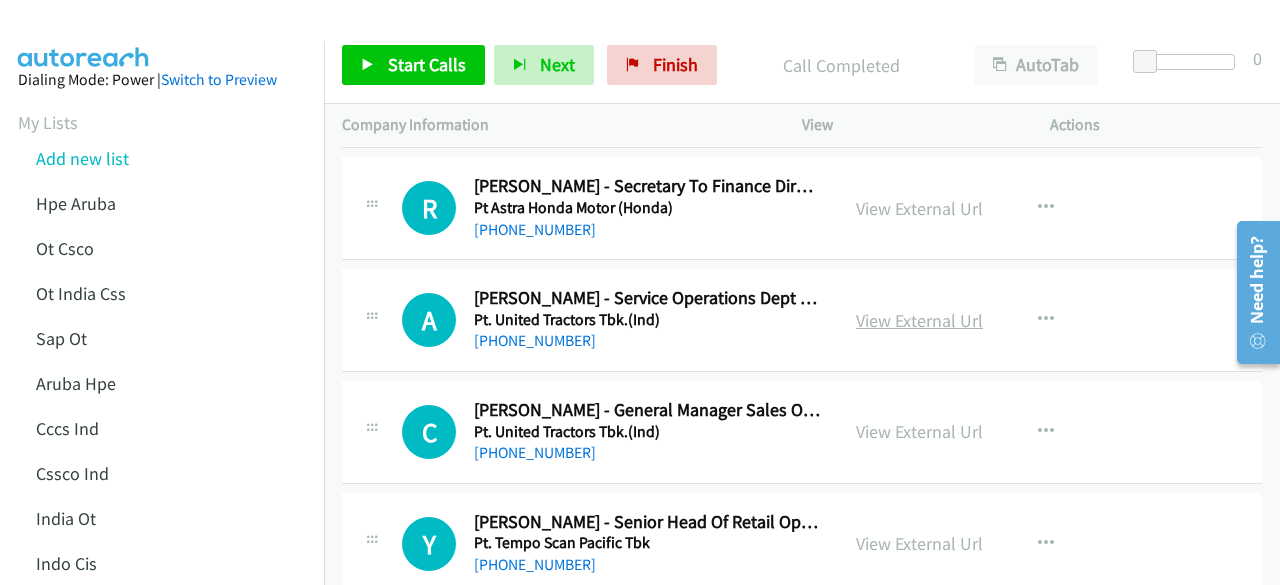 click on "View External Url" at bounding box center [919, 320] 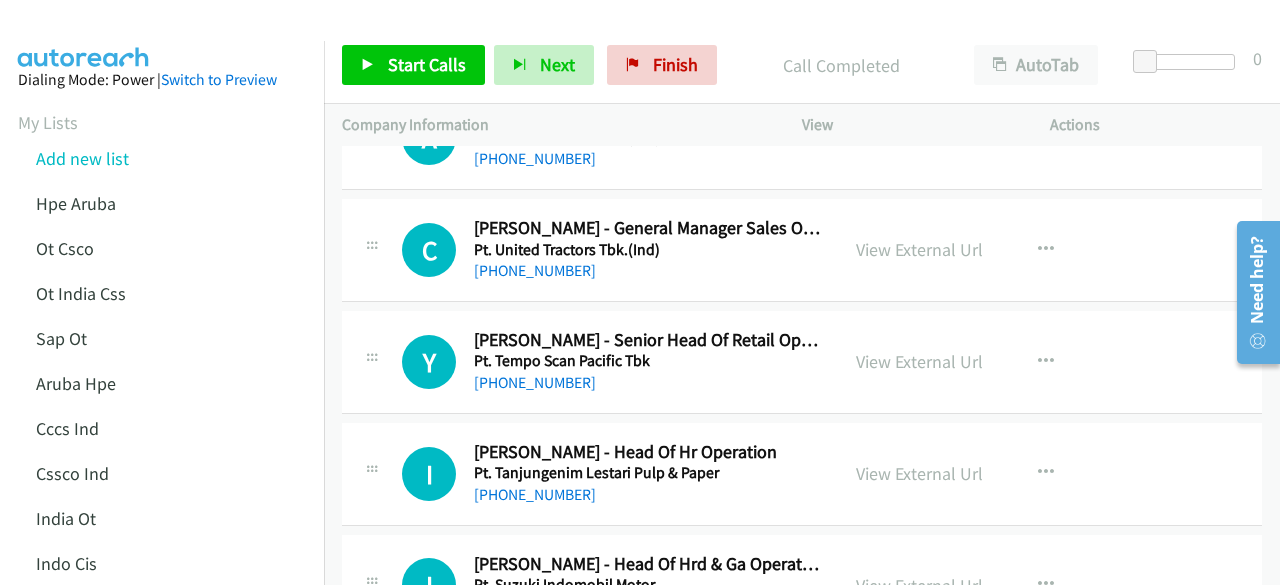 scroll, scrollTop: 6799, scrollLeft: 0, axis: vertical 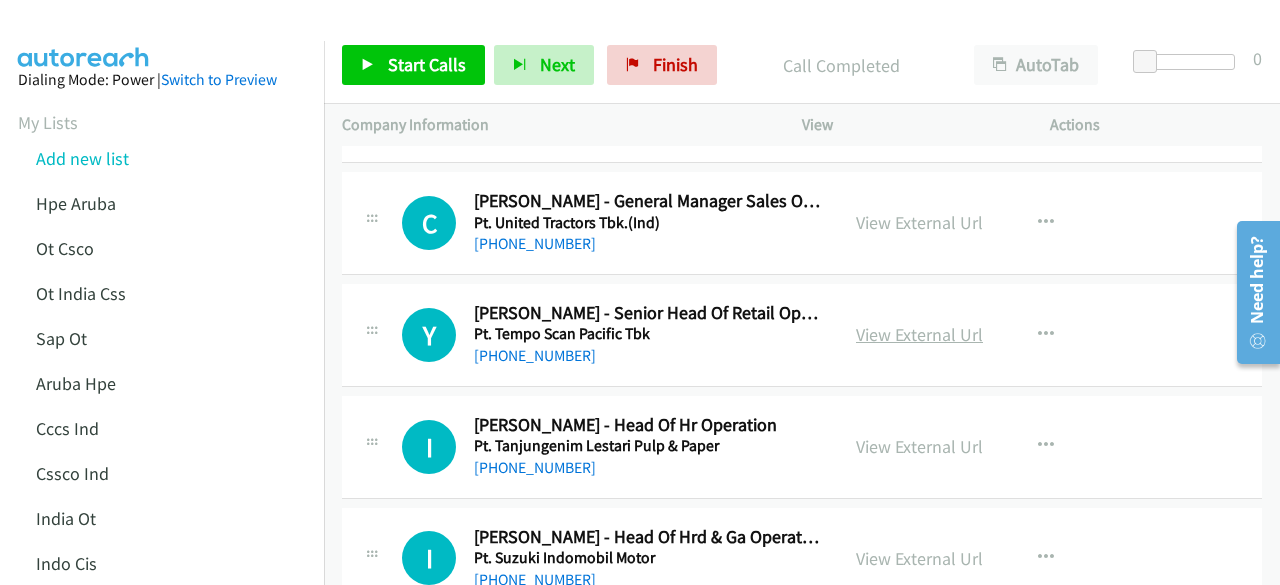 click on "View External Url" at bounding box center [919, 334] 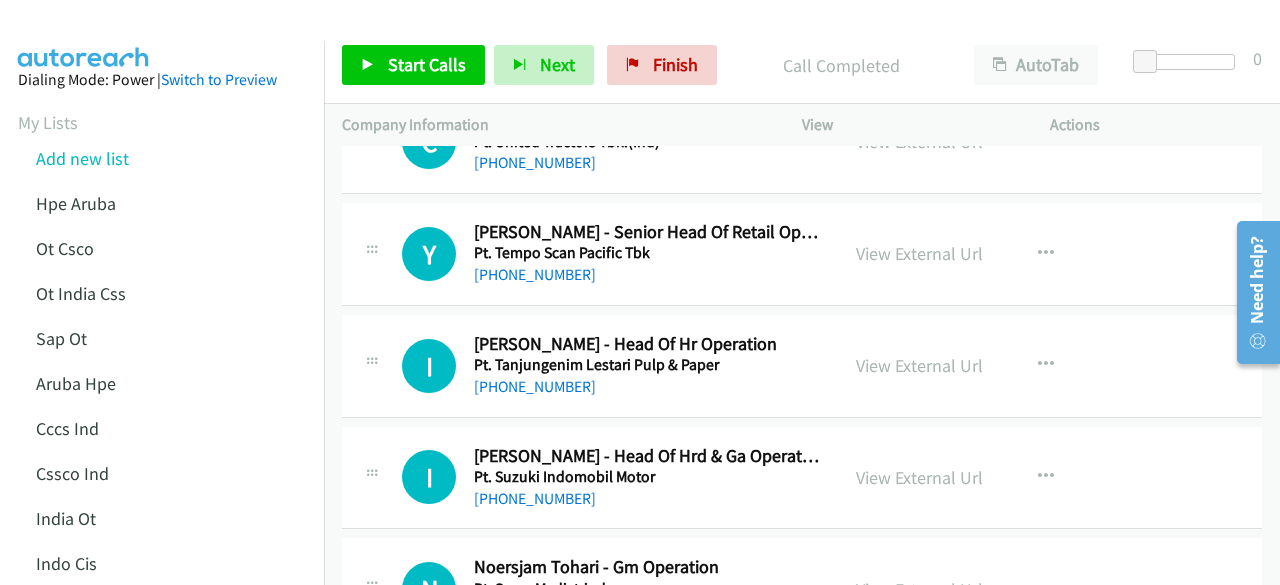 scroll, scrollTop: 6881, scrollLeft: 0, axis: vertical 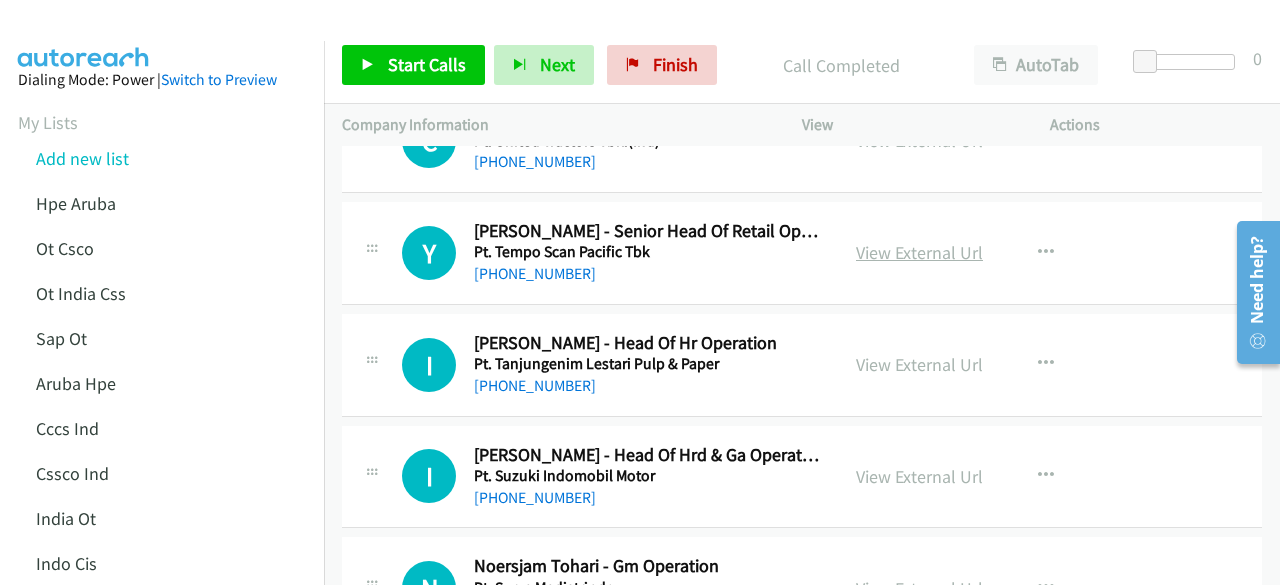 click on "View External Url" at bounding box center (919, 252) 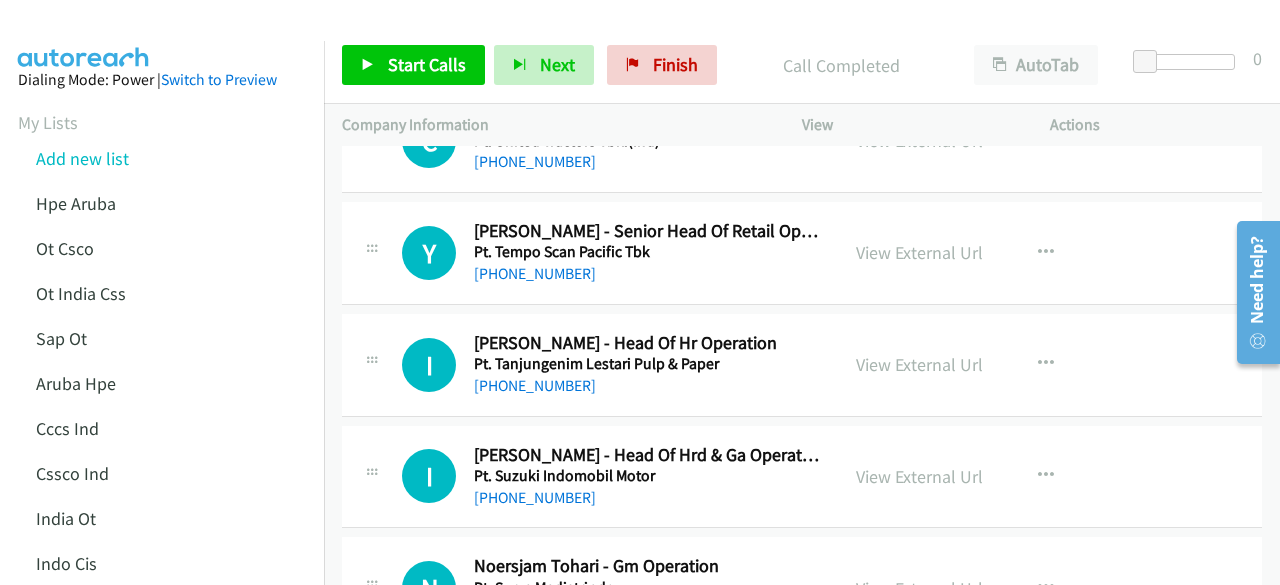 click on "[PHONE_NUMBER]" at bounding box center [647, 274] 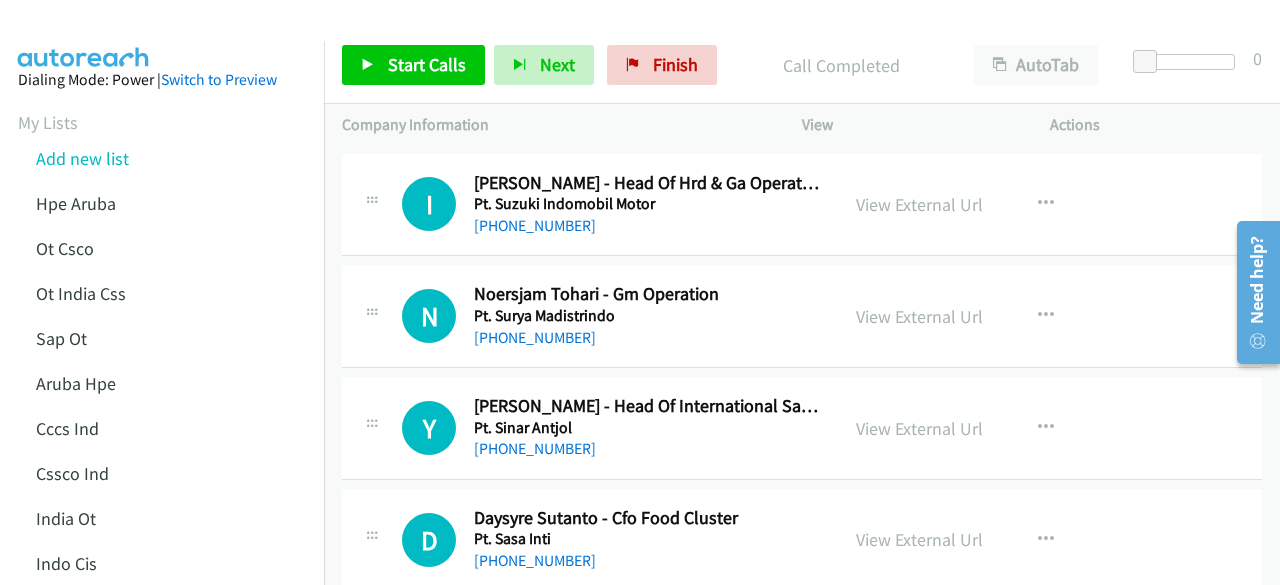 scroll, scrollTop: 7166, scrollLeft: 0, axis: vertical 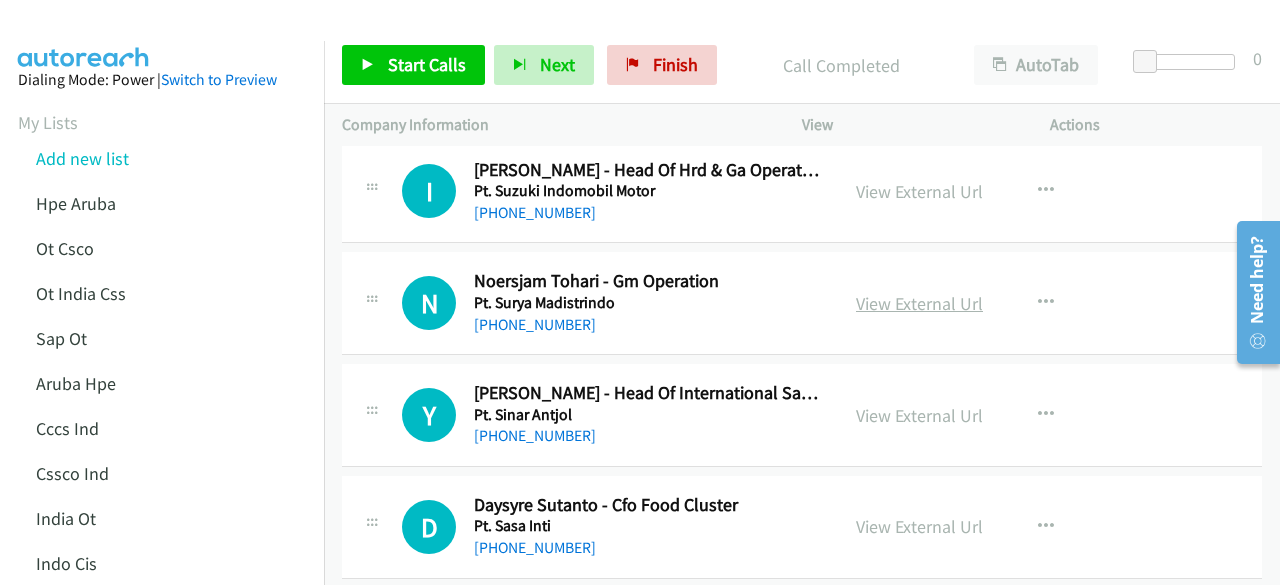 click on "View External Url" at bounding box center [919, 303] 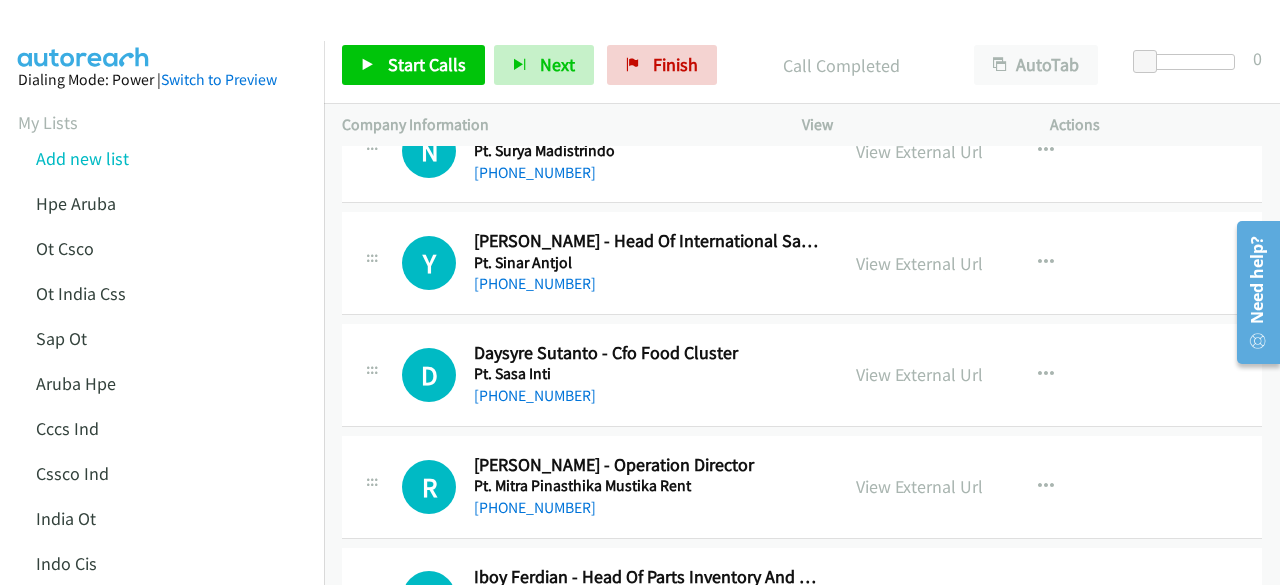 scroll, scrollTop: 7319, scrollLeft: 0, axis: vertical 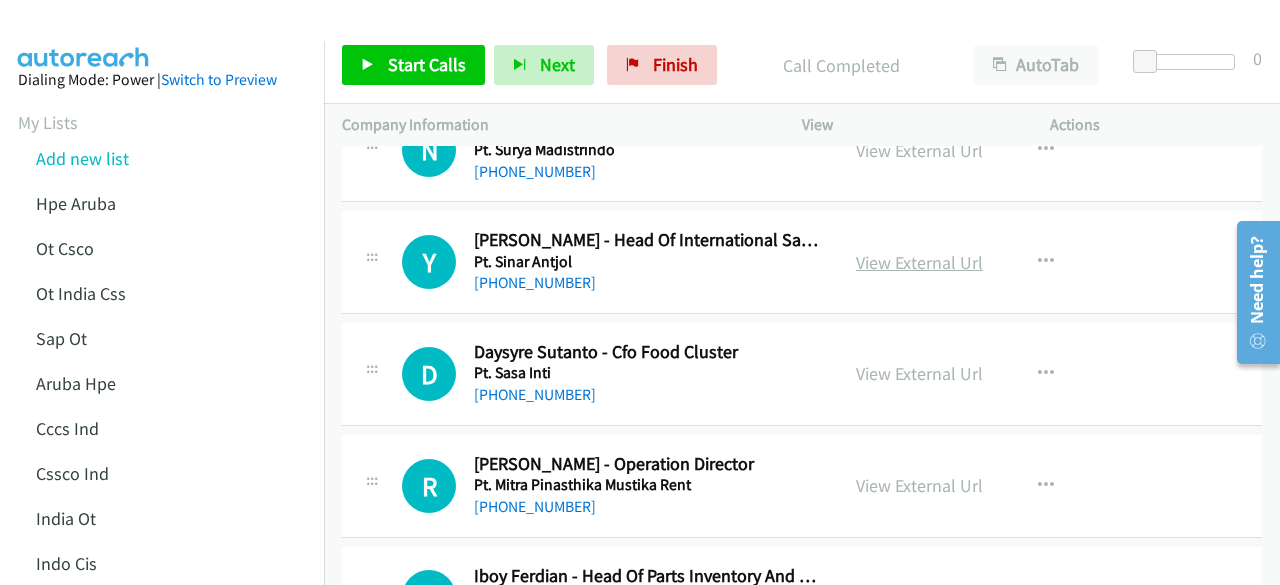 click on "View External Url" at bounding box center [919, 262] 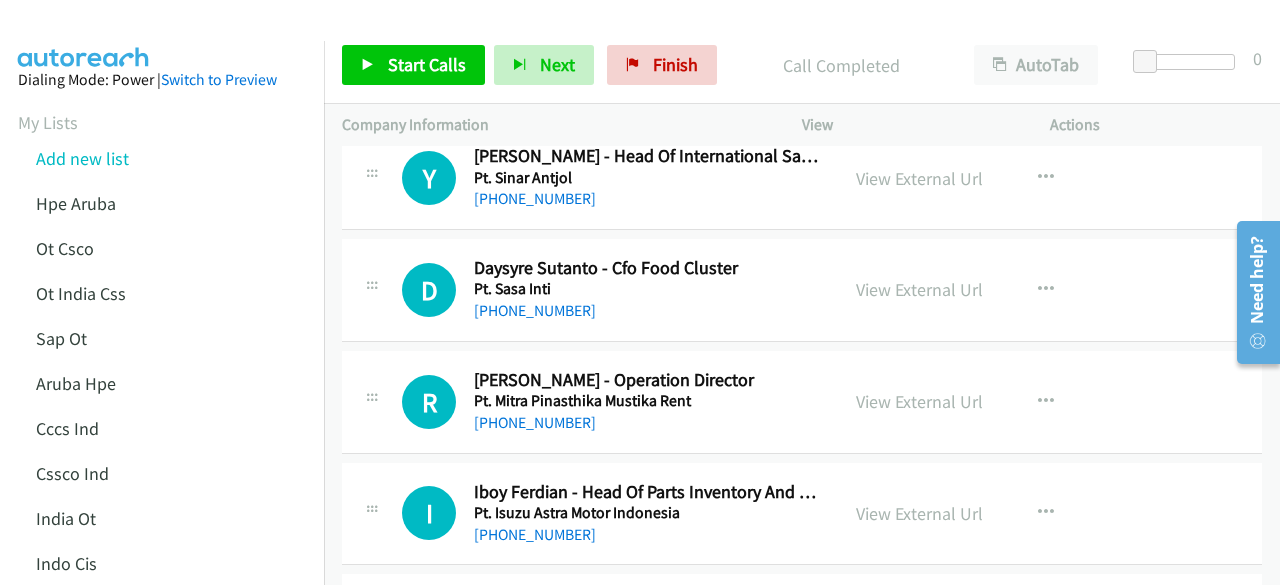 scroll, scrollTop: 7412, scrollLeft: 0, axis: vertical 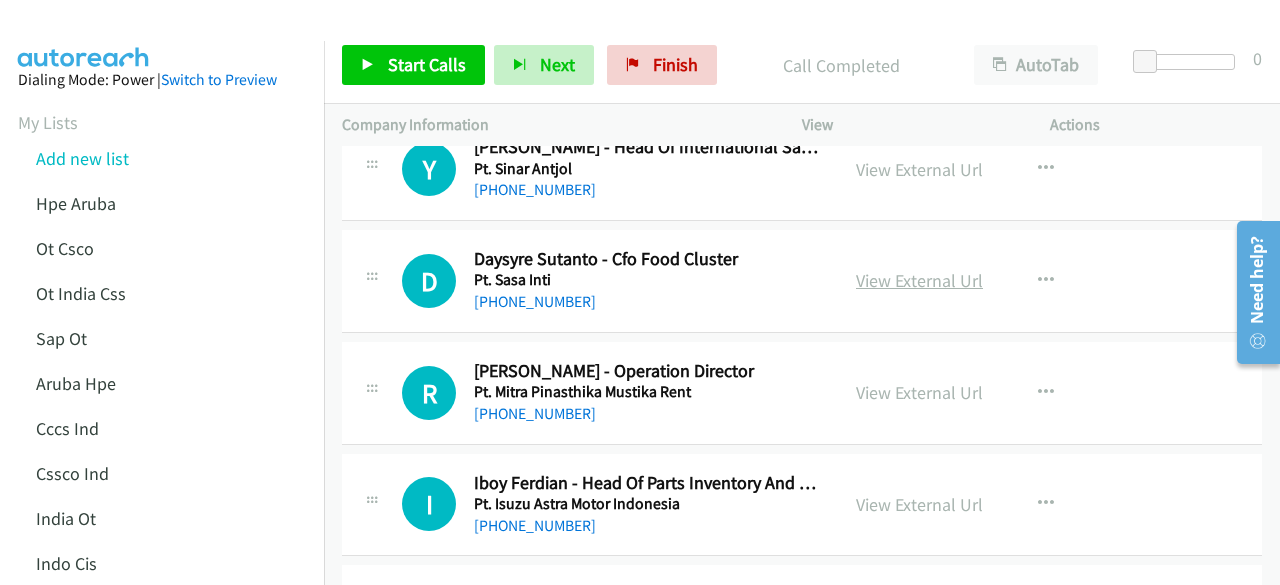 click on "View External Url" at bounding box center [919, 280] 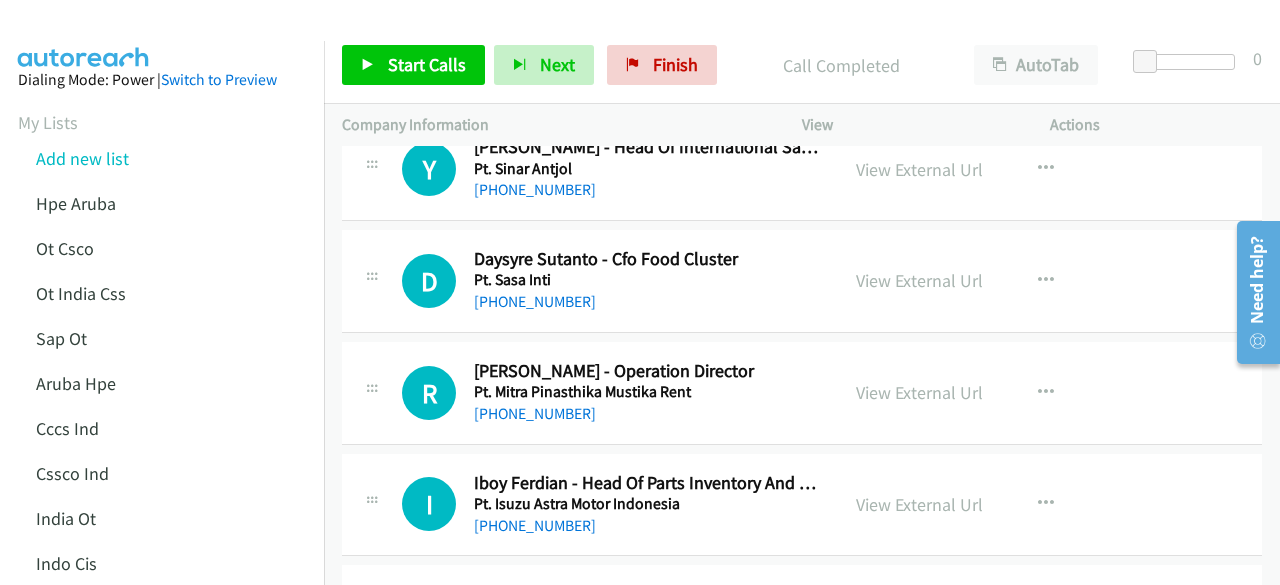 click on "D
Callback Scheduled
Daysyre Sutanto - Cfo Food Cluster
Pt. Sasa Inti
Asia/Jakarta
+62 816-1162-669
View External Url
View External Url
Schedule/Manage Callback
Start Calls Here
Remove from list
Add to do not call list
Reset Call Status" at bounding box center (802, 281) 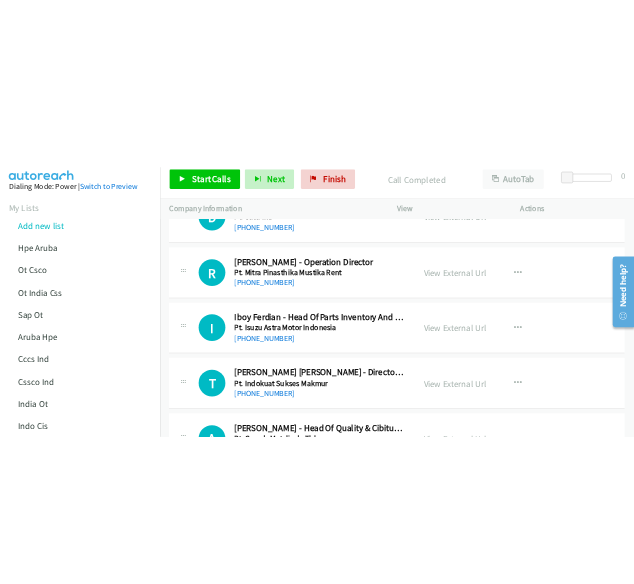 scroll, scrollTop: 7552, scrollLeft: 0, axis: vertical 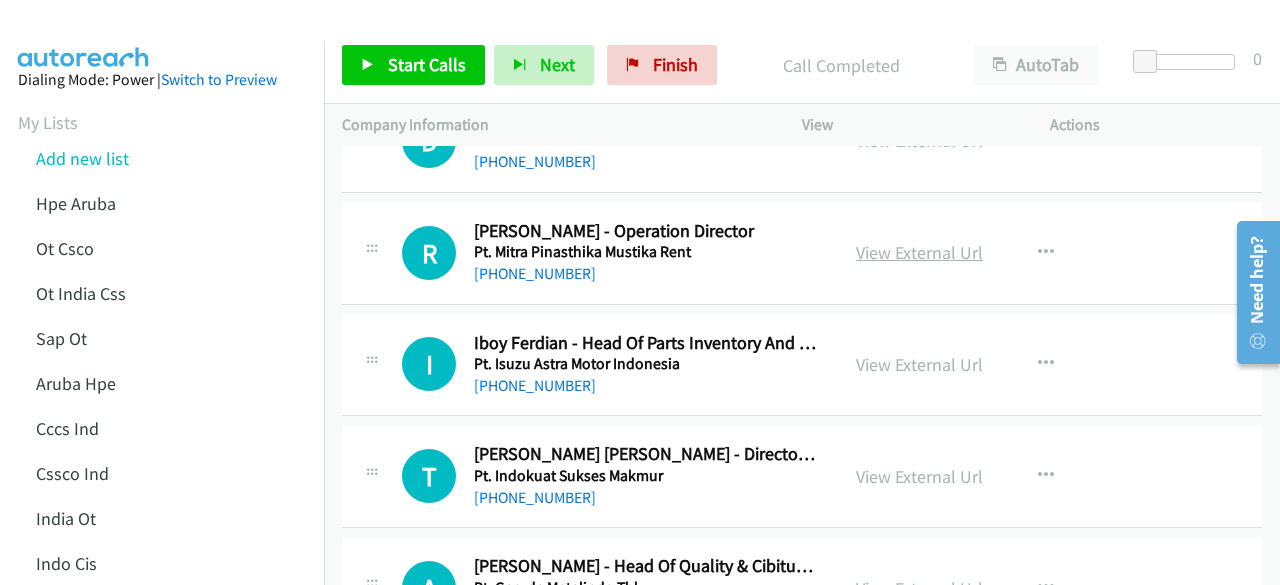 click on "View External Url" at bounding box center [919, 252] 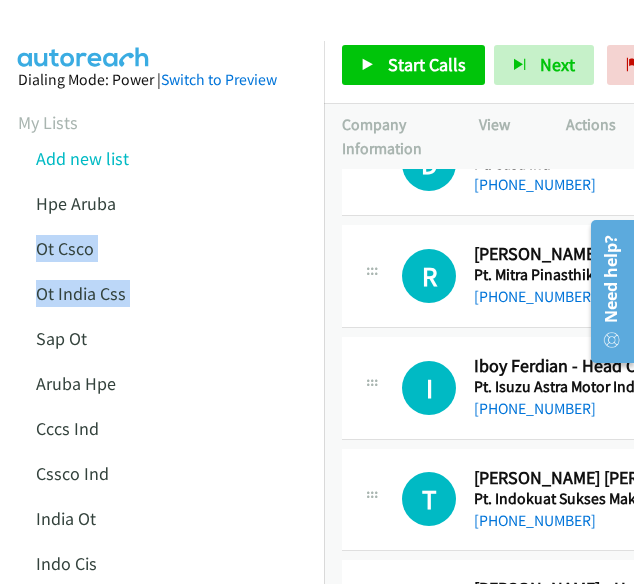 click on "My Lists
Add new list
Hpe Aruba
Ot Csco
Ot India Css
Sap Ot
Aruba Hpe
Cccs Ind
Cssco Ind
India Ot
Indo Cis
Indo Cssco
Infor Indo
Infor Indo 5
Sp Indo Erp" at bounding box center (162, 437) 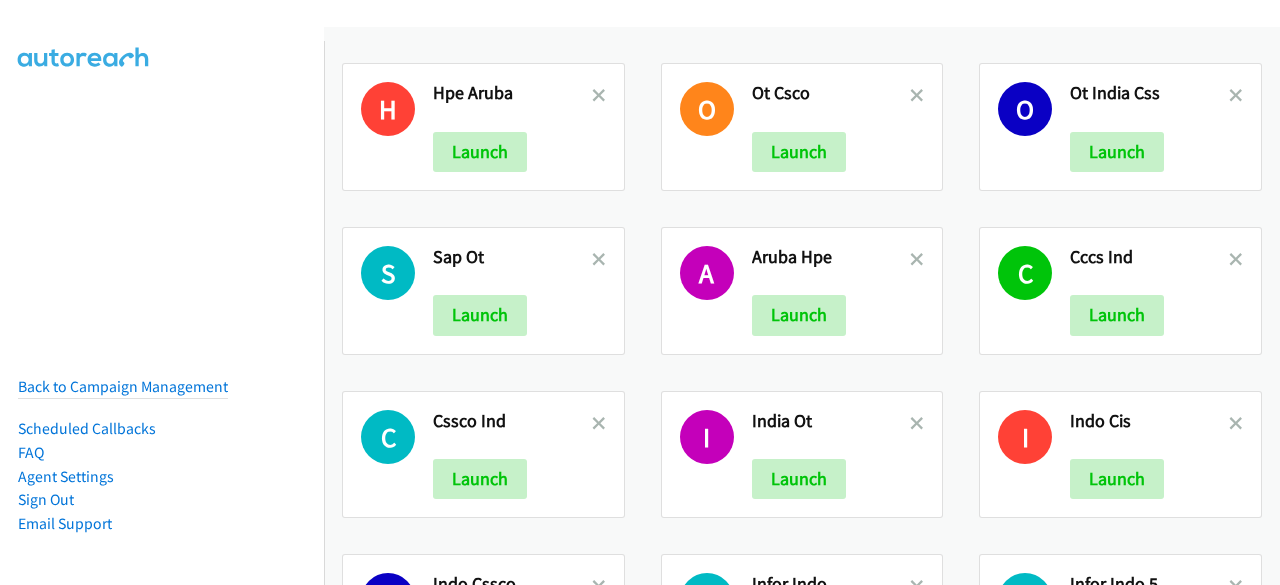 scroll, scrollTop: 0, scrollLeft: 0, axis: both 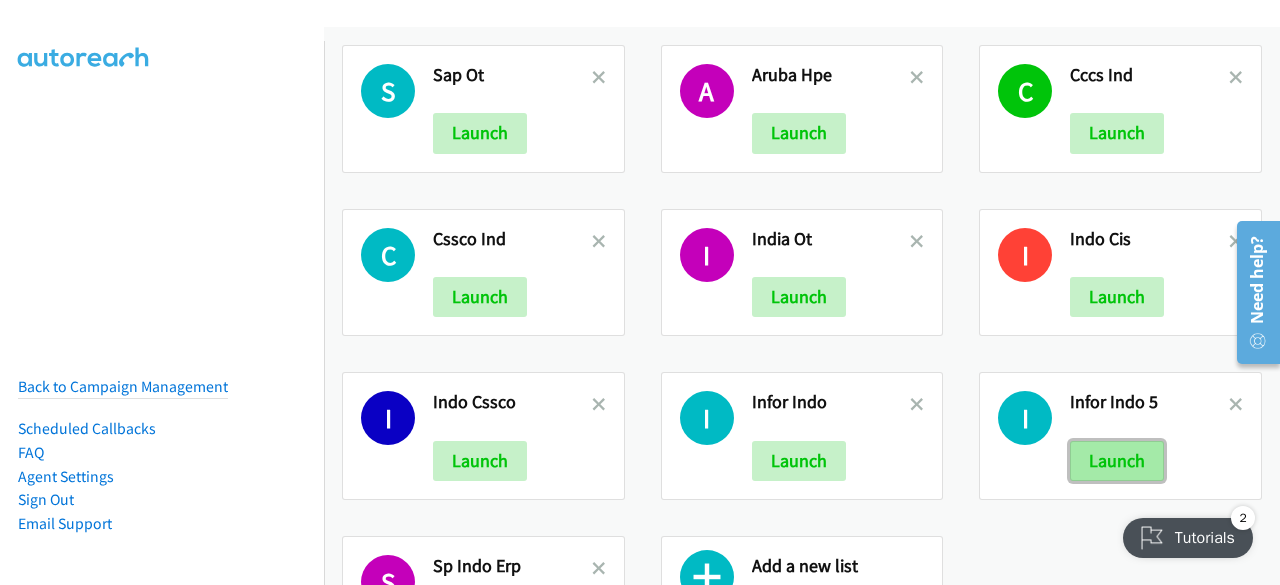 click on "Launch" at bounding box center [1117, 461] 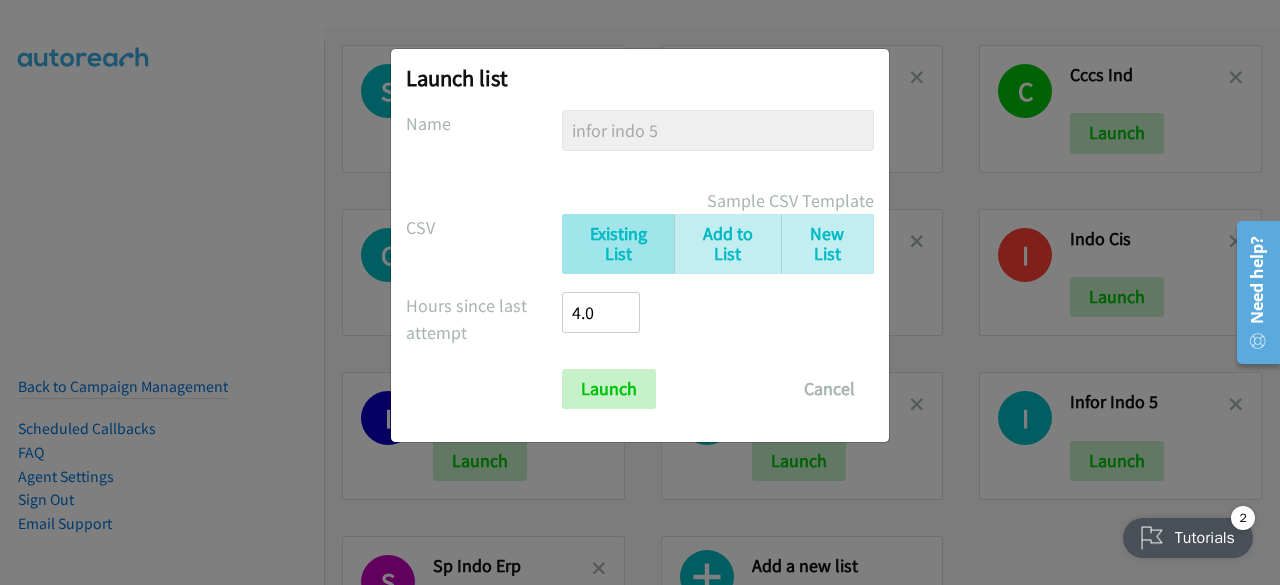 click on "4.0" at bounding box center (601, 321) 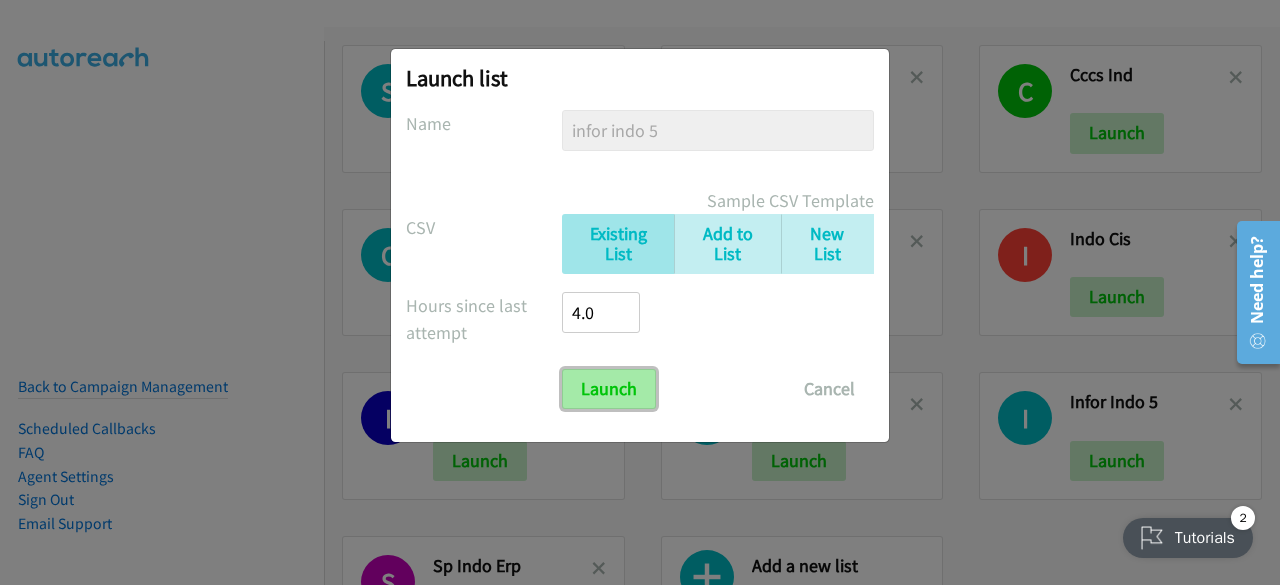 click on "Launch" at bounding box center (609, 389) 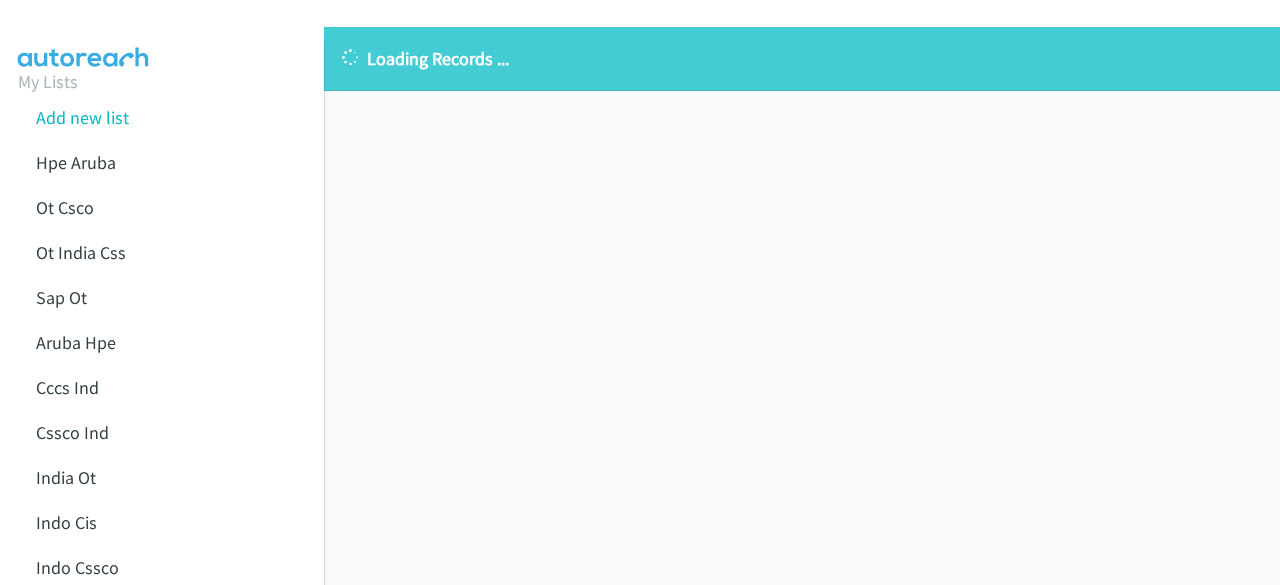 scroll, scrollTop: 0, scrollLeft: 0, axis: both 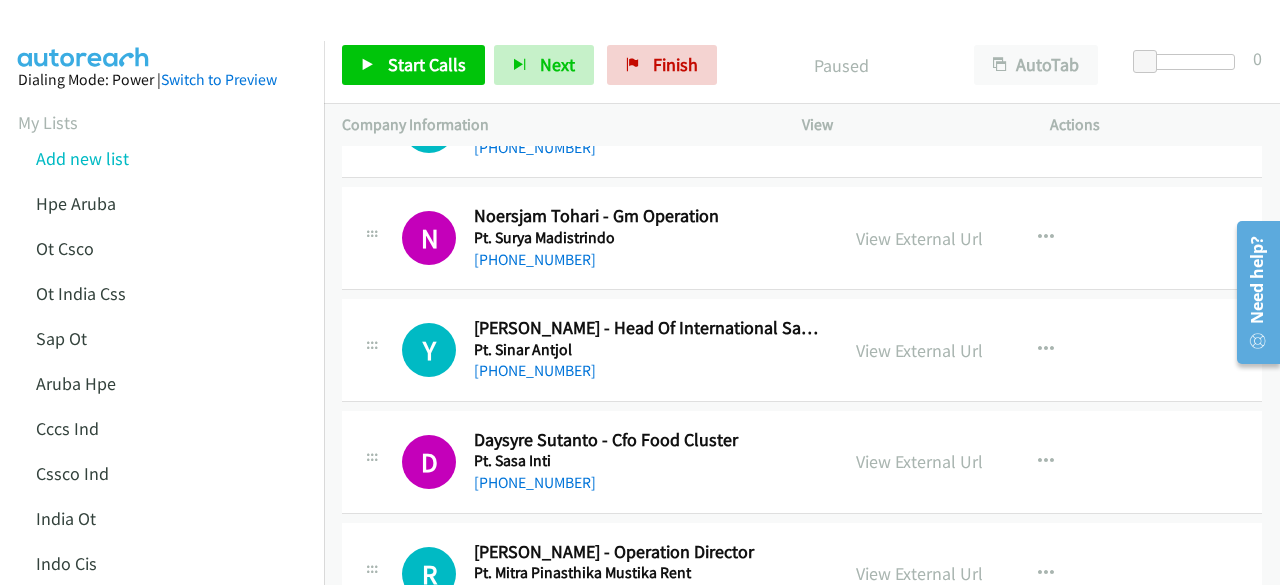 click on "View External Url
View External Url
Schedule/Manage Callback
Start Calls Here
Remove from list
Add to do not call list
Reset Call Status" at bounding box center [971, 350] 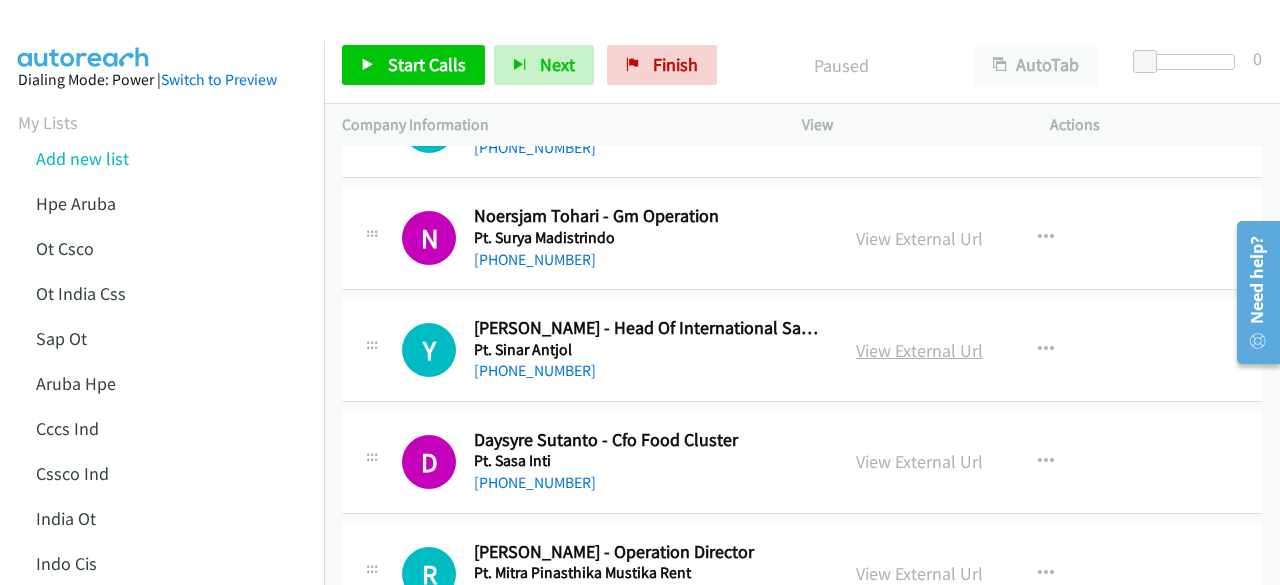 click on "View External Url" at bounding box center [919, 350] 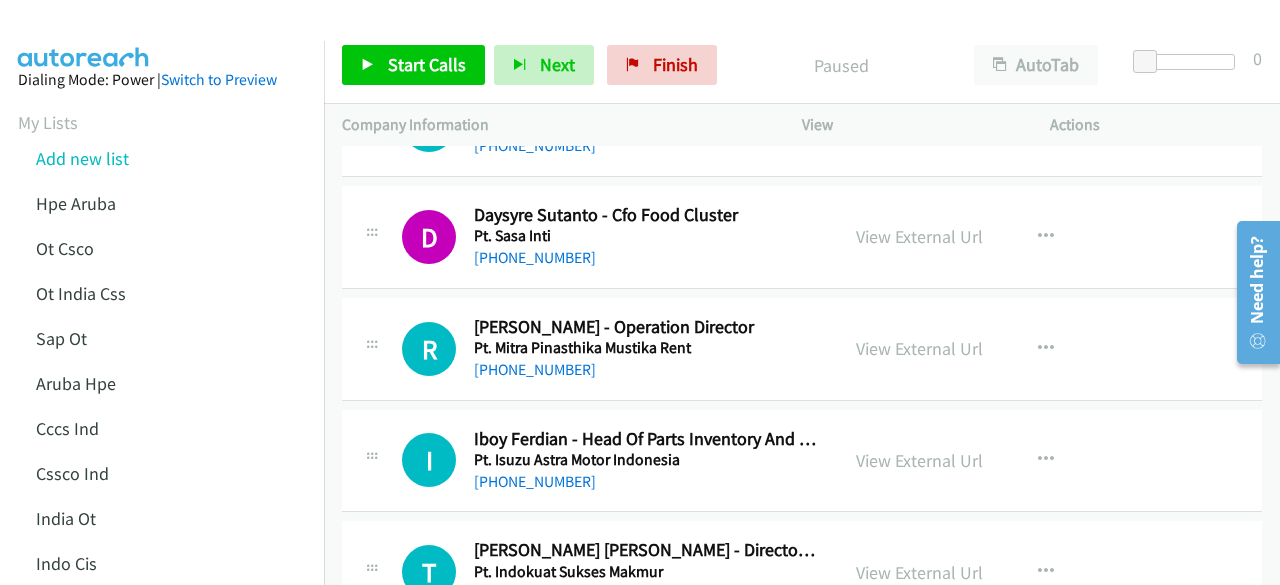 scroll, scrollTop: 7460, scrollLeft: 0, axis: vertical 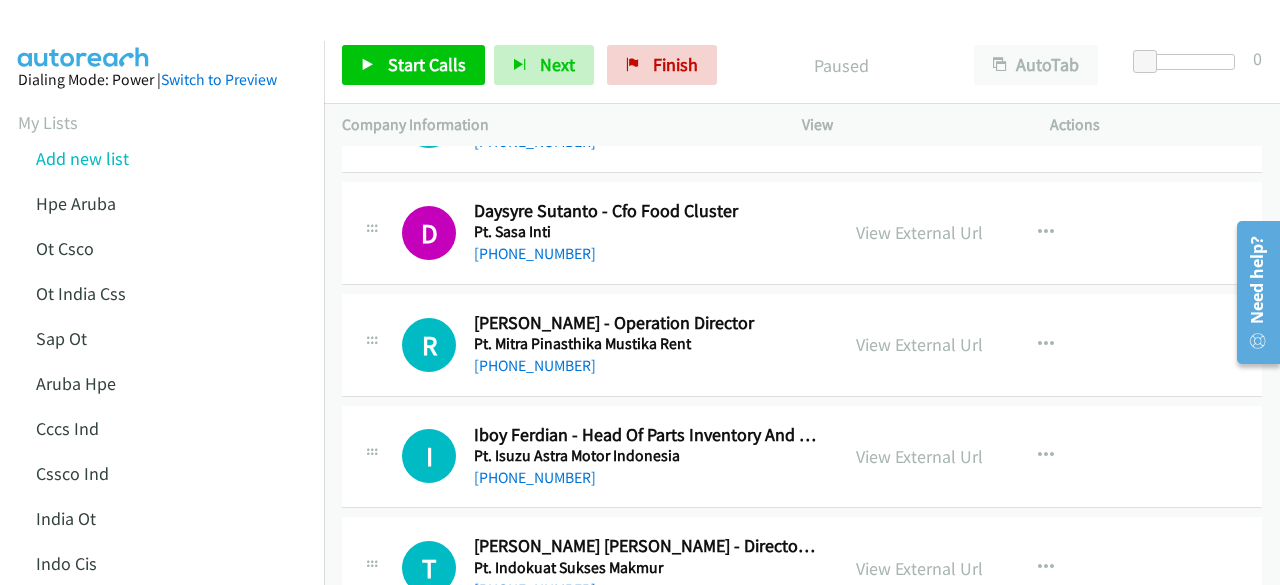 click on "View External Url
View External Url
Schedule/Manage Callback
Start Calls Here
Remove from list
Add to do not call list
Reset Call Status" at bounding box center [971, 345] 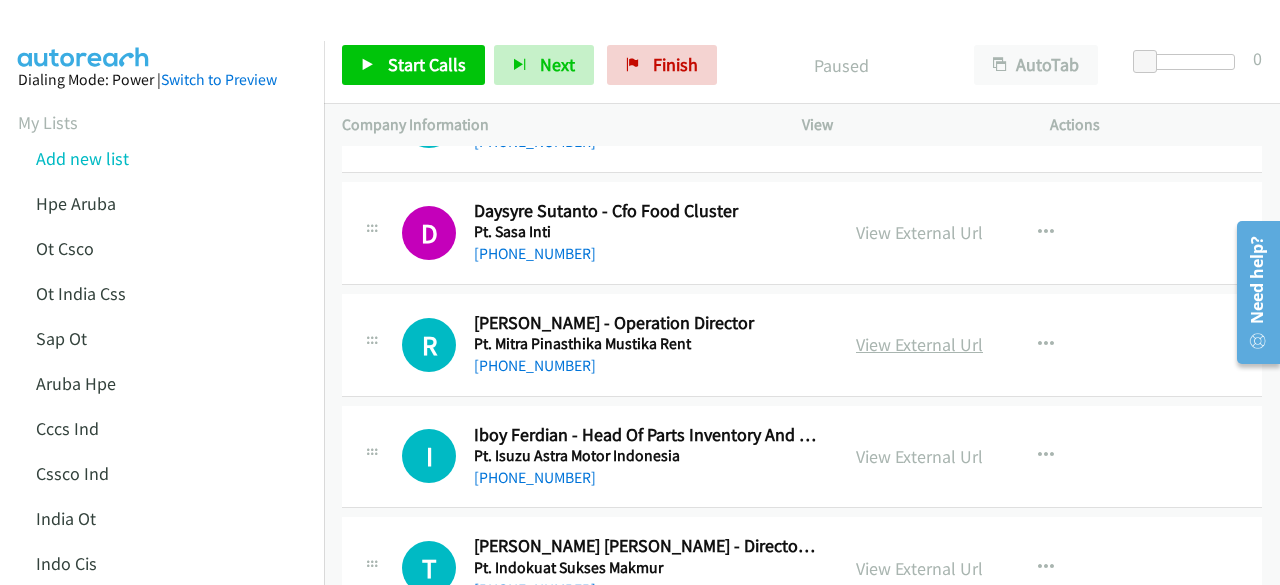 click on "View External Url" at bounding box center (919, 344) 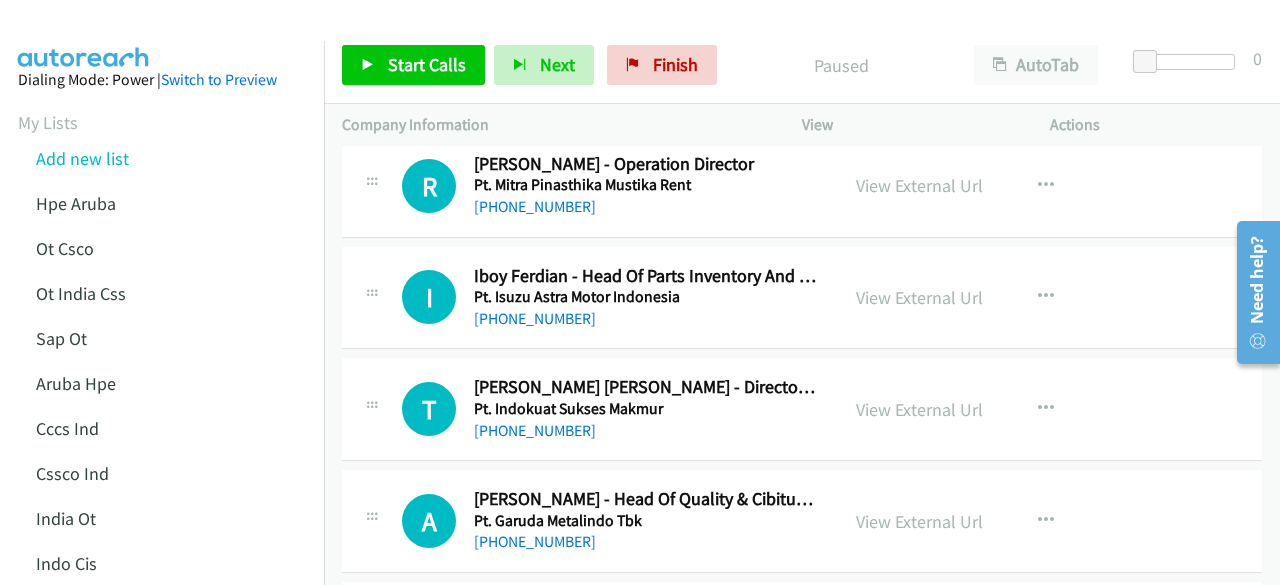 scroll, scrollTop: 7620, scrollLeft: 0, axis: vertical 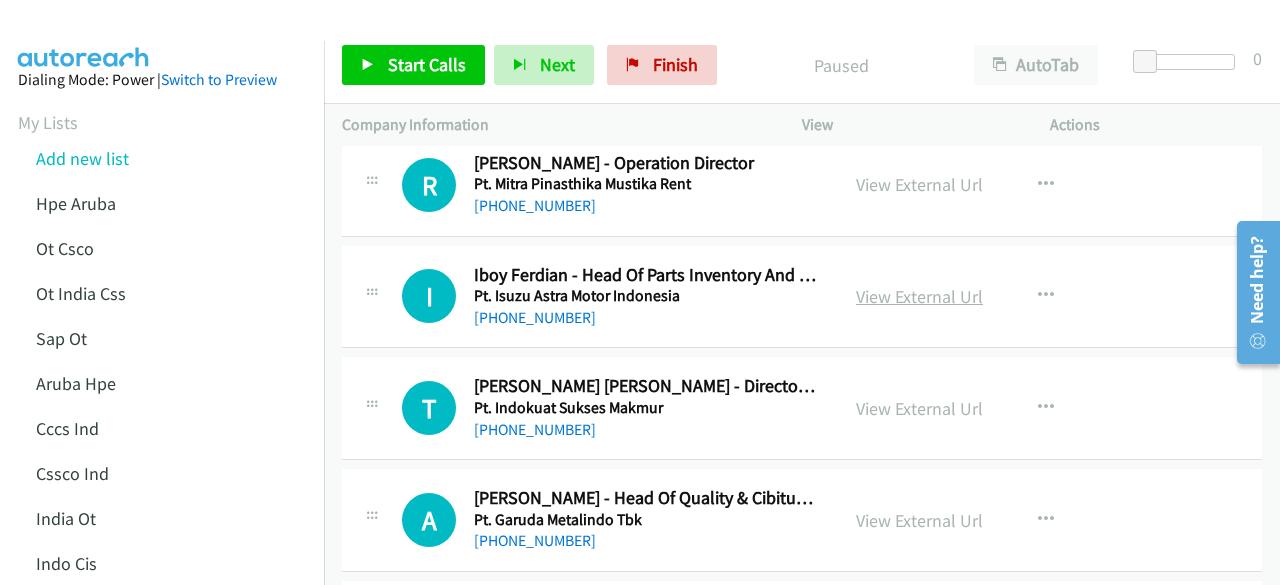 click on "View External Url" at bounding box center [919, 296] 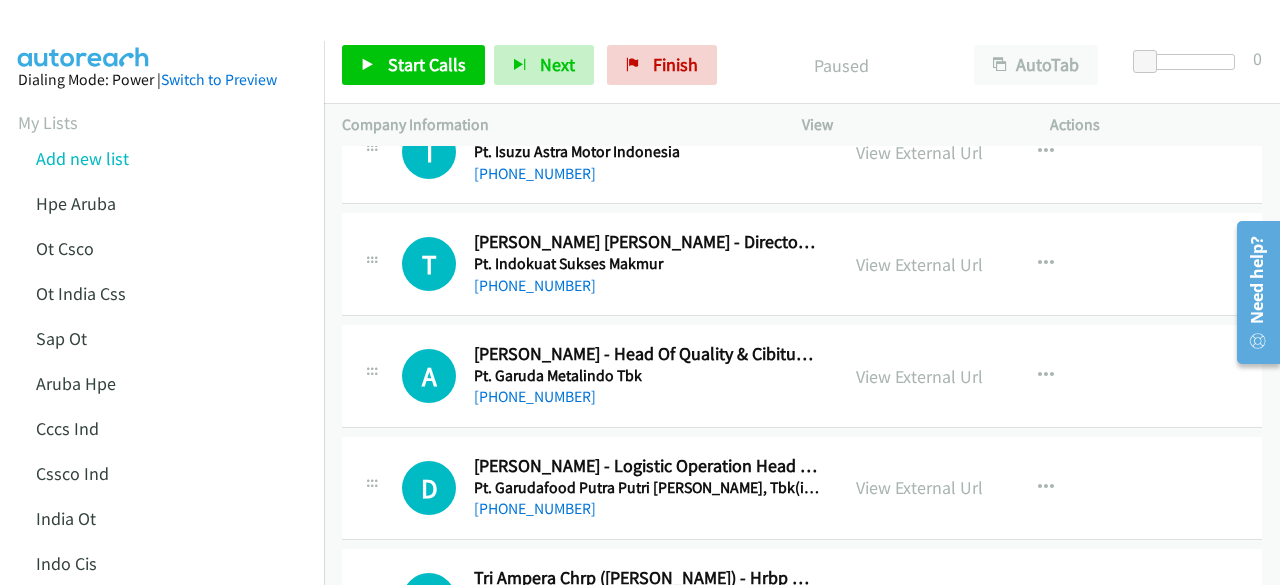 scroll, scrollTop: 7774, scrollLeft: 0, axis: vertical 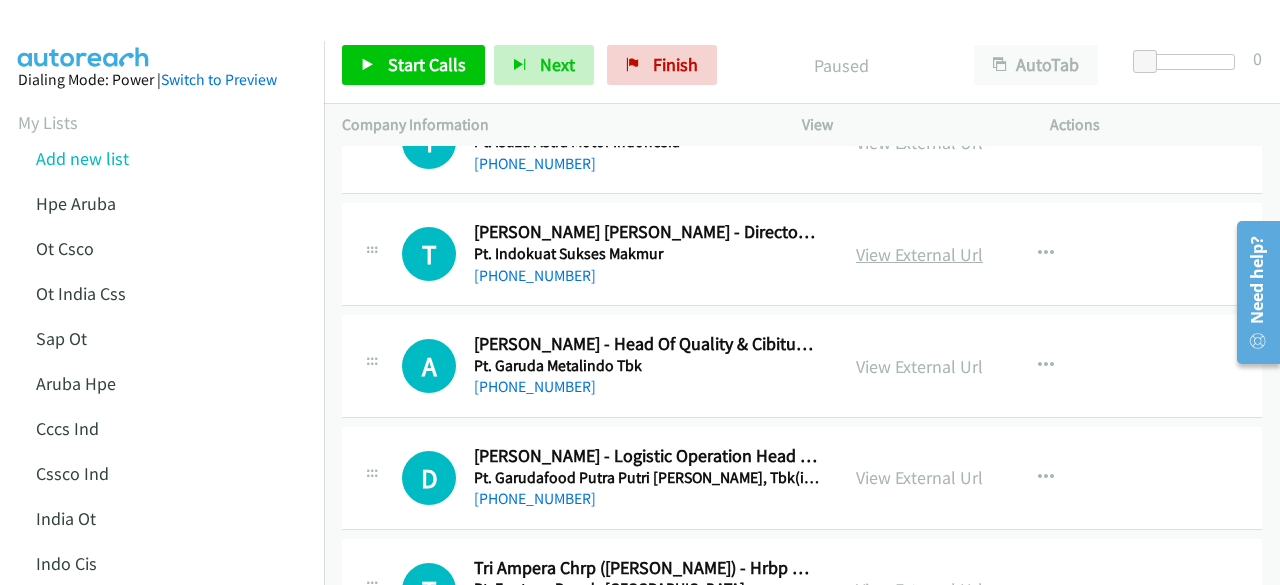 click on "View External Url" at bounding box center [919, 254] 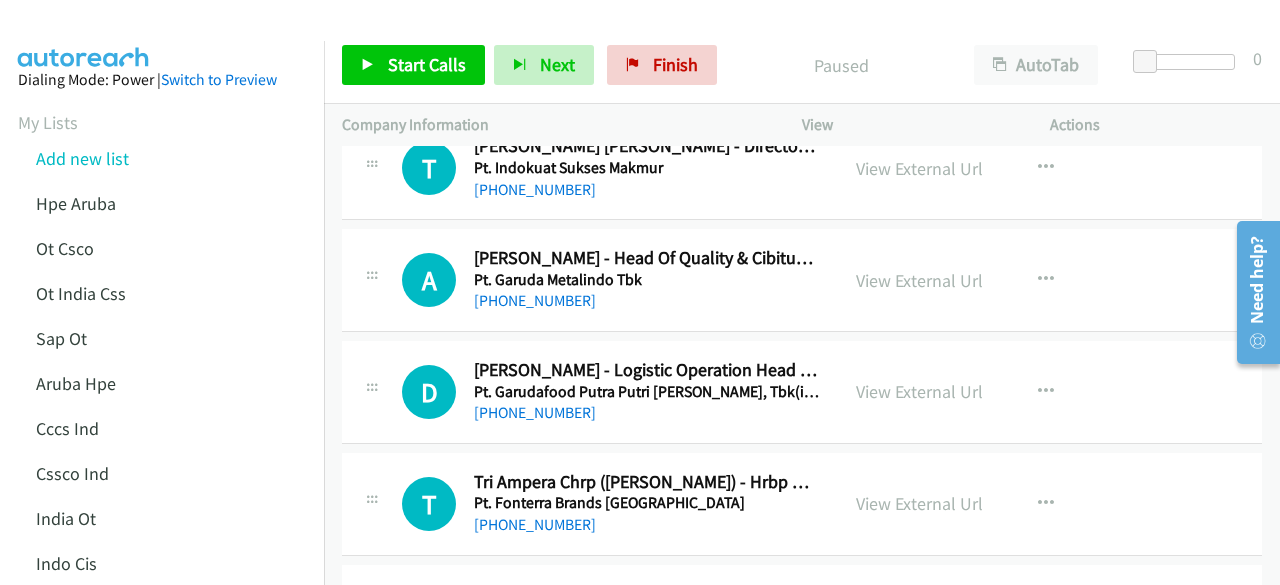 scroll, scrollTop: 7861, scrollLeft: 0, axis: vertical 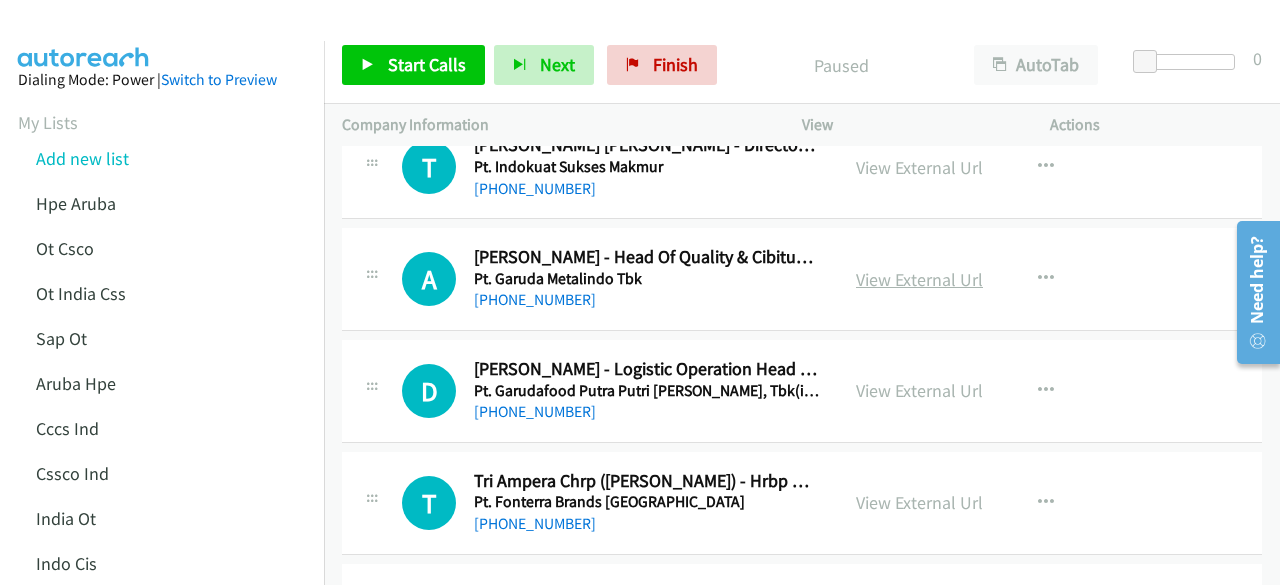 click on "View External Url" at bounding box center [919, 279] 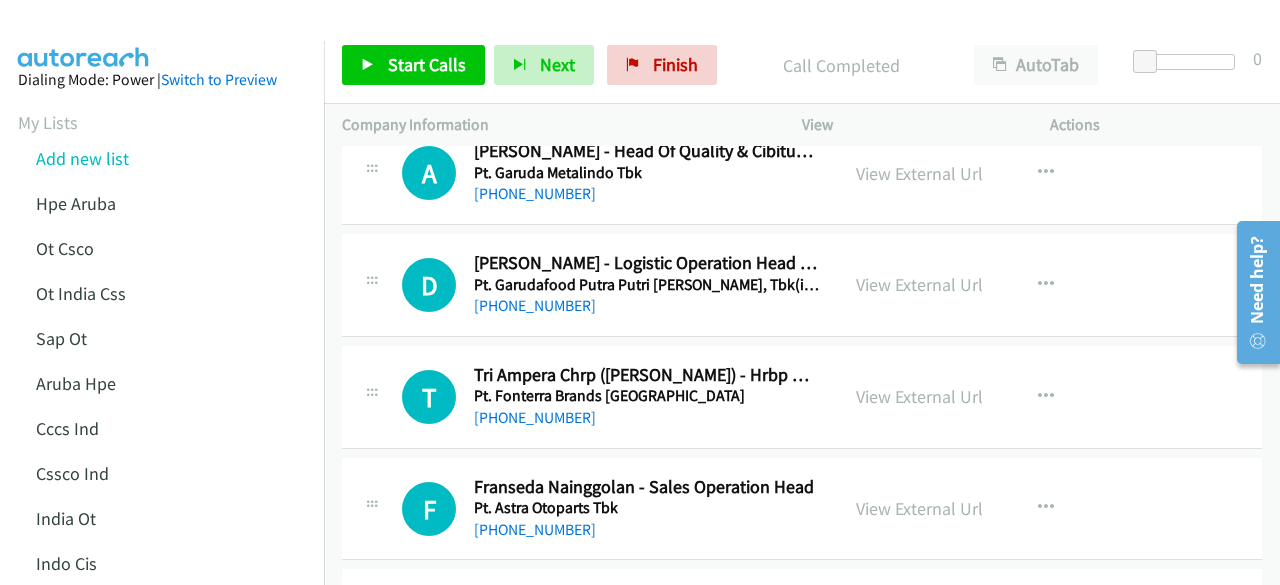 scroll, scrollTop: 7968, scrollLeft: 0, axis: vertical 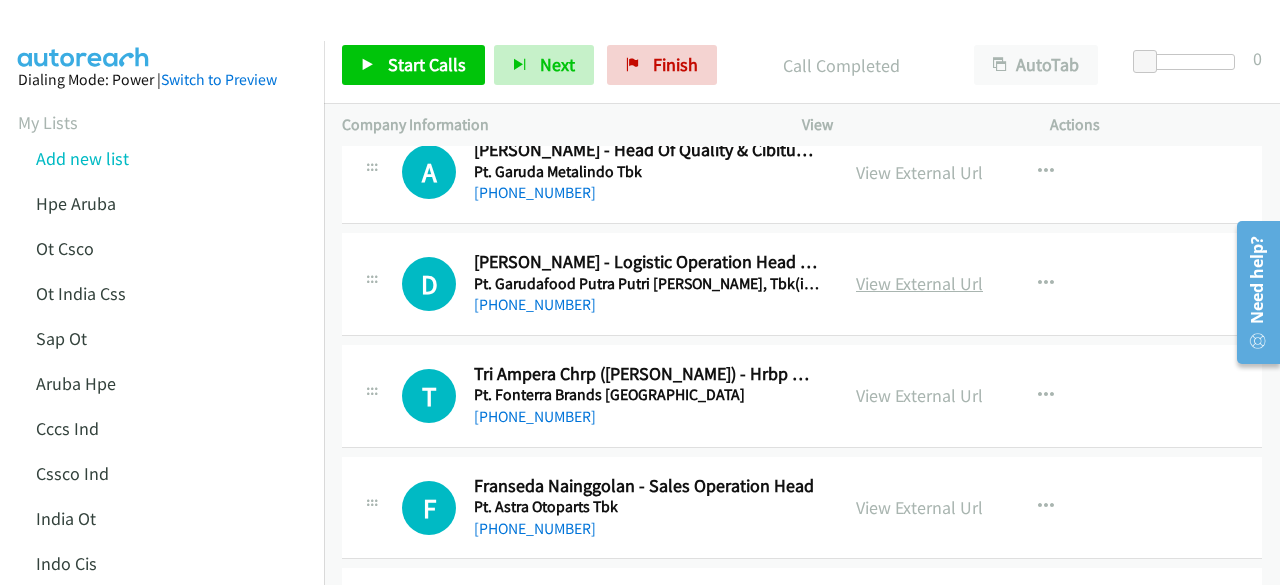click on "View External Url" at bounding box center (919, 283) 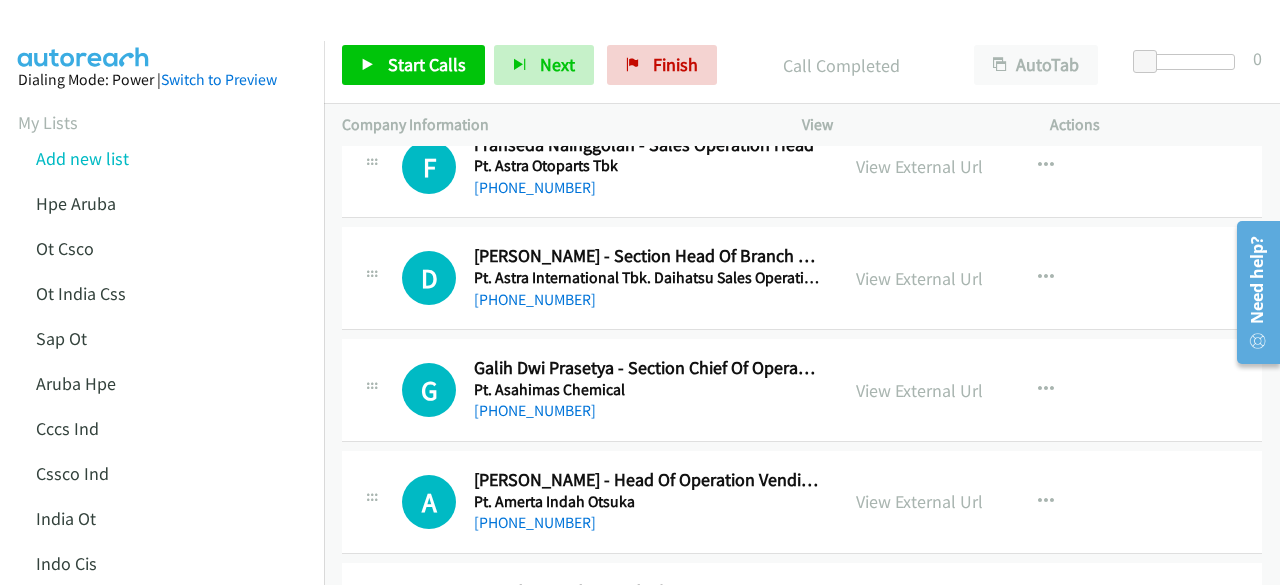 scroll, scrollTop: 8310, scrollLeft: 0, axis: vertical 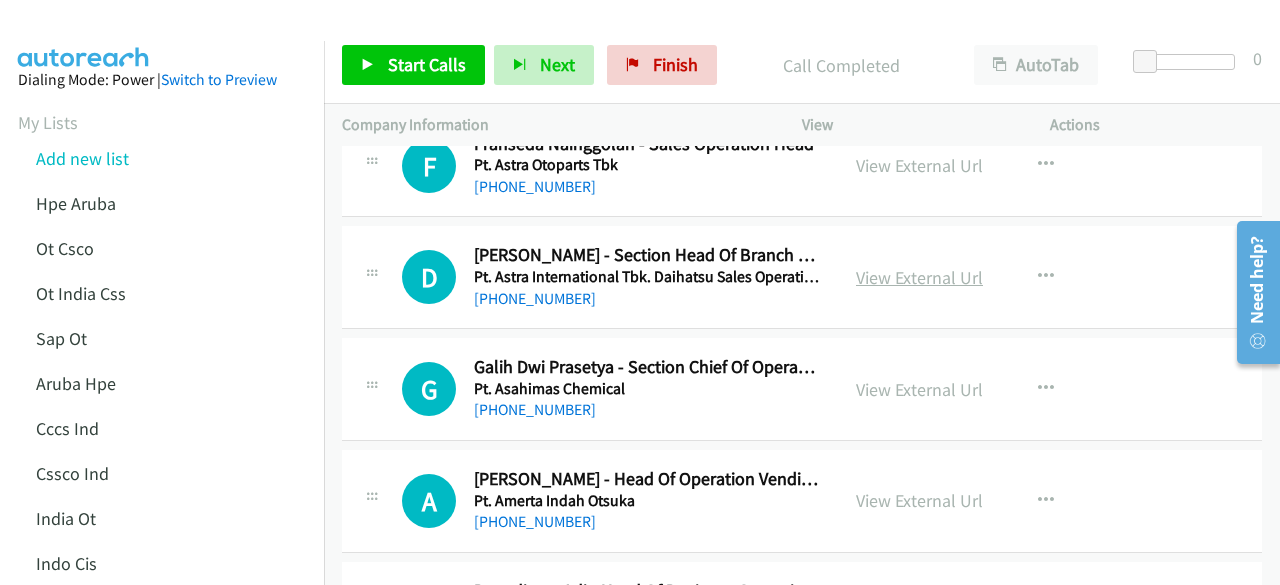 click on "View External Url" at bounding box center (919, 277) 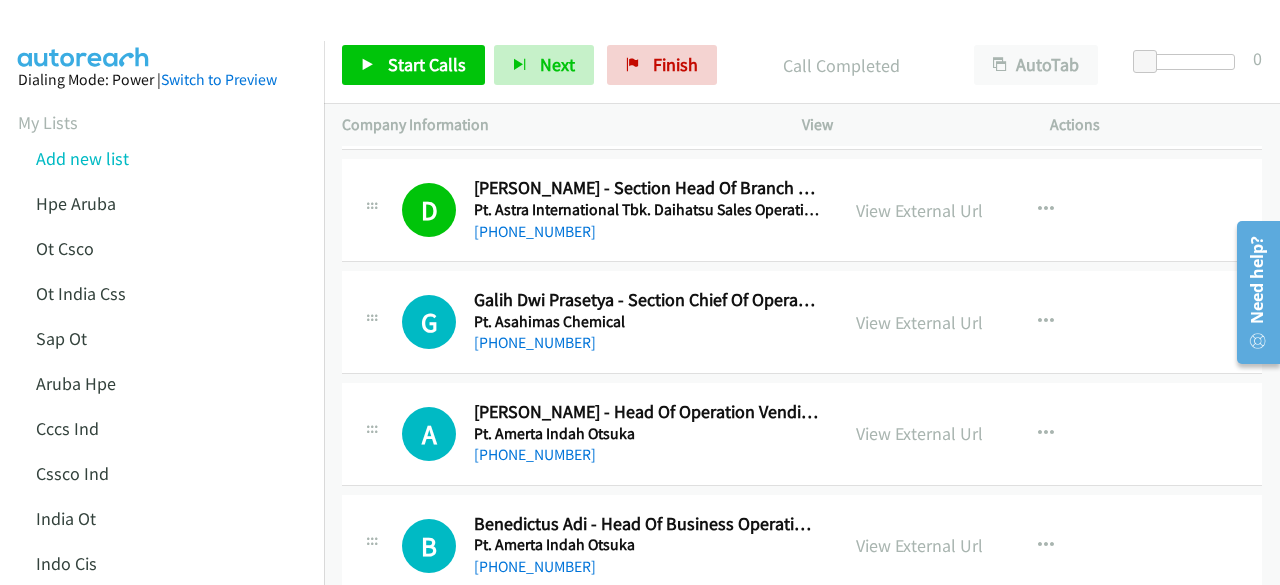 scroll, scrollTop: 8417, scrollLeft: 0, axis: vertical 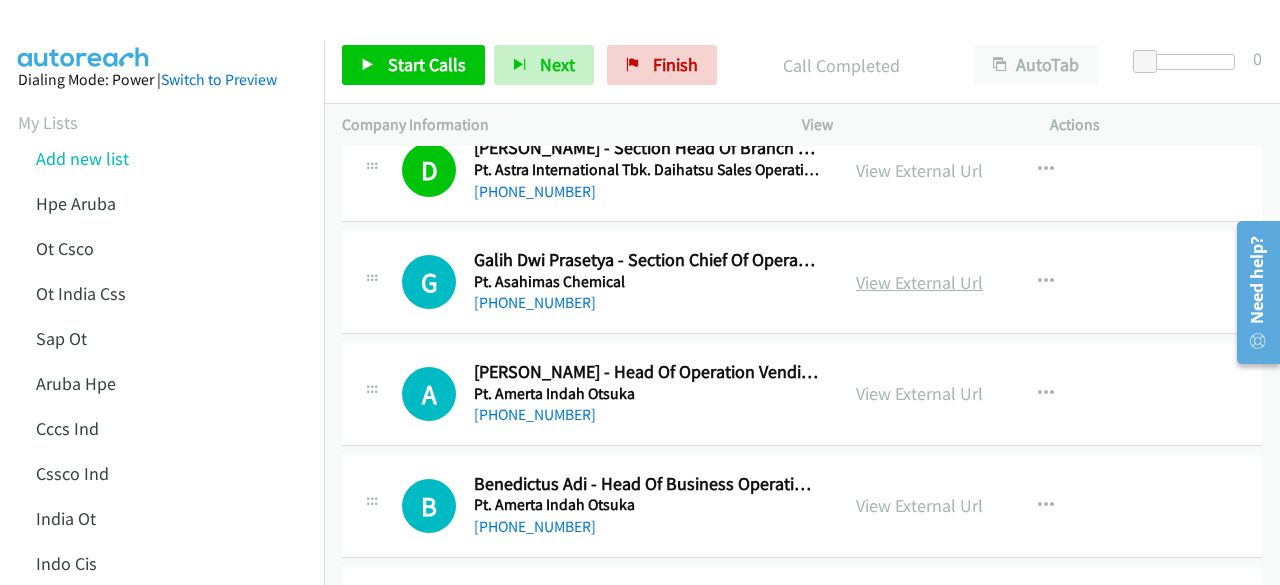 click on "View External Url" at bounding box center [919, 282] 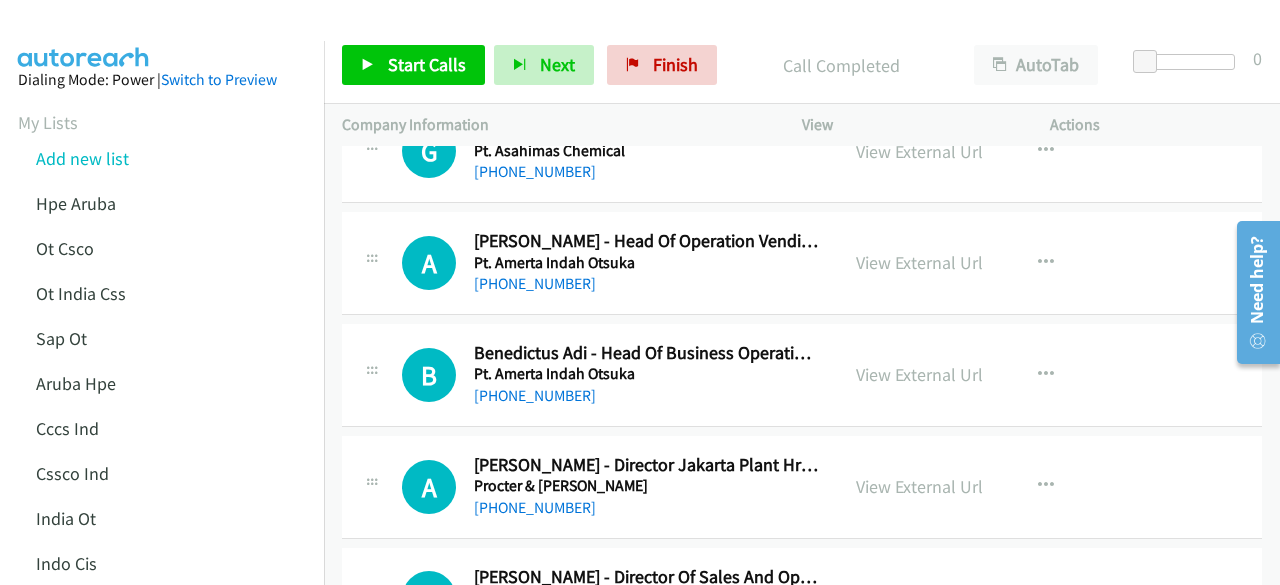 scroll, scrollTop: 8558, scrollLeft: 0, axis: vertical 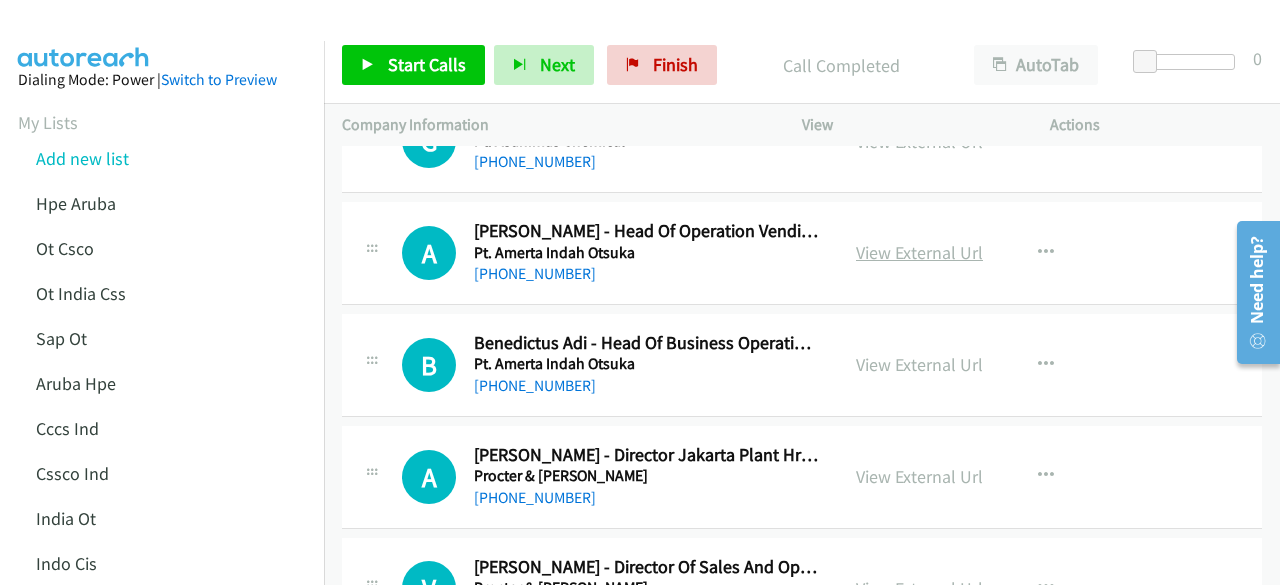 click on "View External Url" at bounding box center (919, 252) 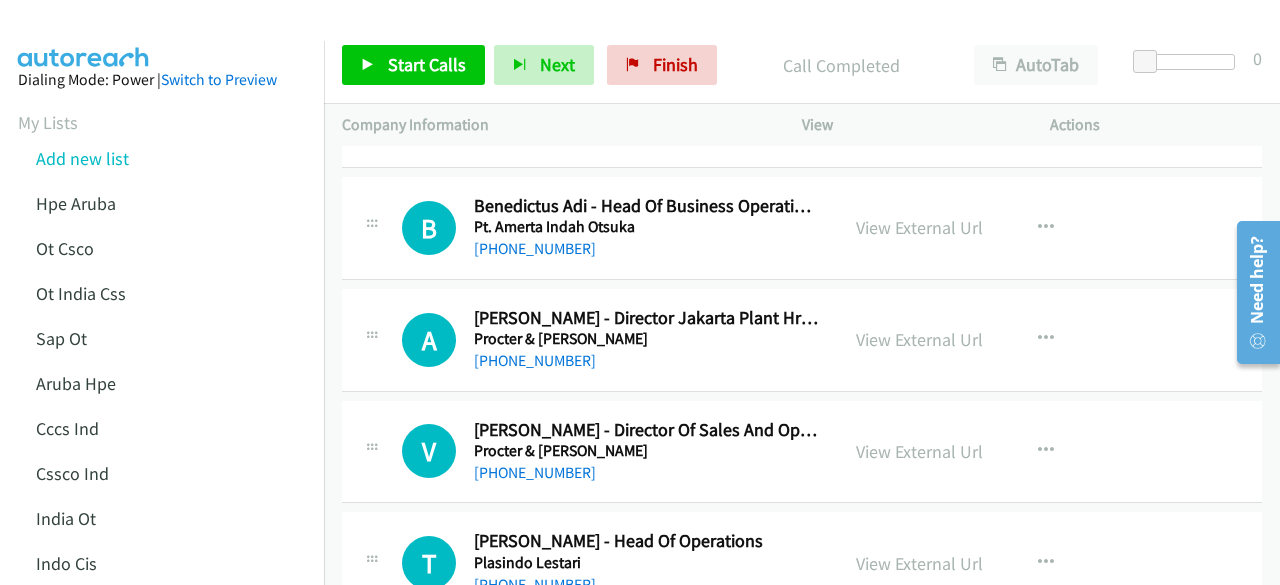 scroll, scrollTop: 8707, scrollLeft: 0, axis: vertical 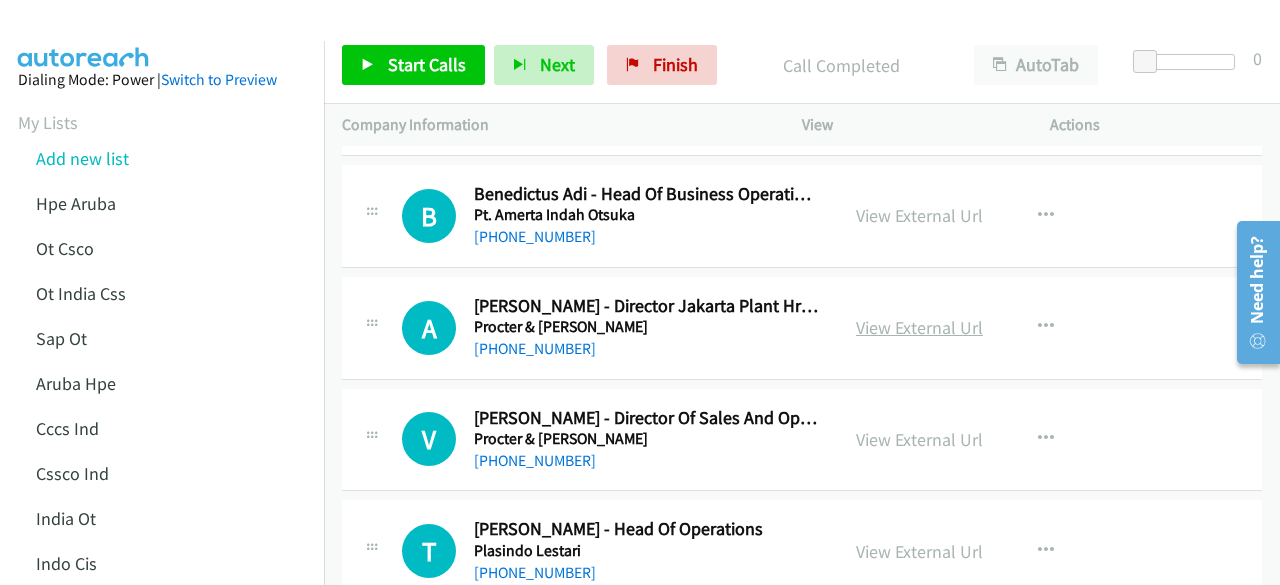 click on "View External Url" at bounding box center [919, 327] 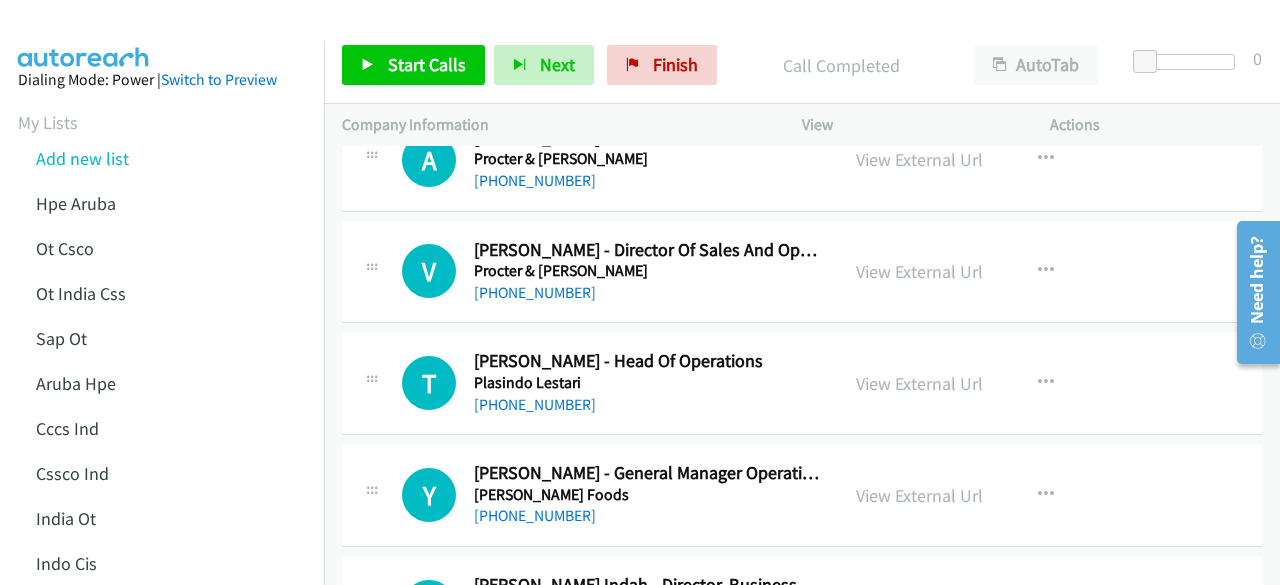 scroll, scrollTop: 8958, scrollLeft: 0, axis: vertical 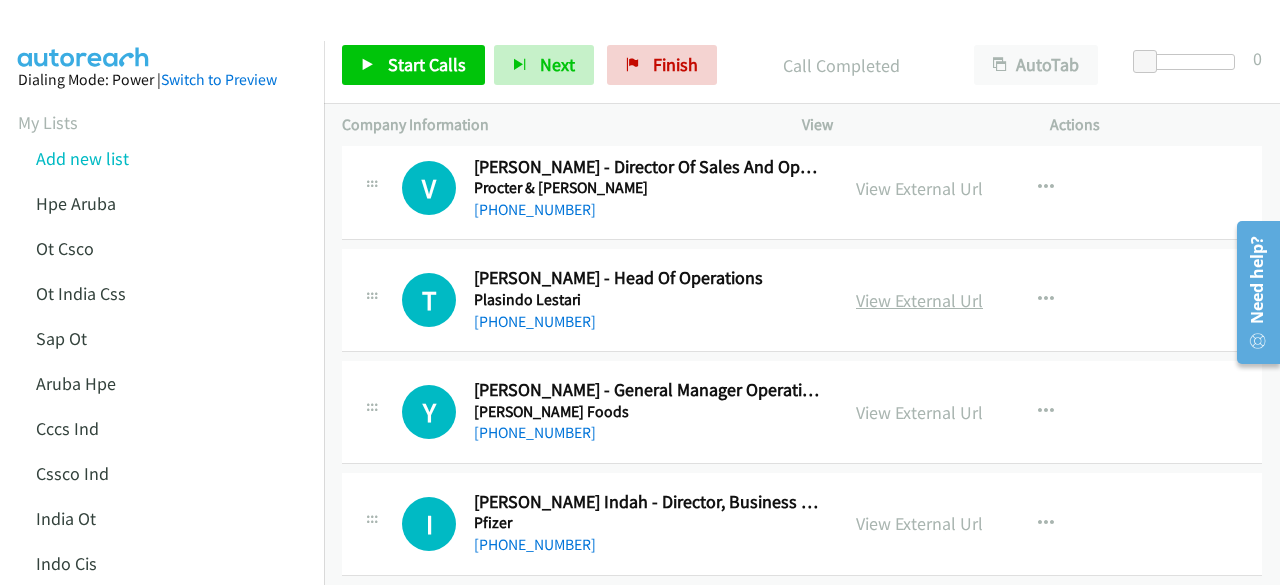 click on "View External Url" at bounding box center (919, 300) 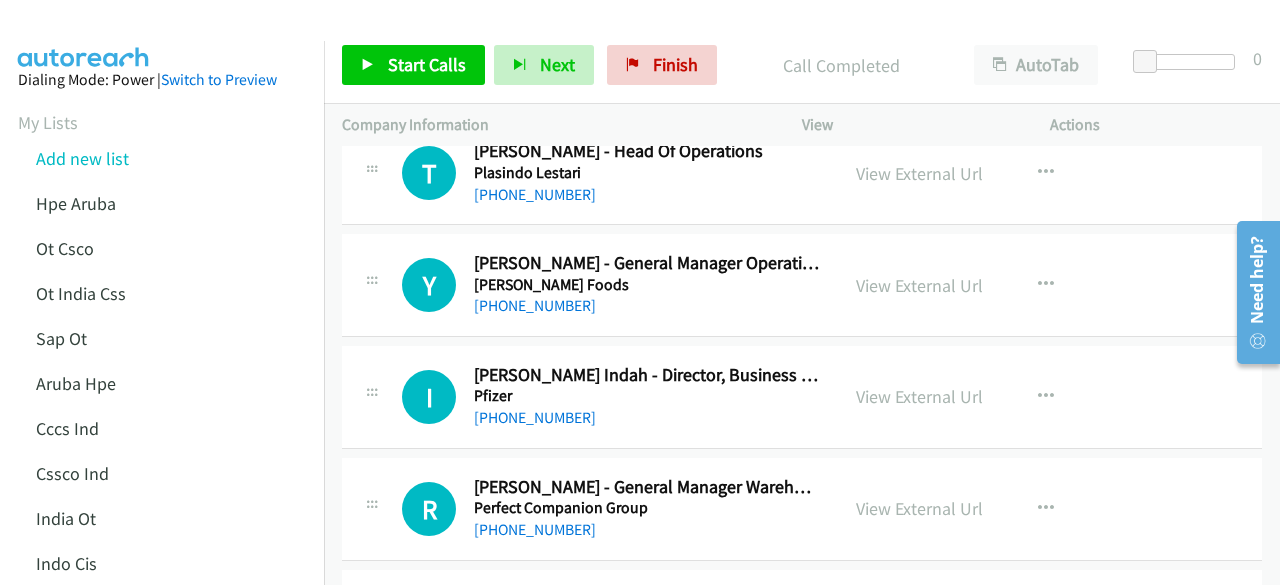 scroll, scrollTop: 9086, scrollLeft: 0, axis: vertical 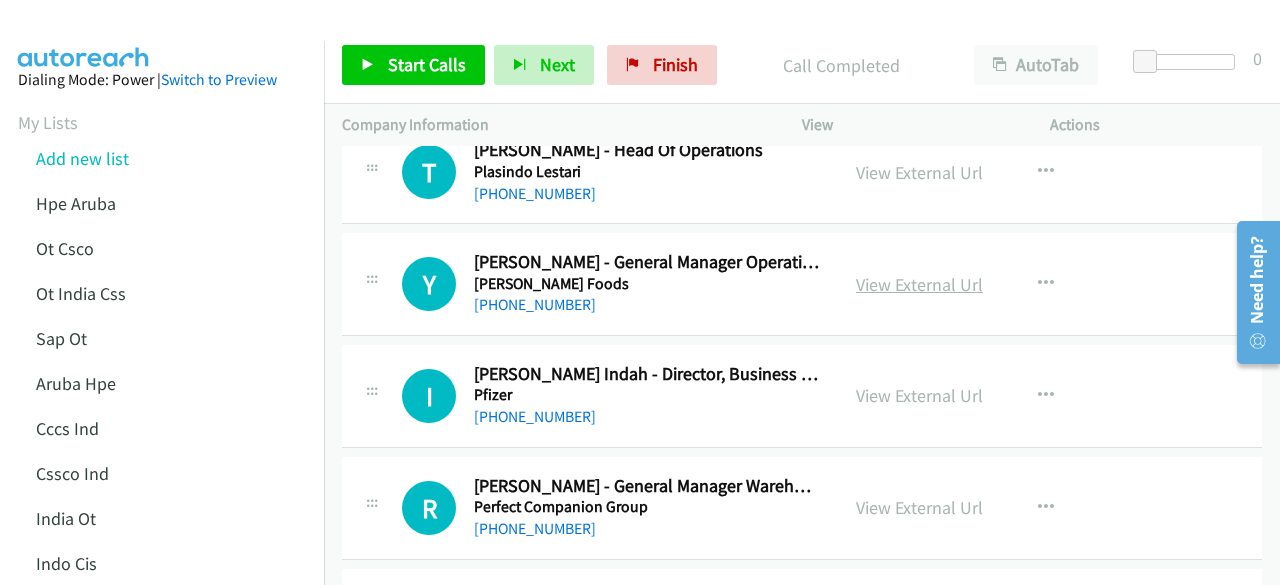 click on "View External Url" at bounding box center [919, 284] 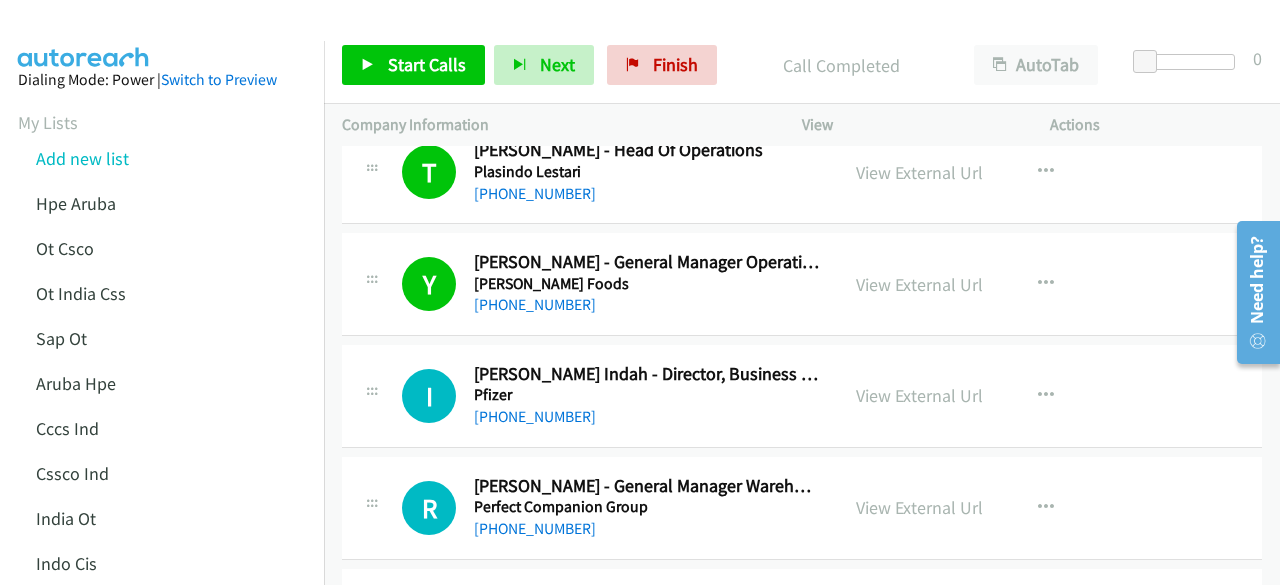 click on "Call Completed" at bounding box center [841, 65] 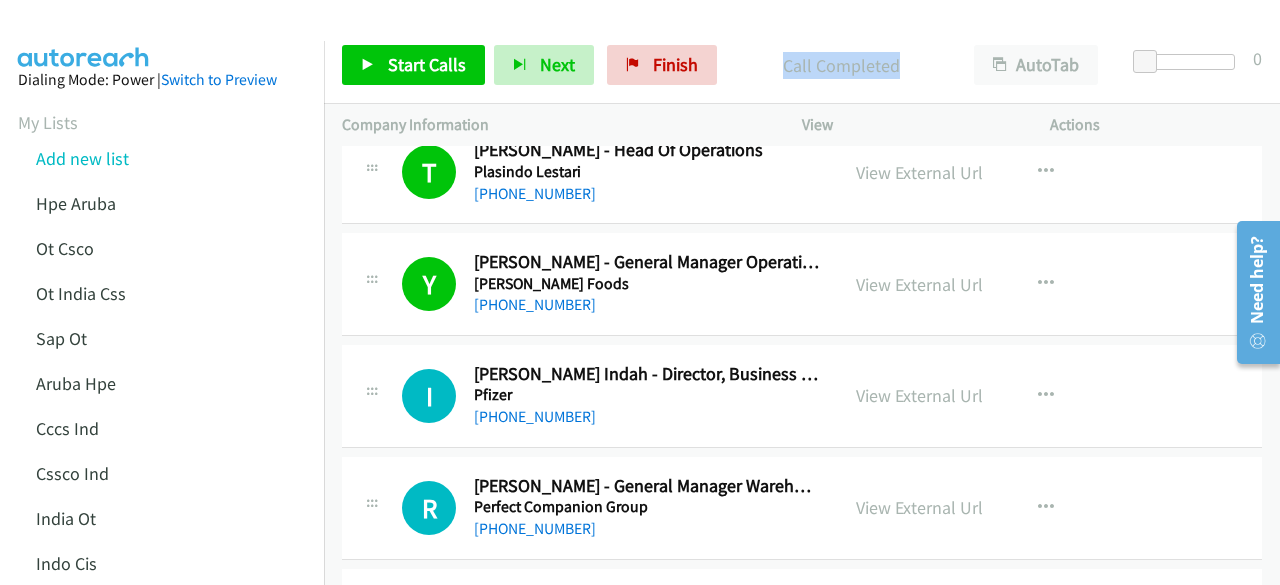 drag, startPoint x: 859, startPoint y: 74, endPoint x: 878, endPoint y: 87, distance: 23.021729 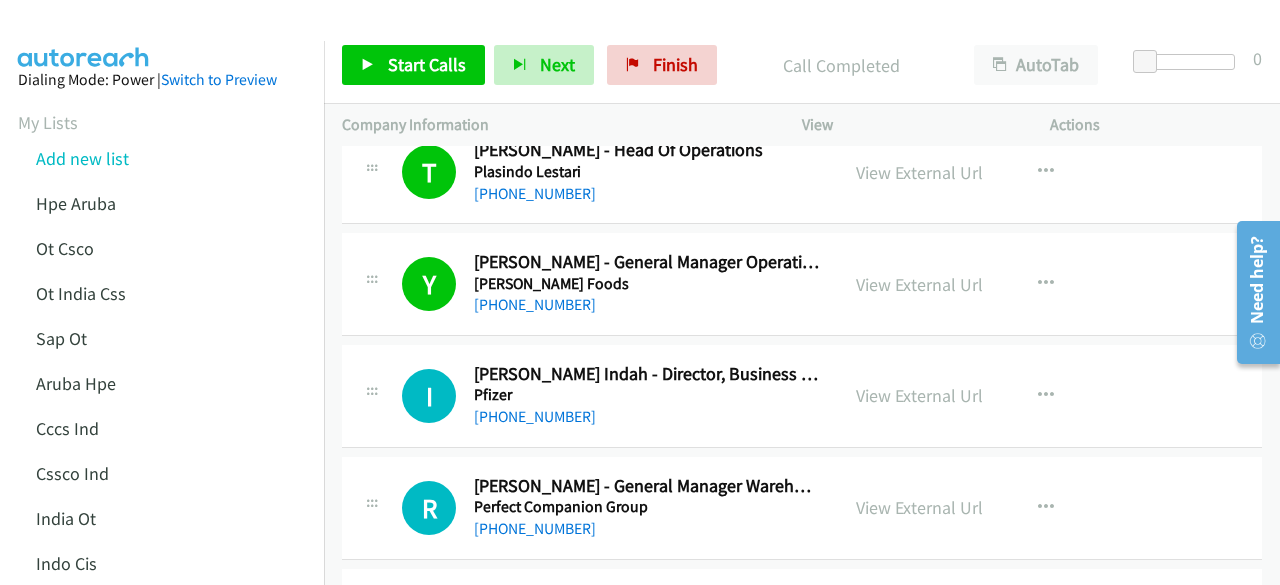 click on "Start Calls
Pause
Next
Finish
Call Completed
AutoTab
AutoTab
0" at bounding box center [802, 65] 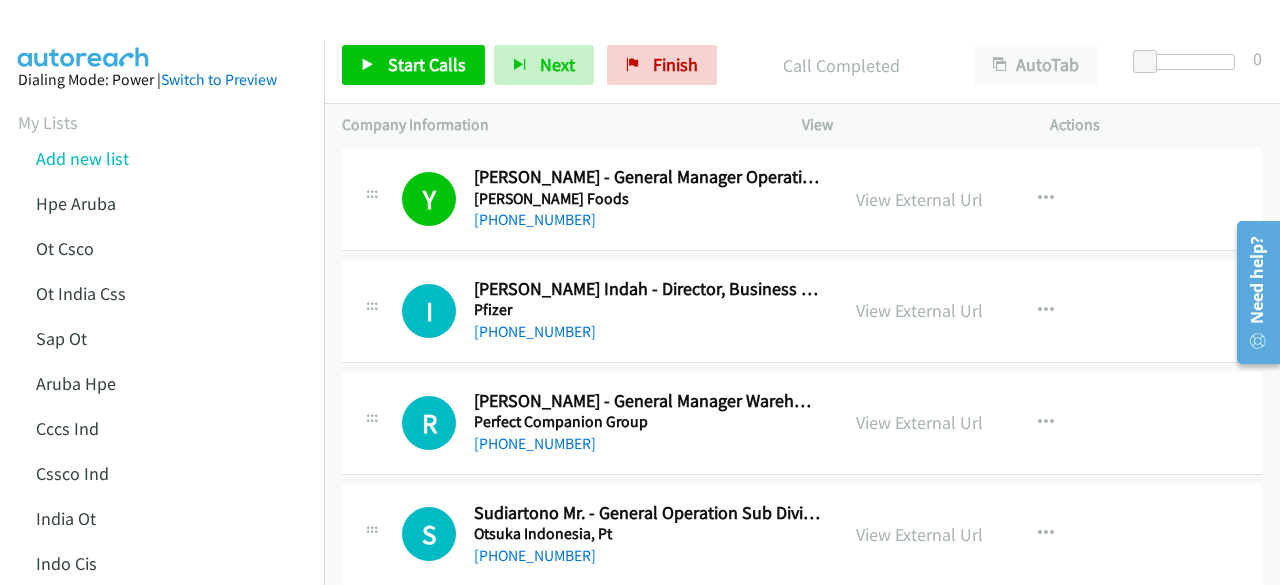 scroll, scrollTop: 9200, scrollLeft: 0, axis: vertical 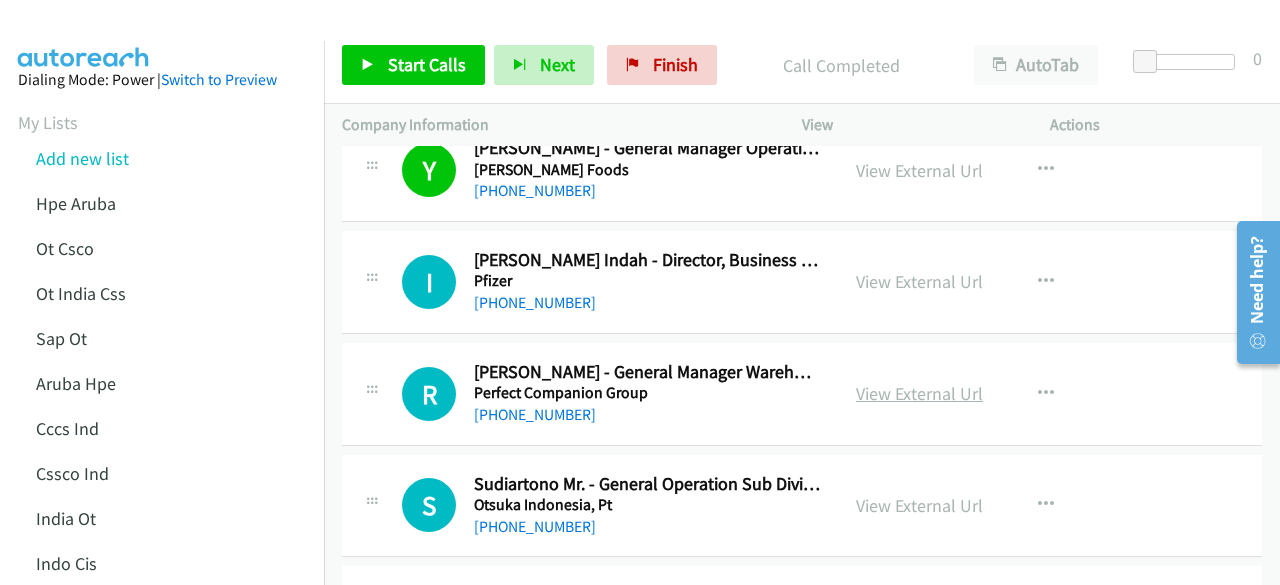 click on "View External Url" at bounding box center [919, 393] 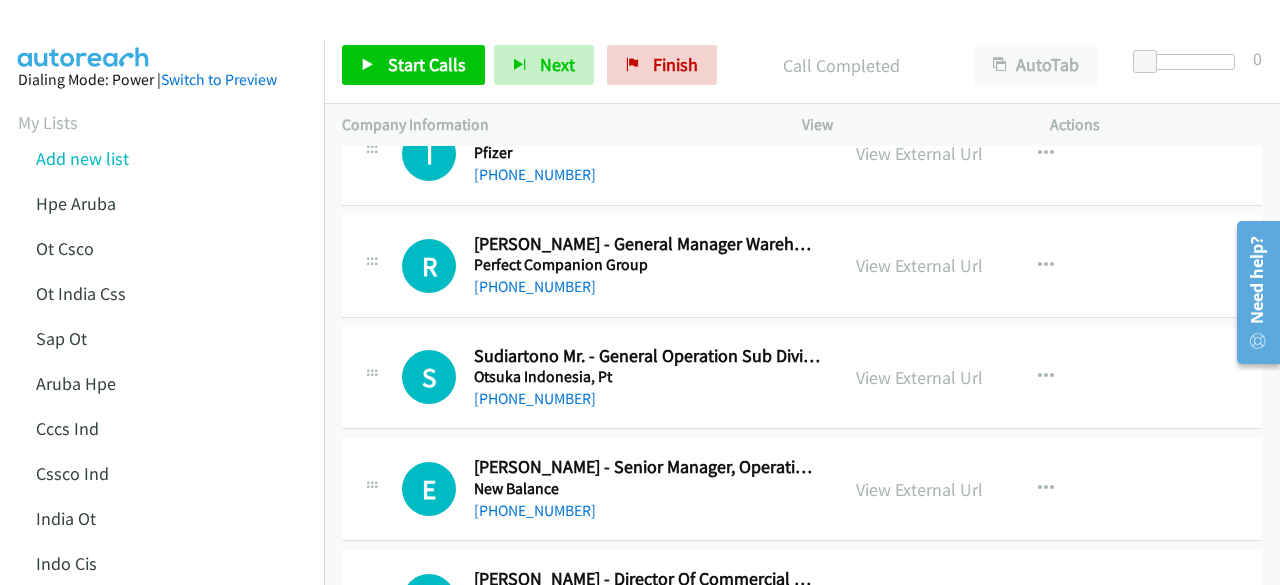 click on "R
Callback Scheduled
Romi Lumbanraja - General Manager Warehouse & Logistics Operation West Areas.
Perfect Companion Group
Asia/Jakarta
+62 812-9603-8492" at bounding box center (590, 266) 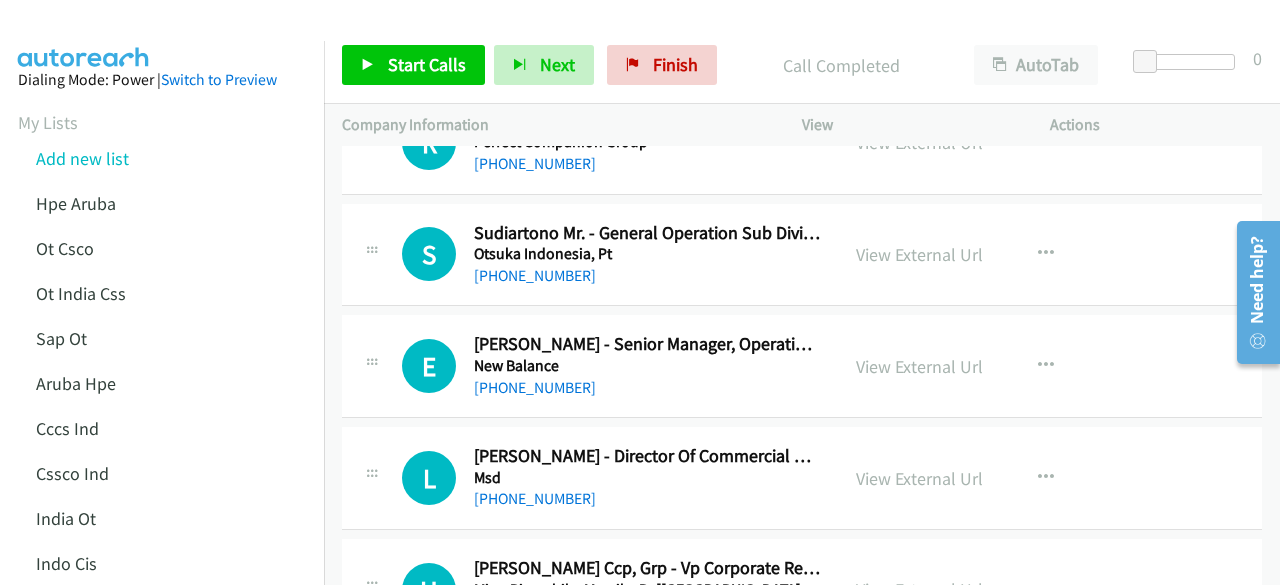 scroll, scrollTop: 9452, scrollLeft: 0, axis: vertical 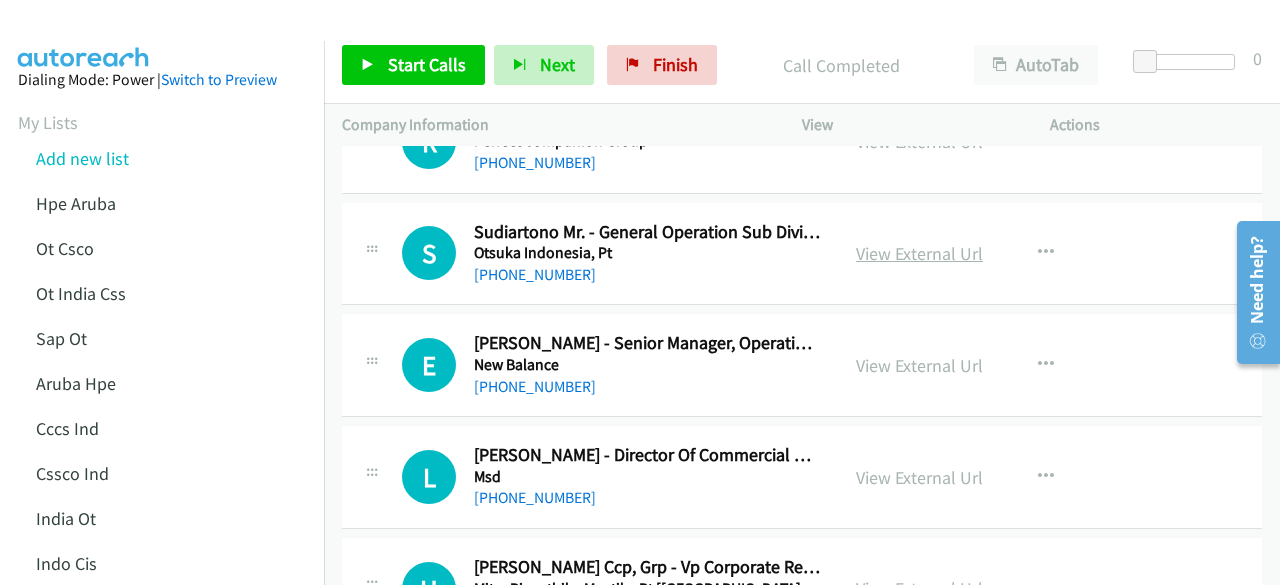 click on "View External Url" at bounding box center (919, 253) 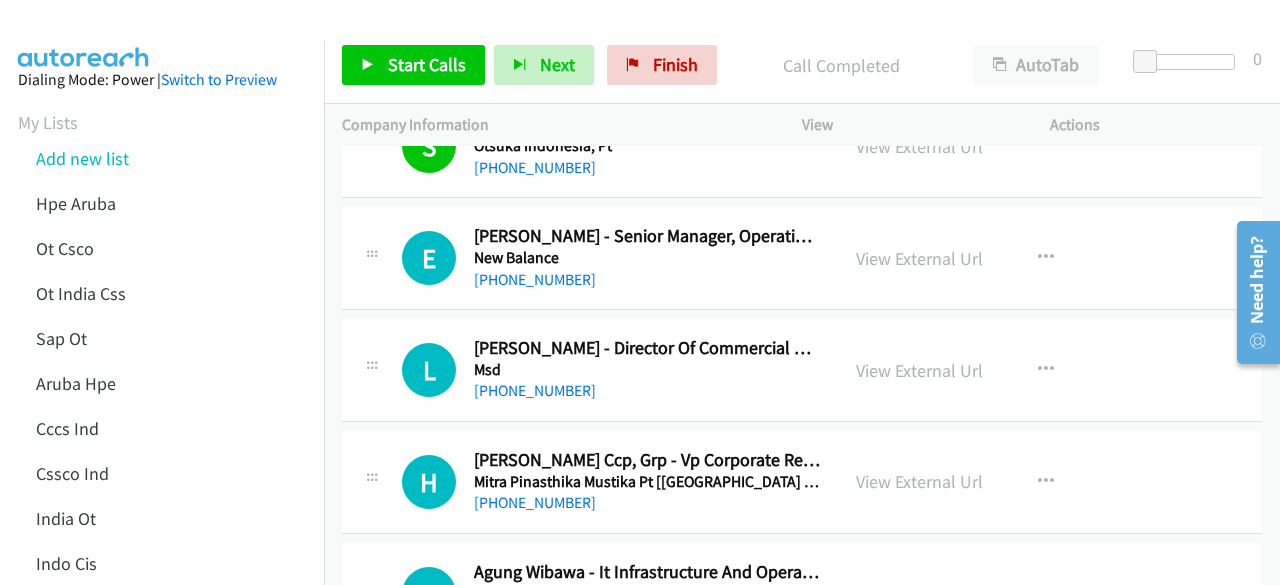 scroll, scrollTop: 9561, scrollLeft: 0, axis: vertical 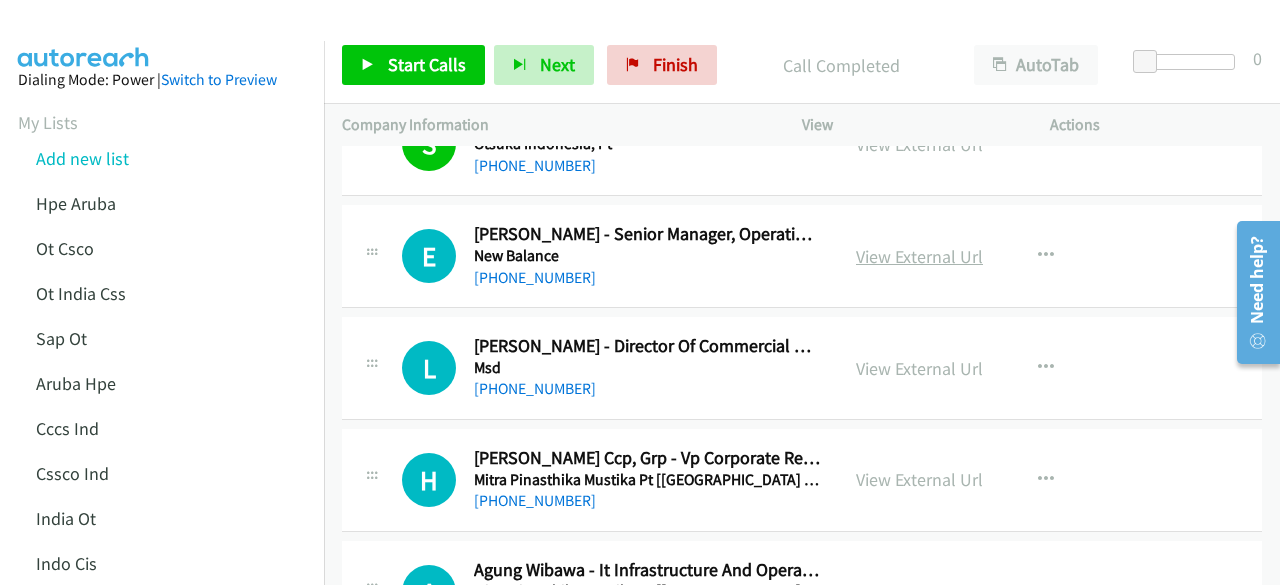 click on "View External Url" at bounding box center [919, 256] 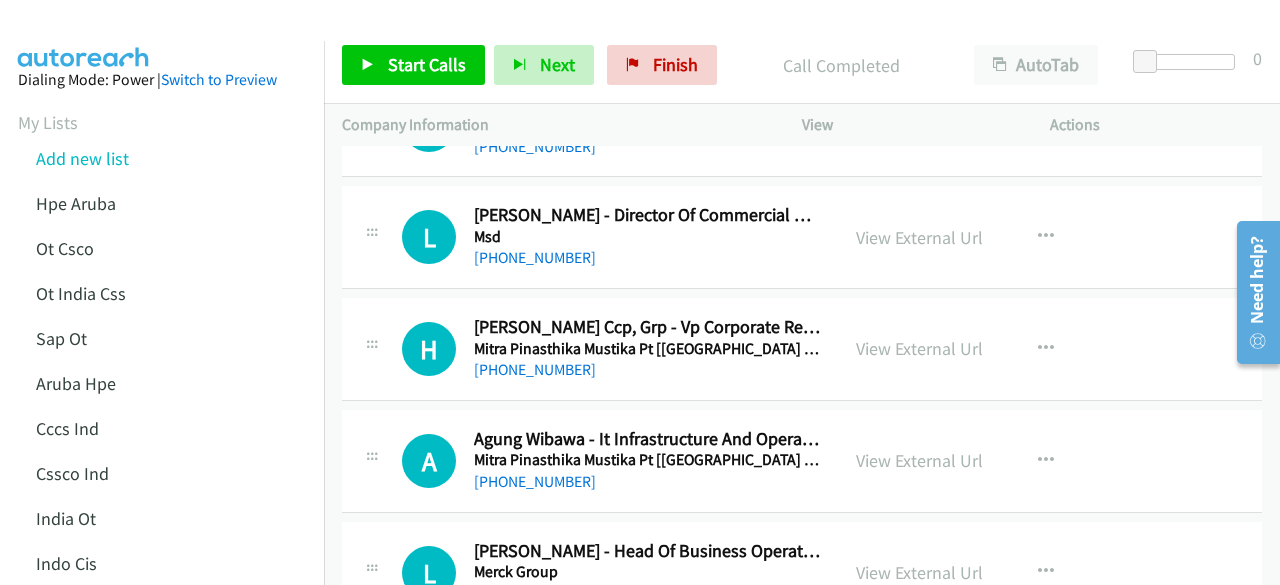 scroll, scrollTop: 9695, scrollLeft: 0, axis: vertical 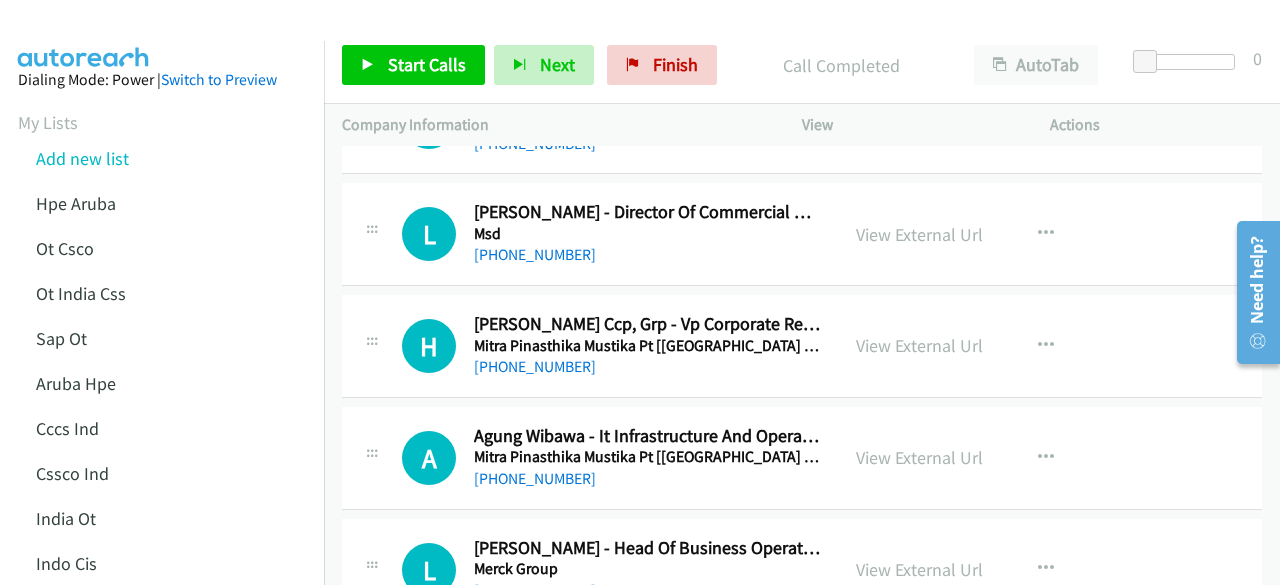 click on "View External Url" at bounding box center [919, 345] 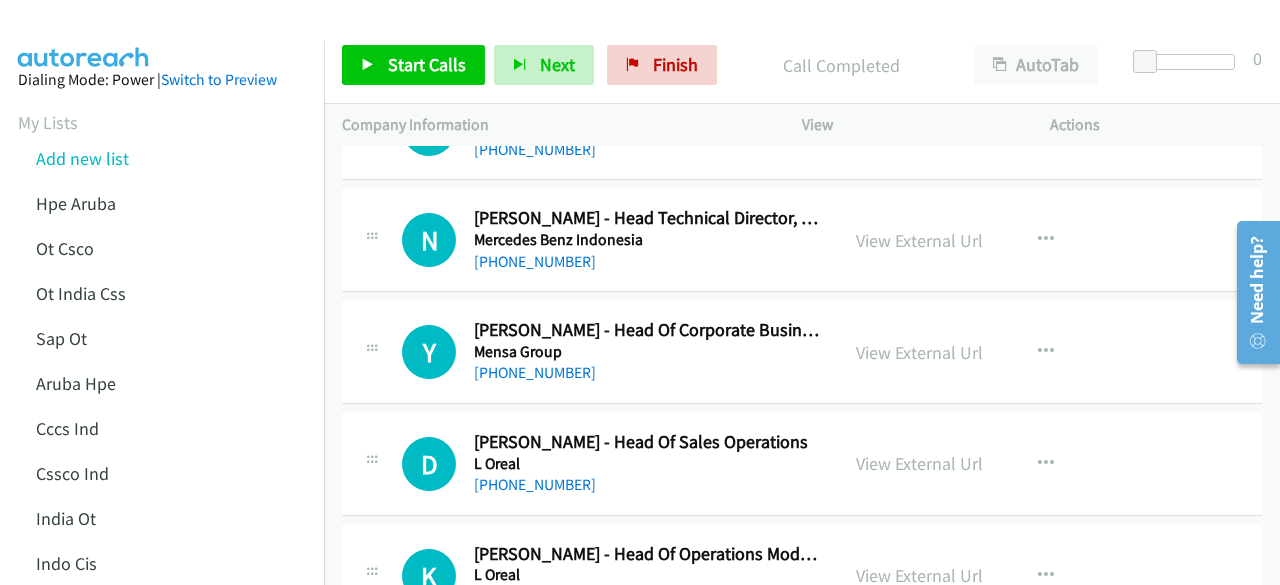 scroll, scrollTop: 10140, scrollLeft: 0, axis: vertical 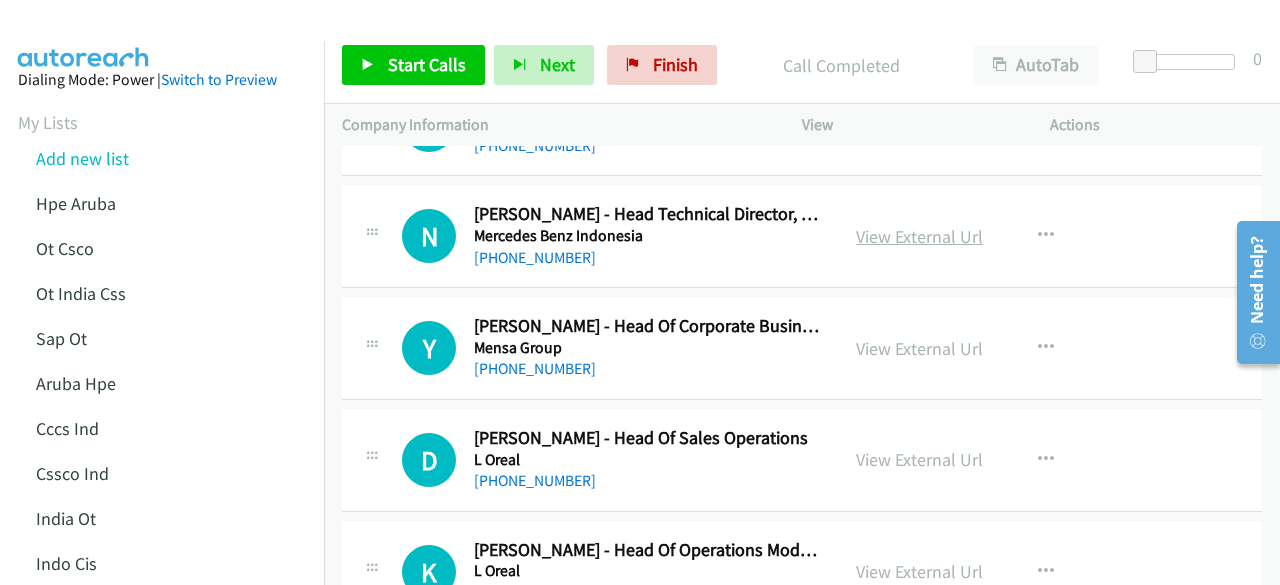 click on "View External Url" at bounding box center (919, 236) 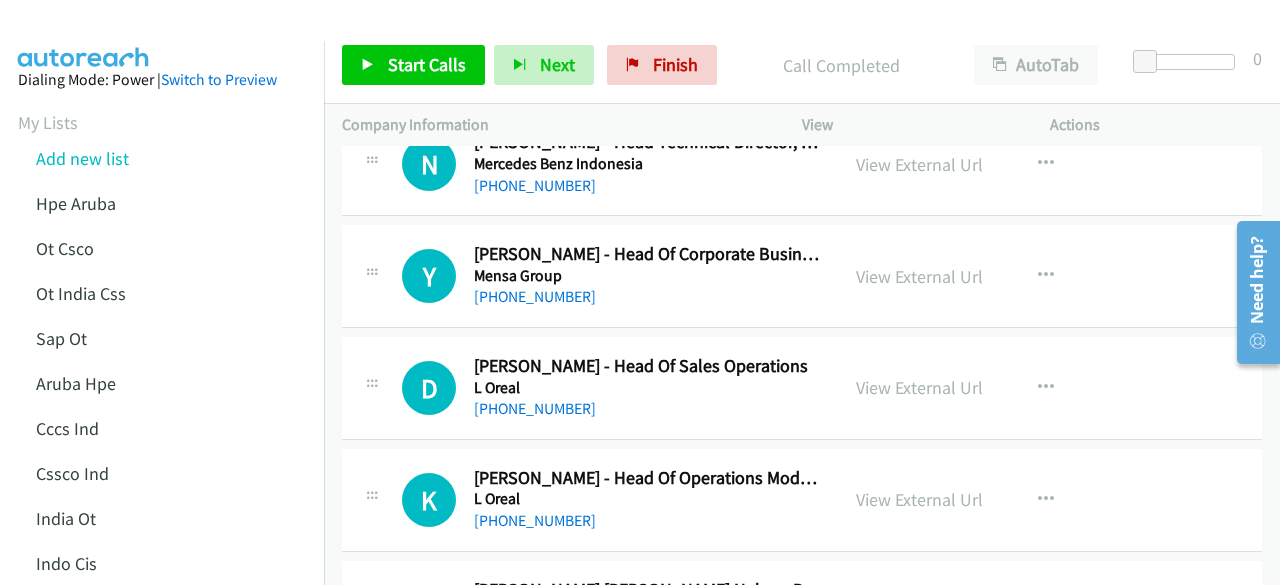 scroll, scrollTop: 10215, scrollLeft: 0, axis: vertical 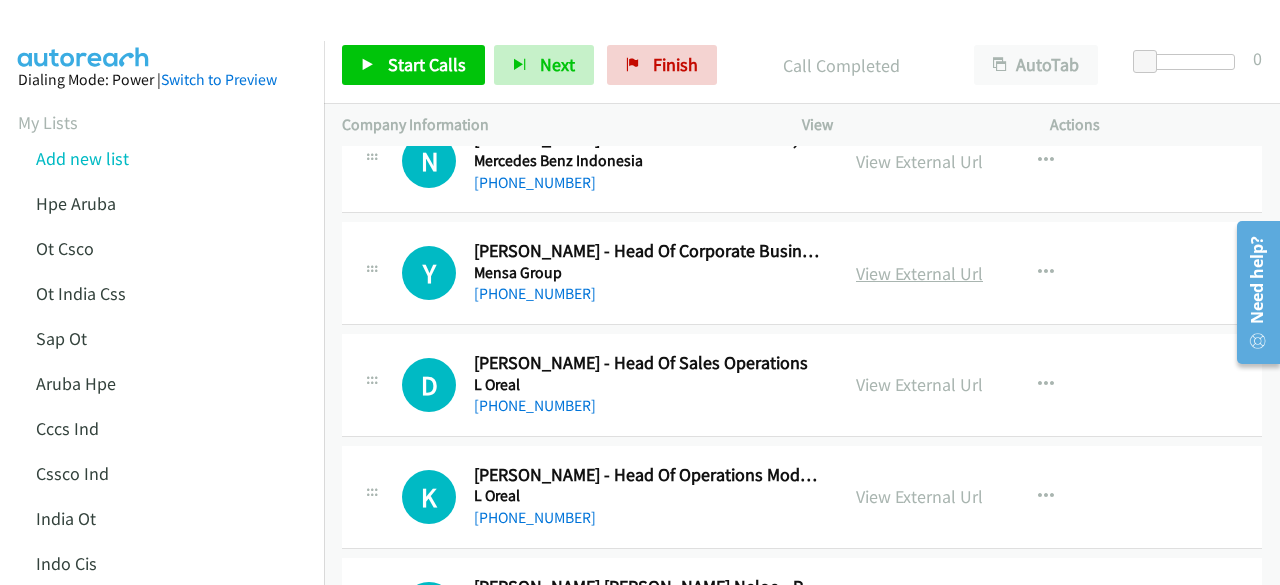 click on "View External Url" at bounding box center (919, 273) 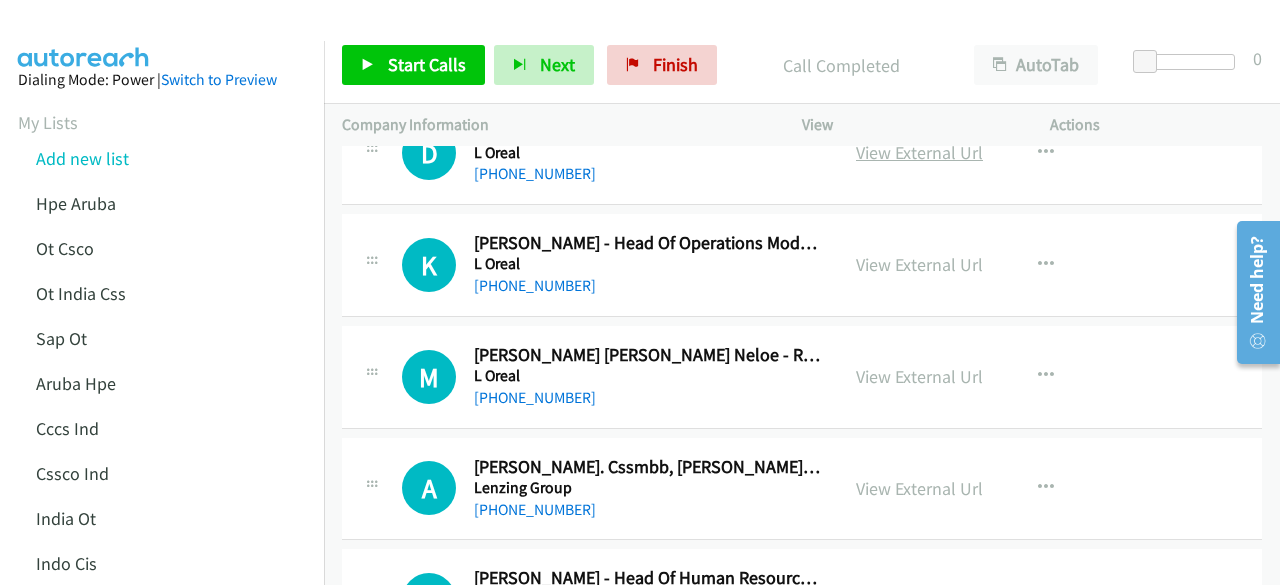 scroll, scrollTop: 10448, scrollLeft: 0, axis: vertical 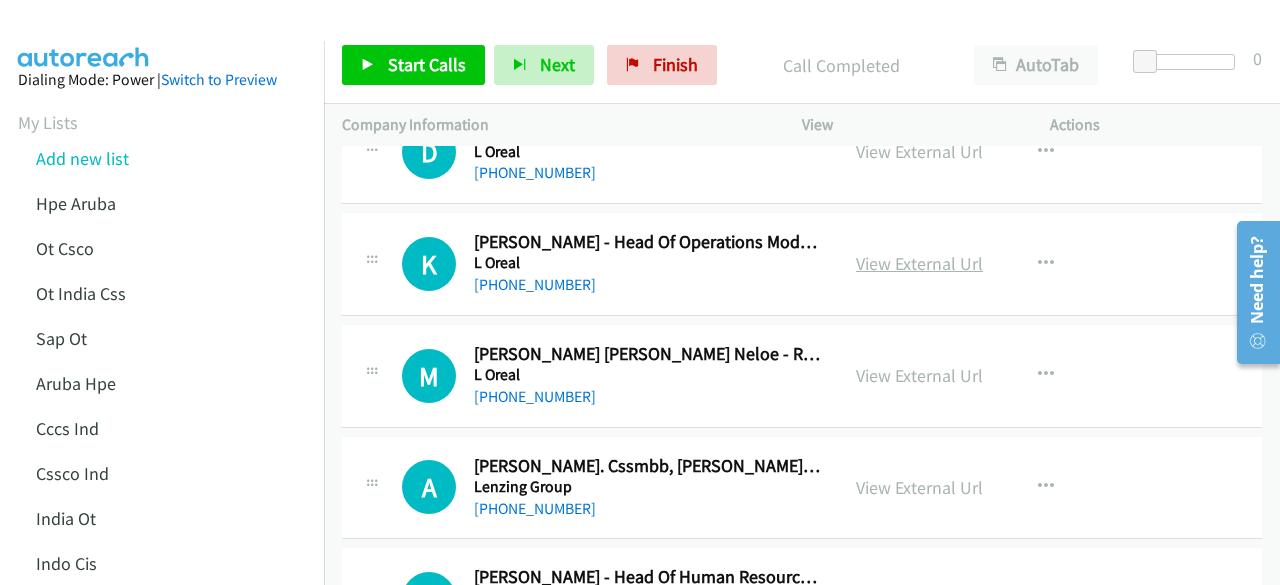 click on "View External Url" at bounding box center [919, 263] 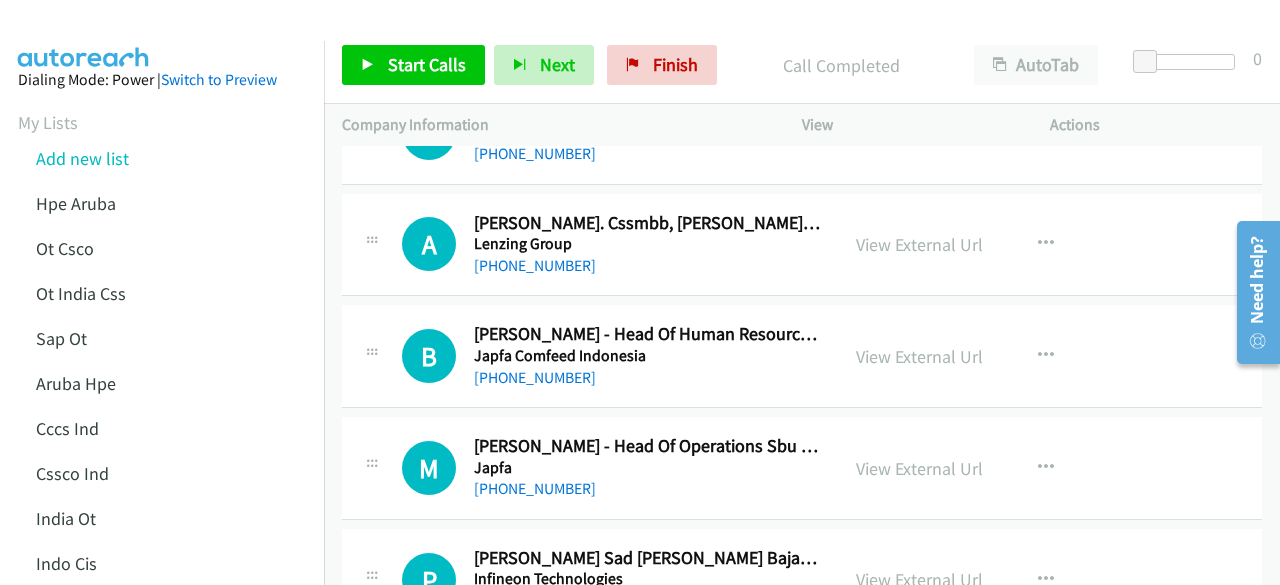 scroll, scrollTop: 10692, scrollLeft: 0, axis: vertical 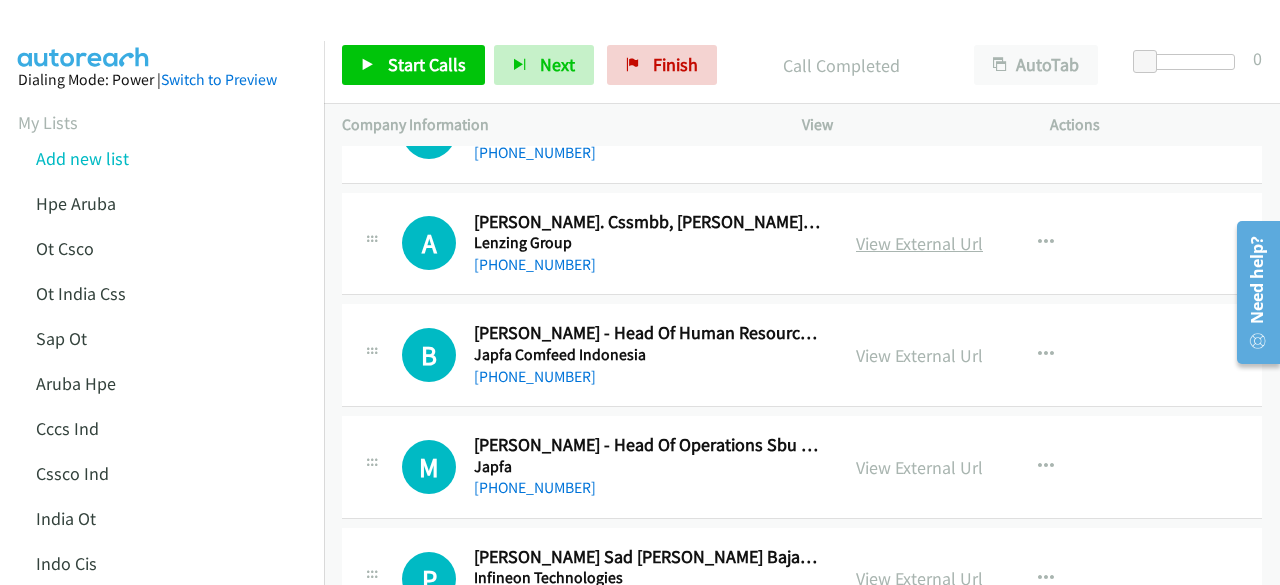 click on "View External Url" at bounding box center [919, 243] 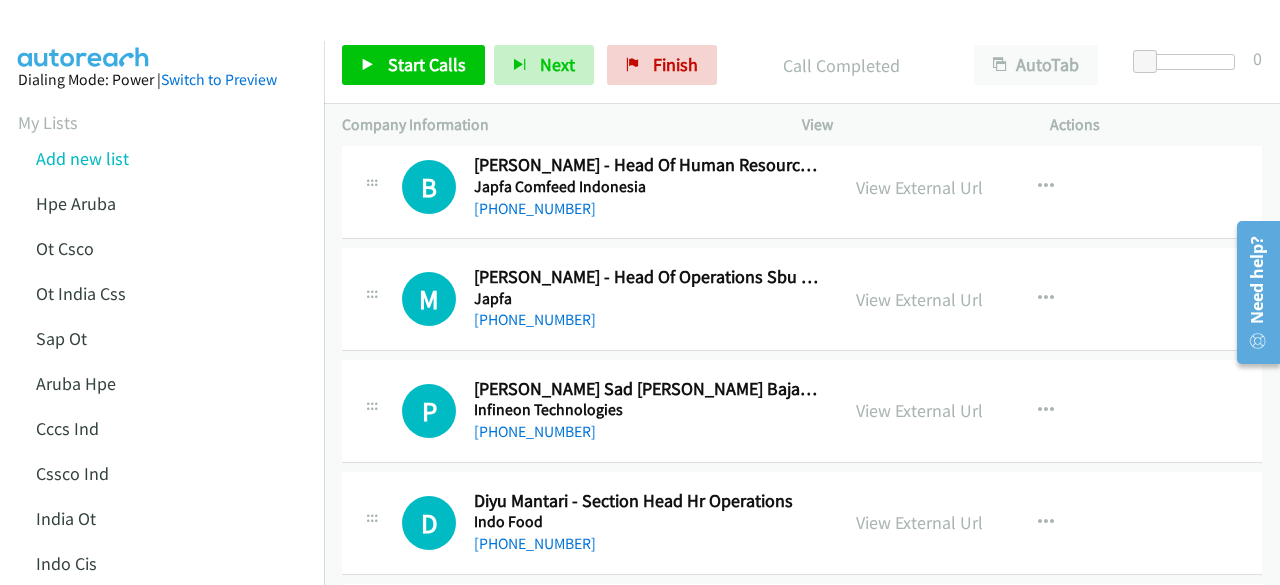 scroll, scrollTop: 10861, scrollLeft: 0, axis: vertical 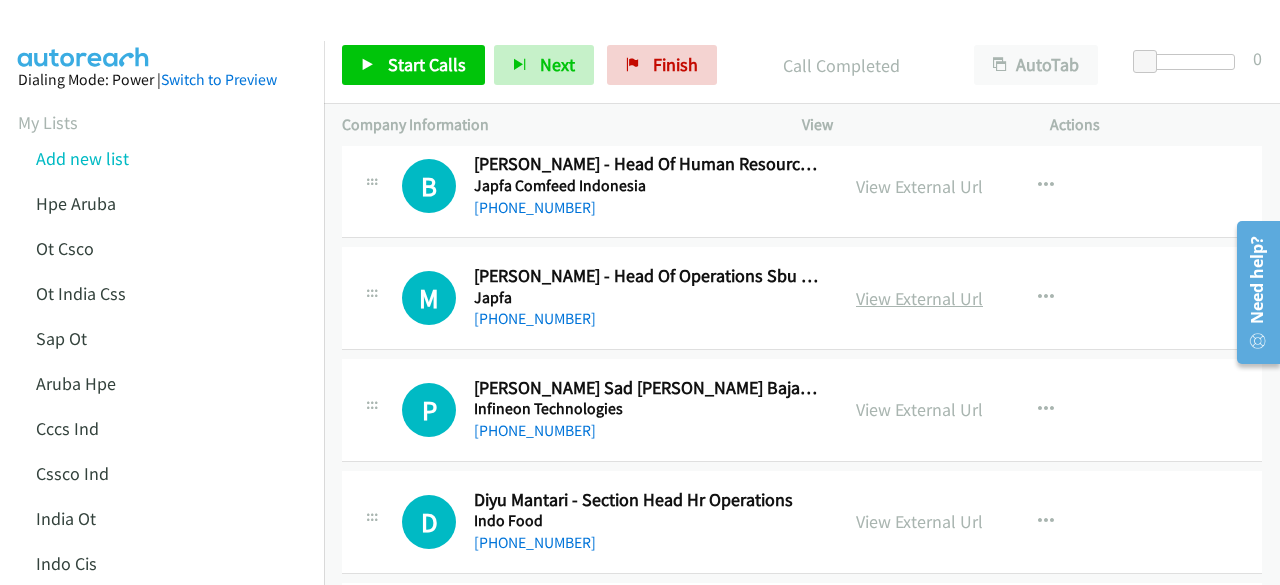 click on "View External Url" at bounding box center (919, 298) 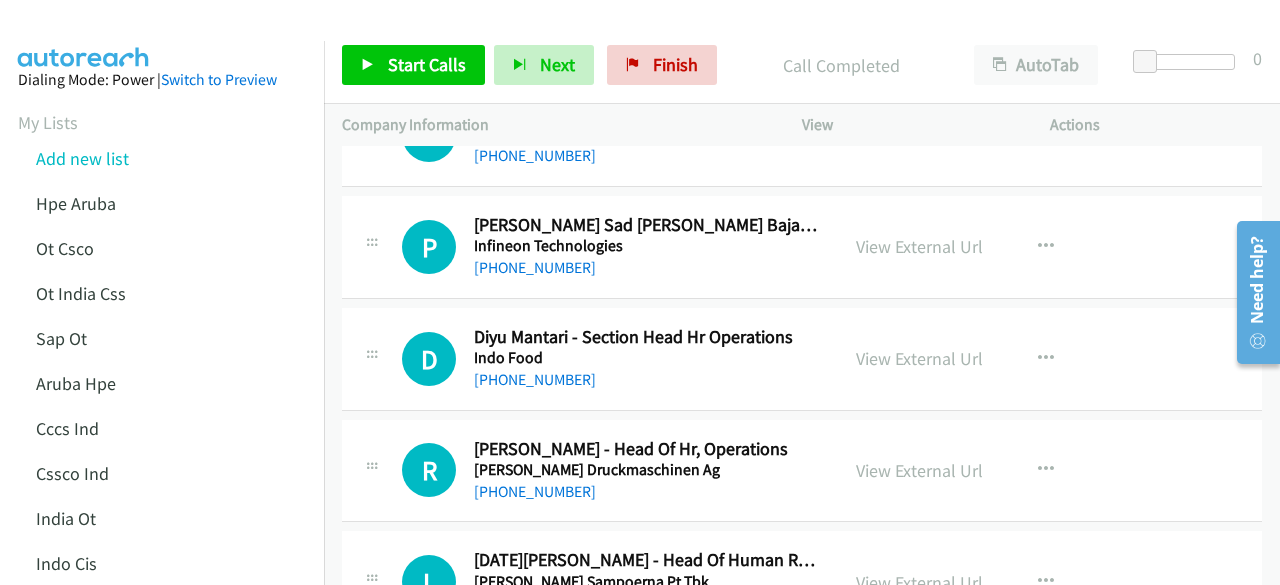 scroll, scrollTop: 11025, scrollLeft: 0, axis: vertical 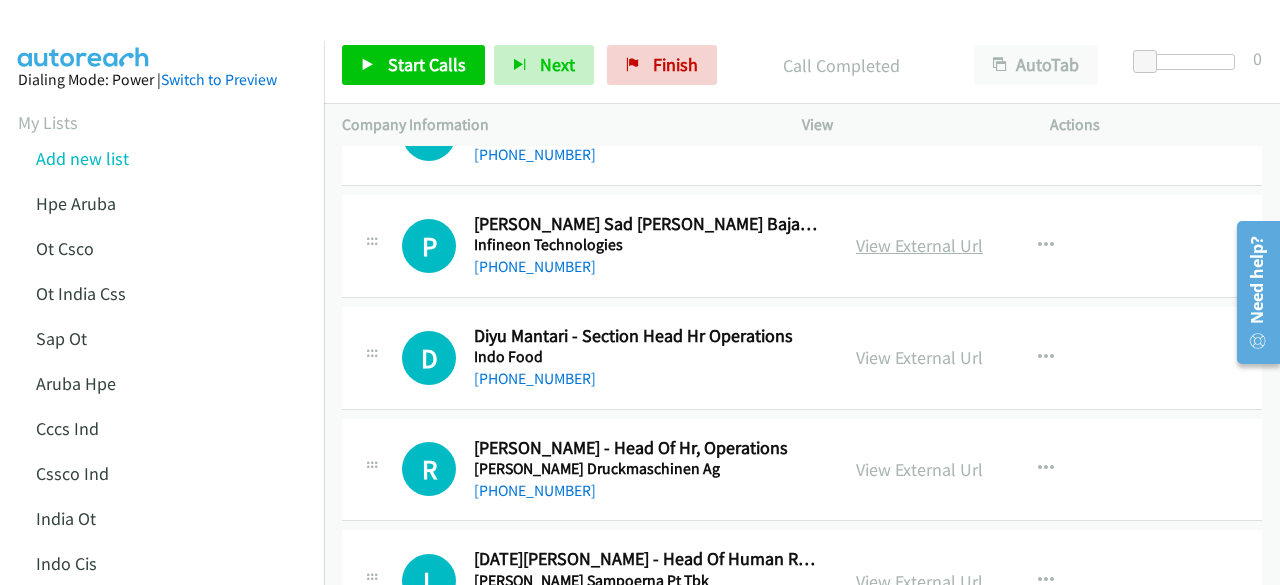 click on "View External Url" at bounding box center [919, 245] 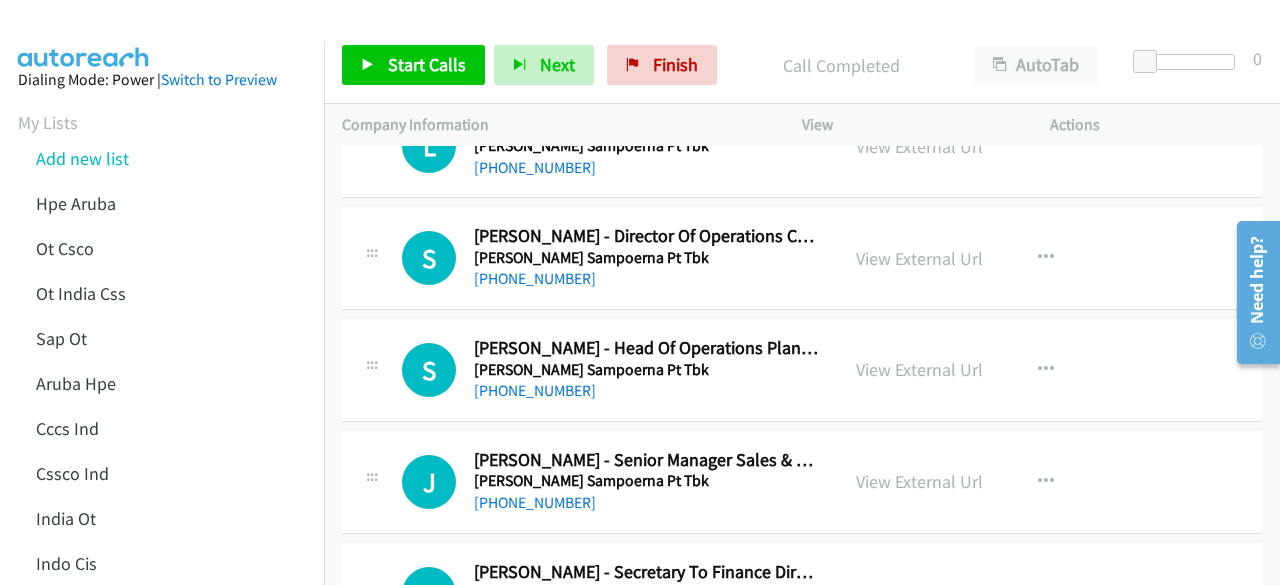 scroll, scrollTop: 11461, scrollLeft: 0, axis: vertical 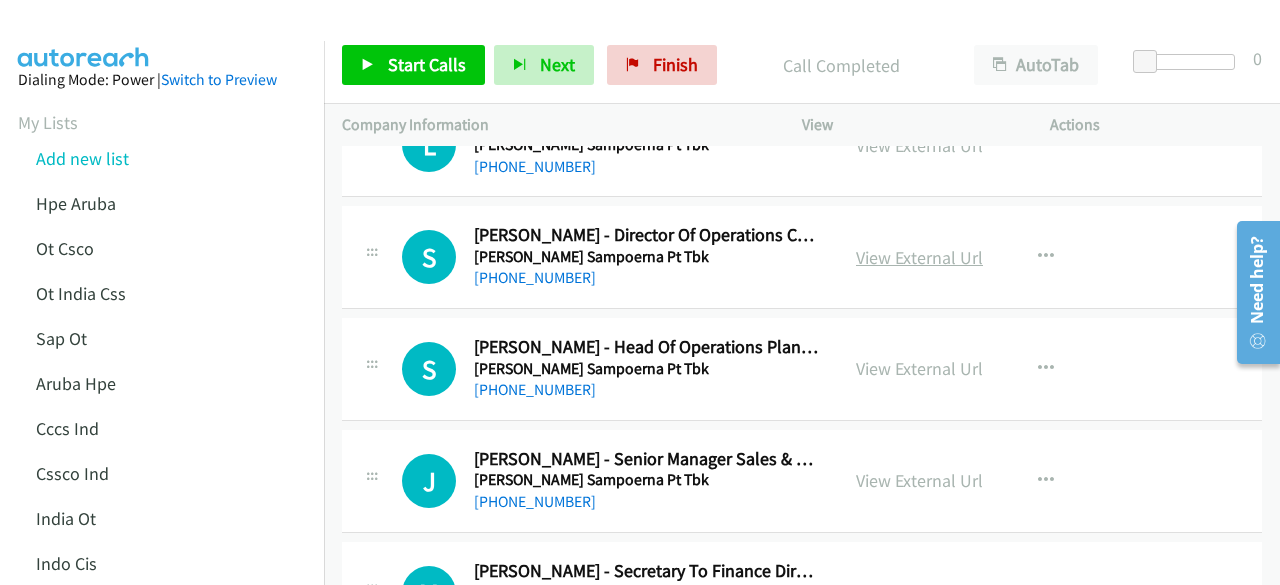 click on "View External Url" at bounding box center (919, 257) 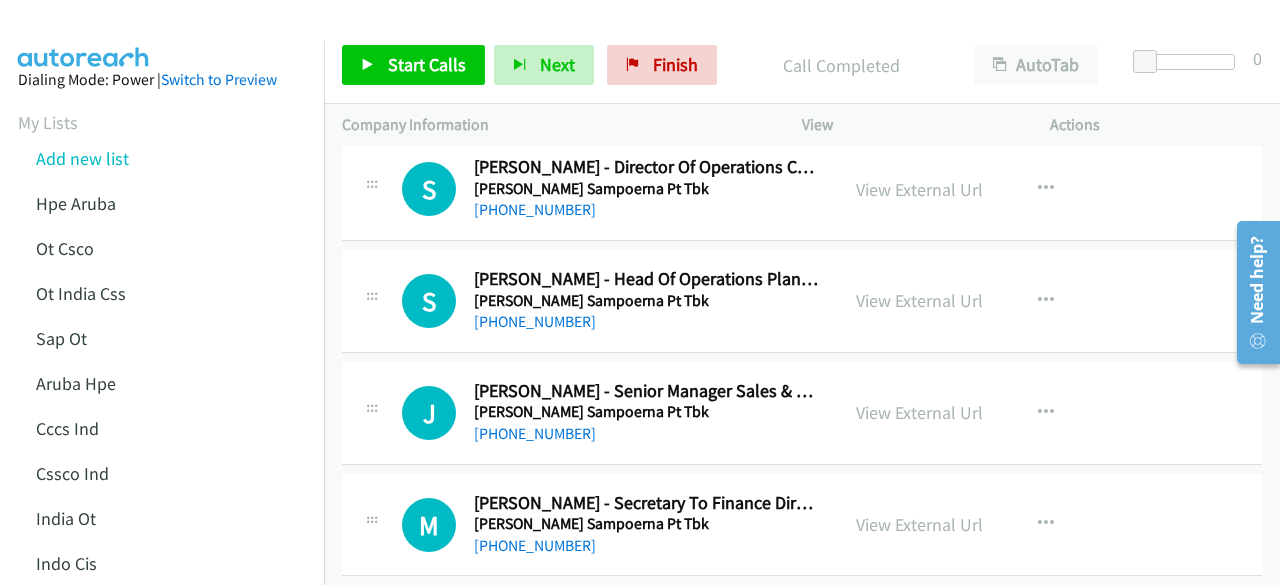 scroll, scrollTop: 11553, scrollLeft: 0, axis: vertical 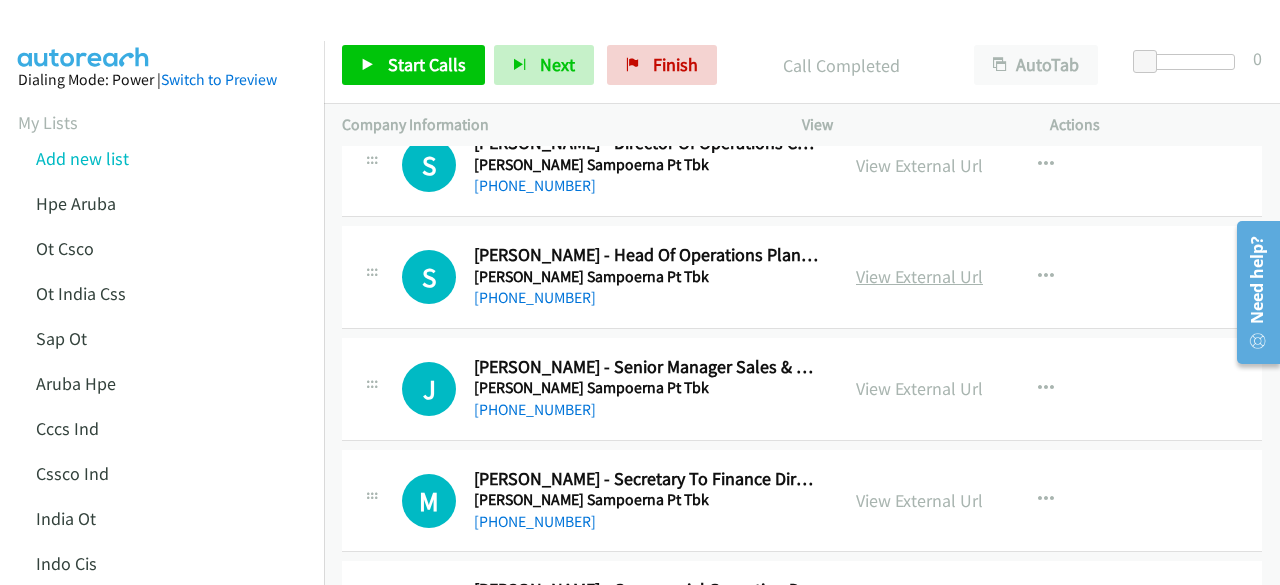 click on "View External Url" at bounding box center (919, 276) 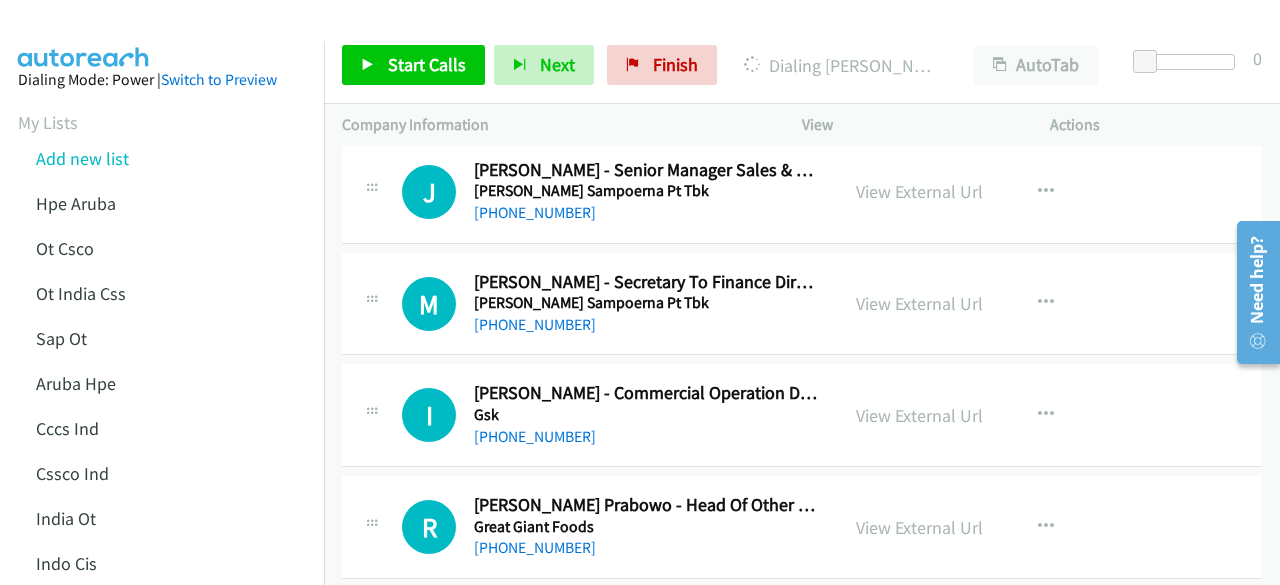 scroll, scrollTop: 11753, scrollLeft: 0, axis: vertical 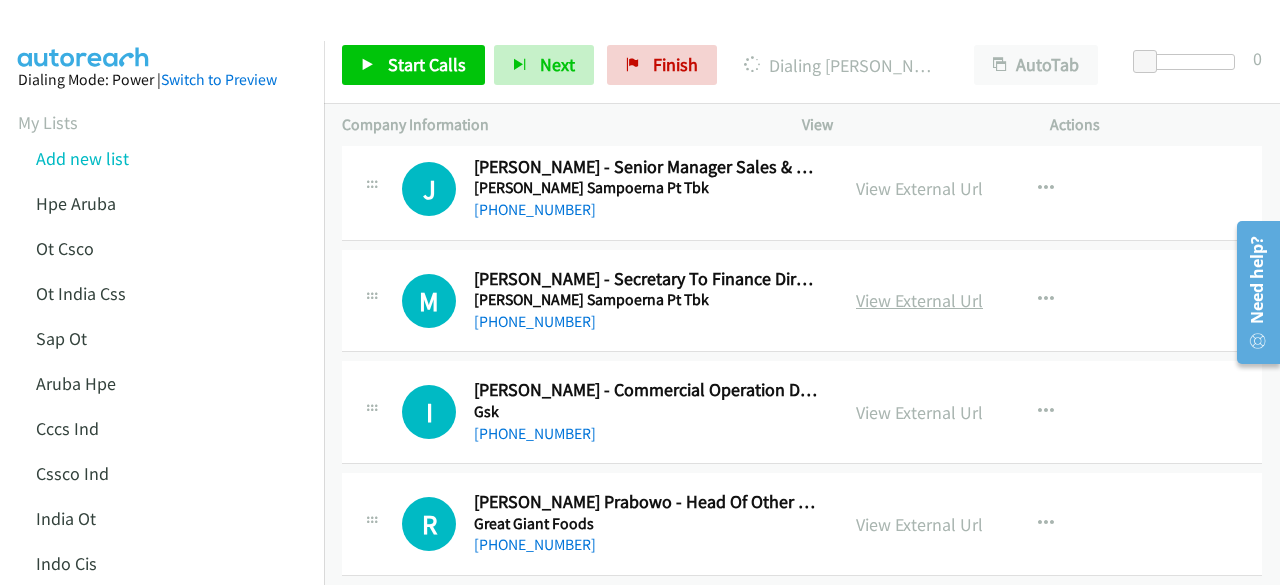 click on "View External Url" at bounding box center [919, 300] 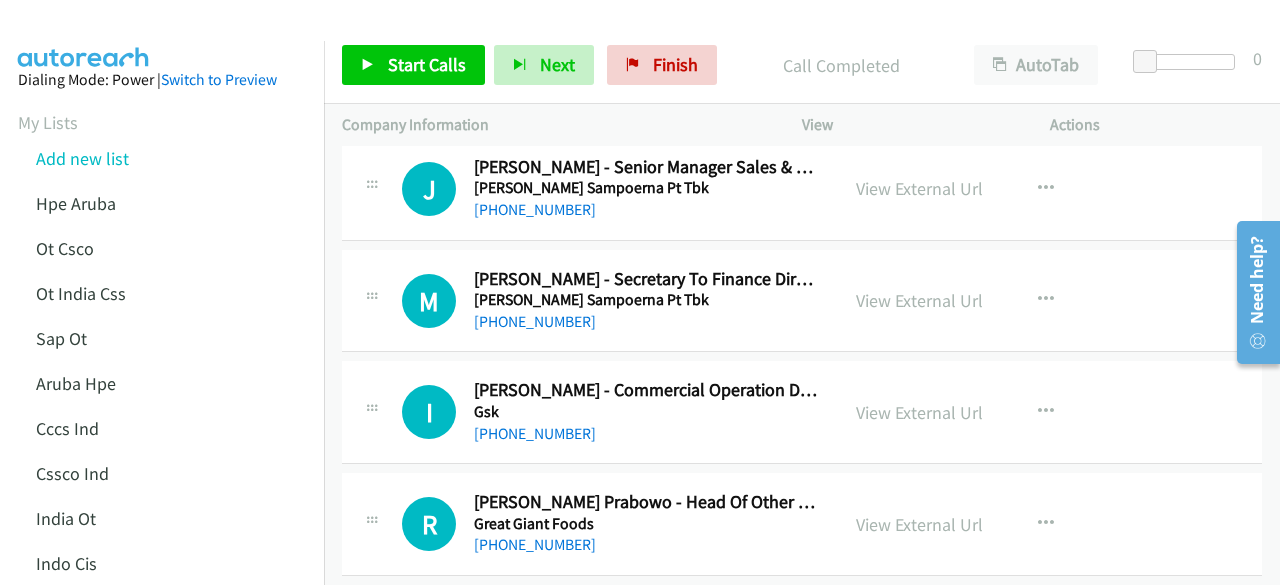 click on "R
Callback Scheduled
Rommy Parcelino Prabowo - Head Of Other Fruit Sub Department Agricultural Production And Operation
Great Giant Foods
Asia/Jakarta
+62 821-4815-7455
View External Url
View External Url
Schedule/Manage Callback
Start Calls Here
Remove from list
Add to do not call list
Reset Call Status" at bounding box center [802, 524] 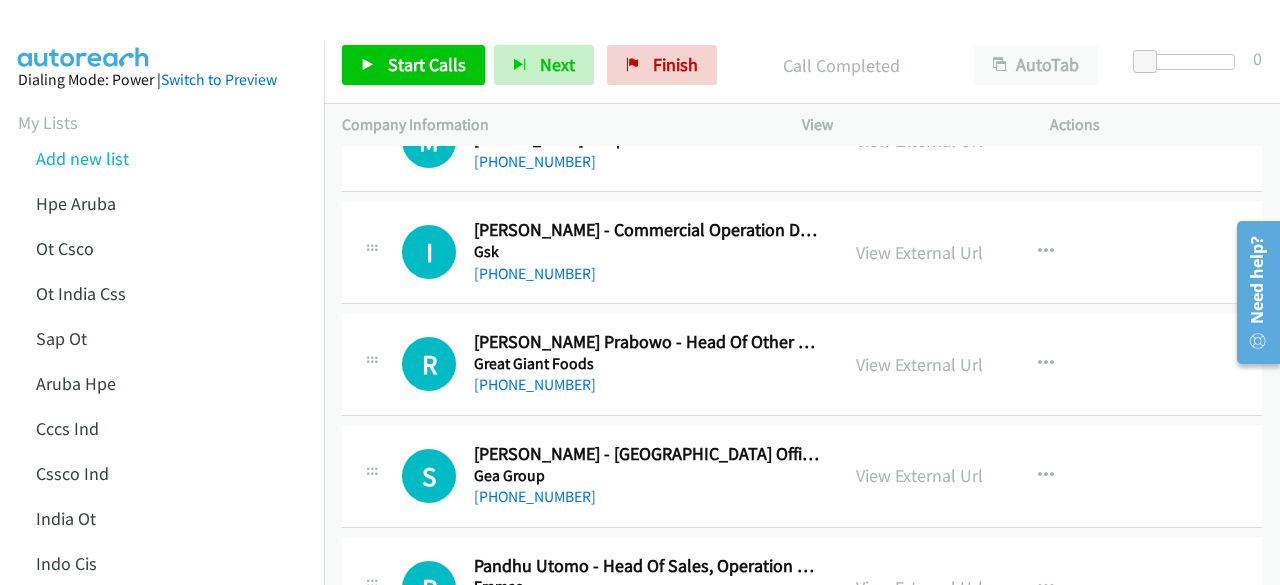 scroll, scrollTop: 11927, scrollLeft: 0, axis: vertical 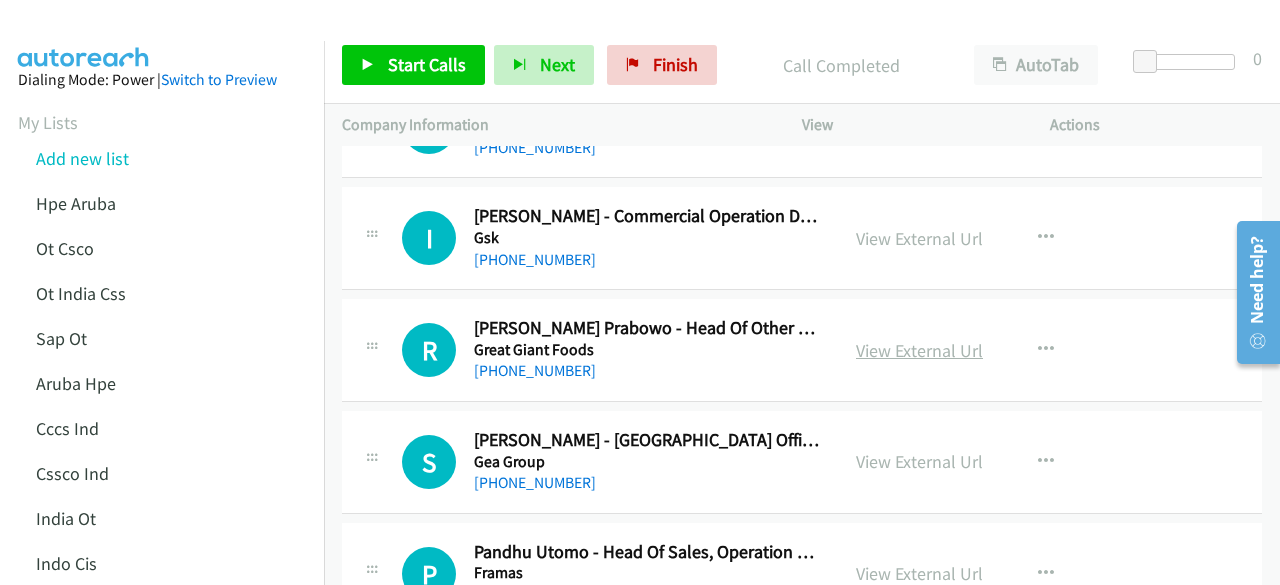click on "View External Url" at bounding box center (919, 350) 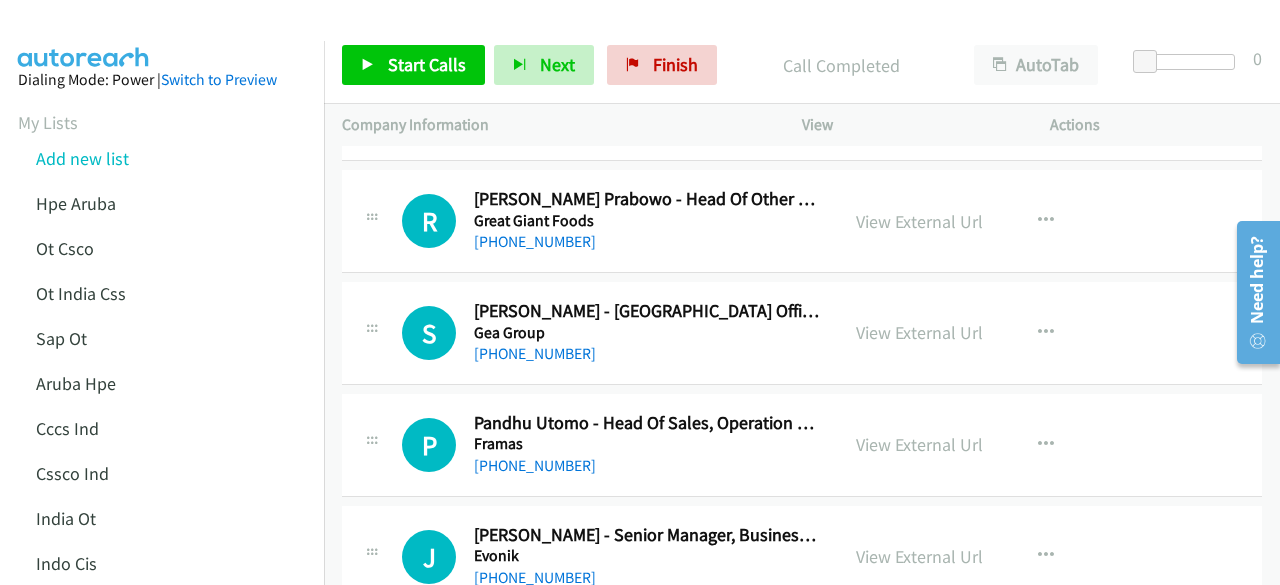 scroll, scrollTop: 12057, scrollLeft: 0, axis: vertical 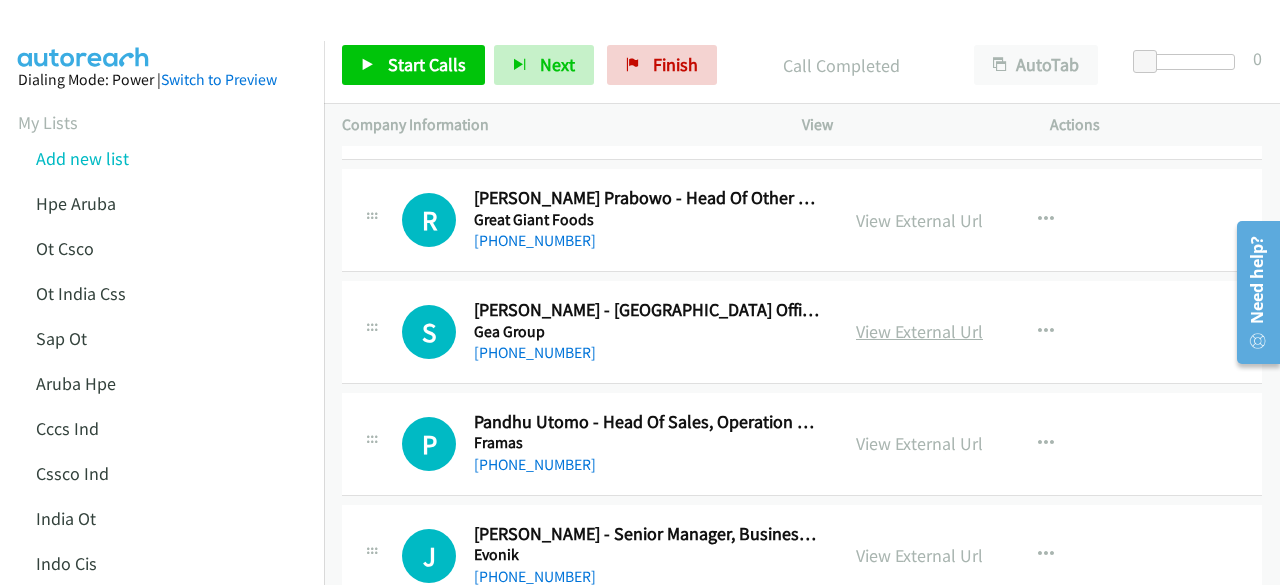 click on "View External Url" at bounding box center [919, 331] 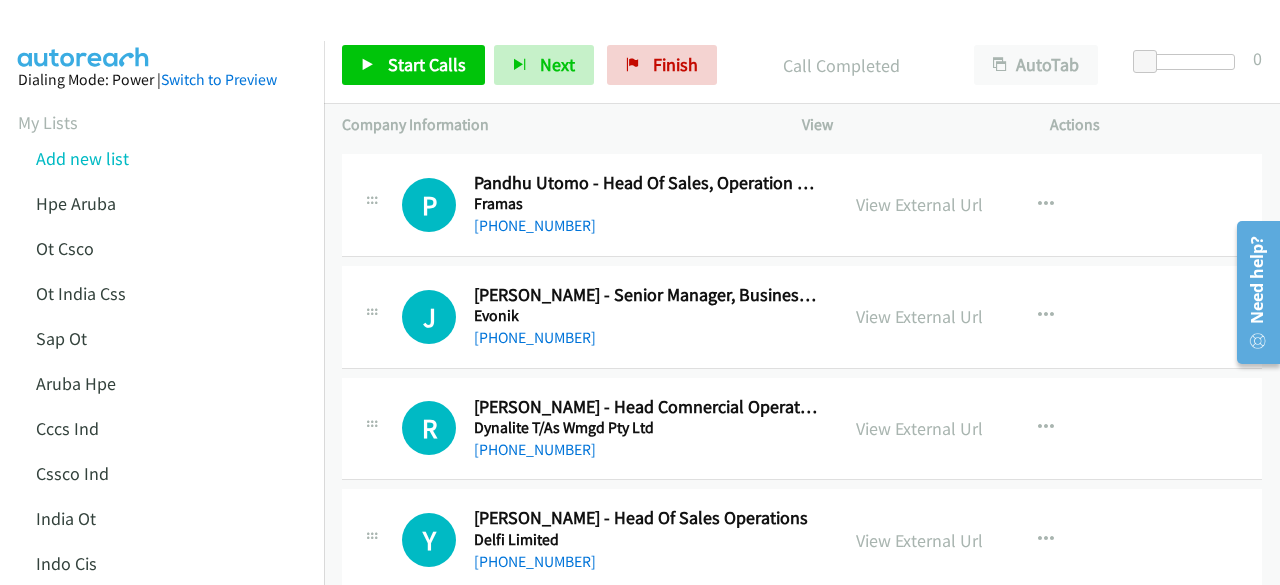 scroll, scrollTop: 12298, scrollLeft: 0, axis: vertical 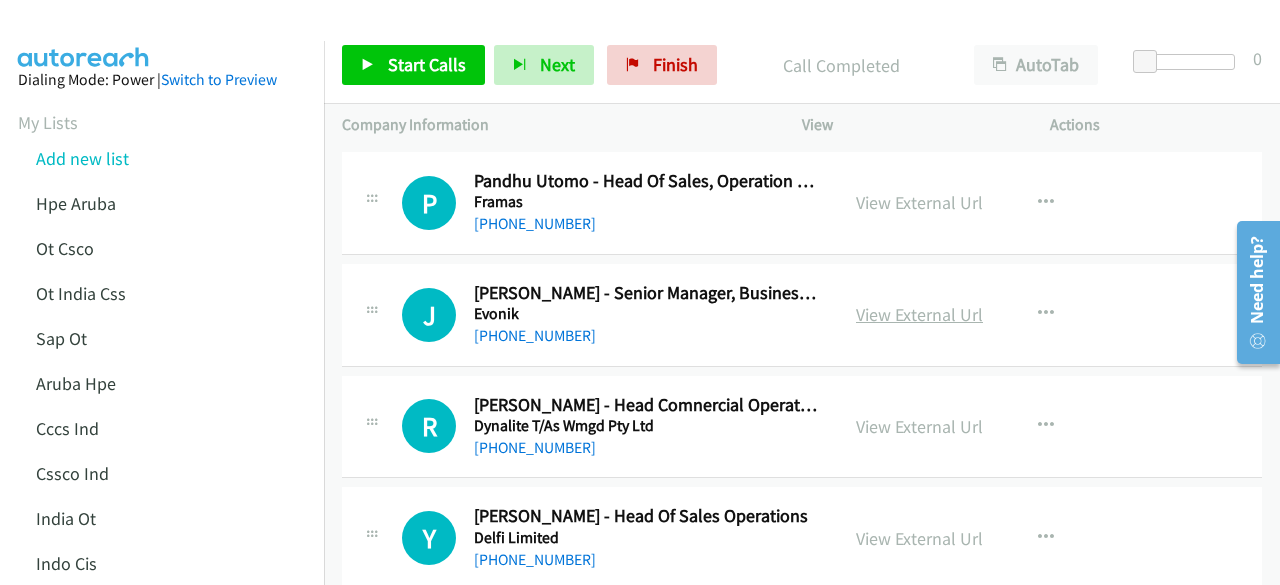 click on "View External Url" at bounding box center [919, 314] 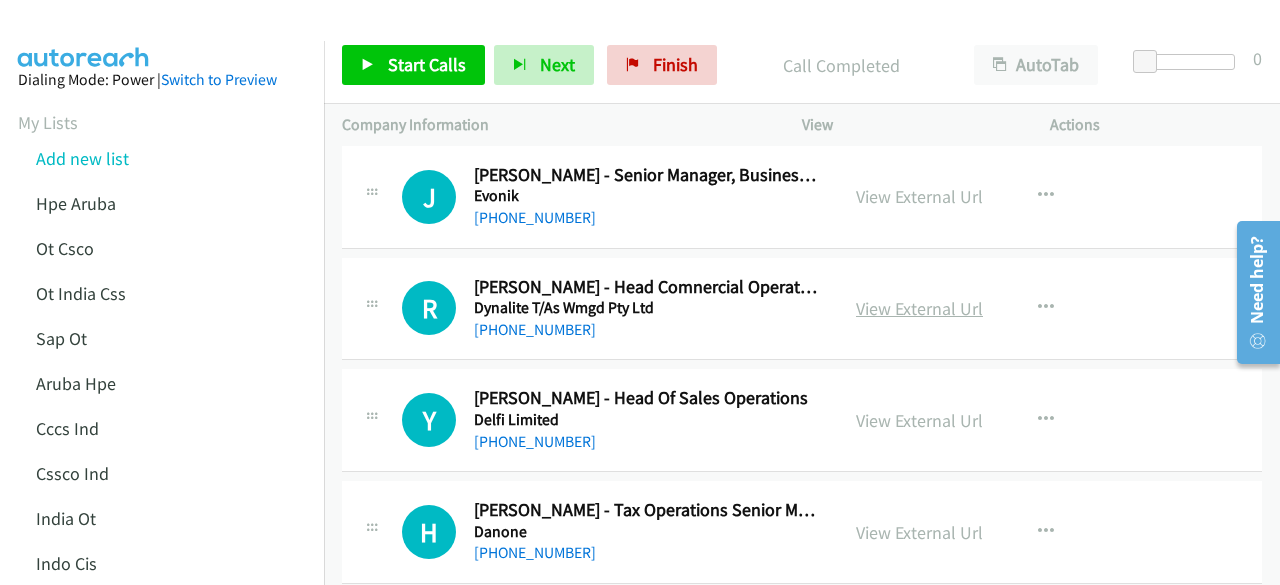scroll, scrollTop: 12610, scrollLeft: 0, axis: vertical 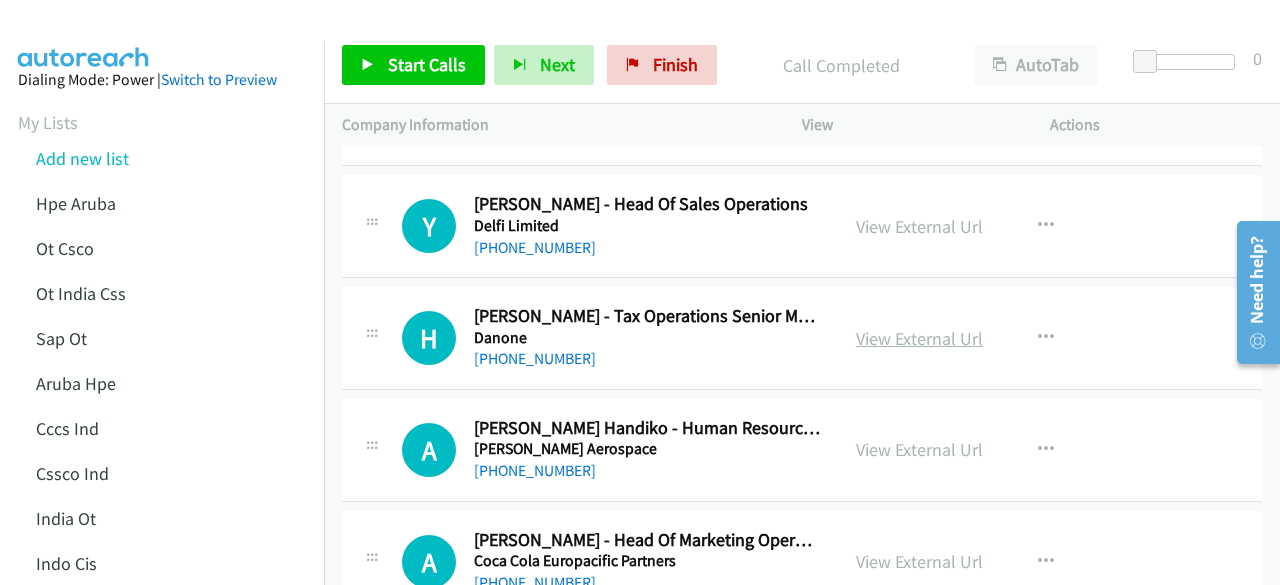 click on "View External Url" at bounding box center [919, 338] 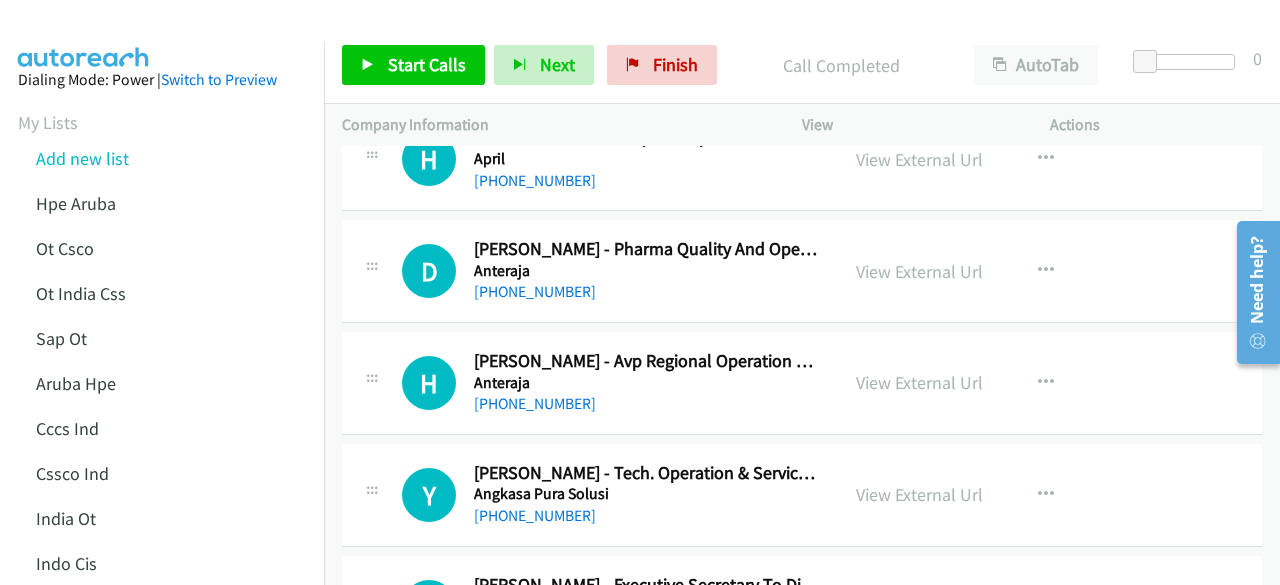scroll, scrollTop: 13239, scrollLeft: 0, axis: vertical 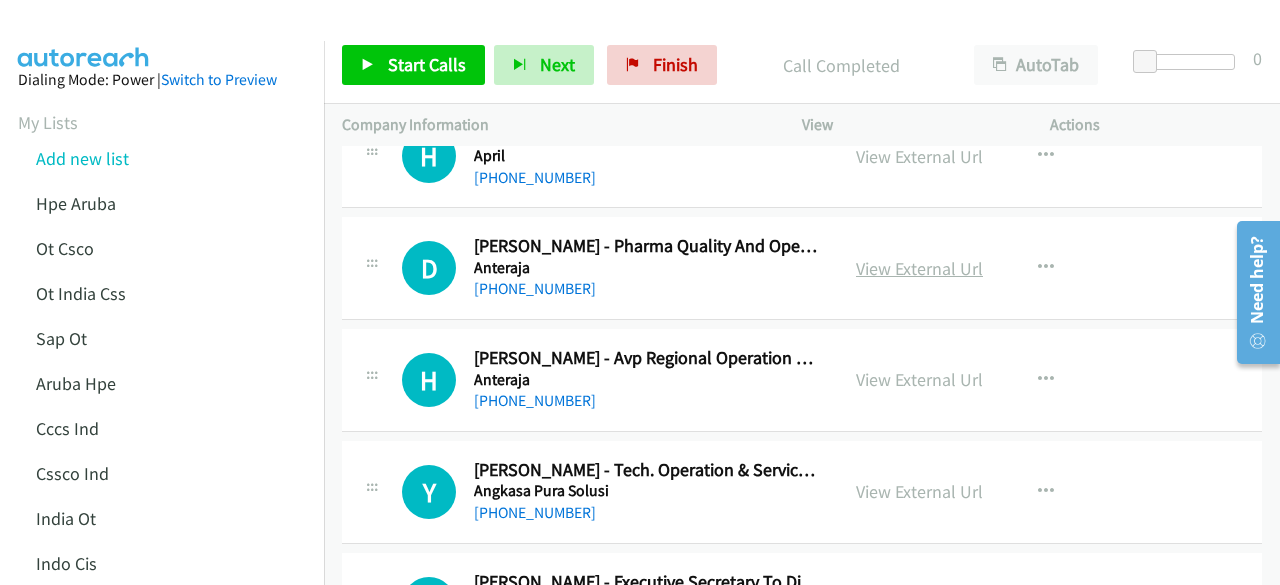 click on "View External Url" at bounding box center (919, 268) 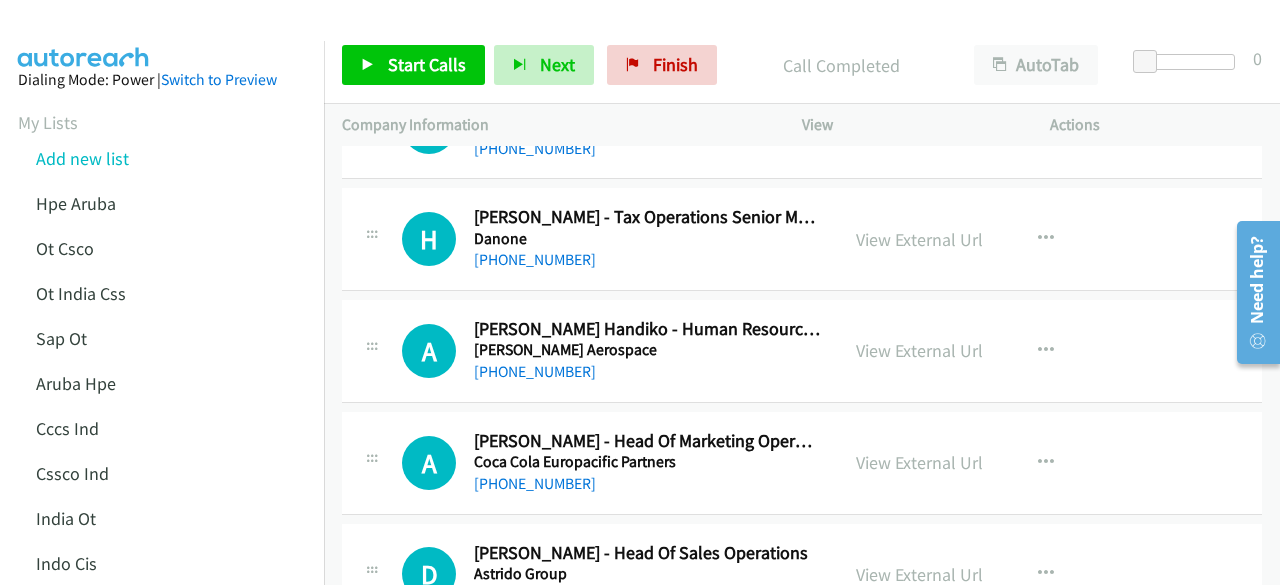 scroll, scrollTop: 12708, scrollLeft: 0, axis: vertical 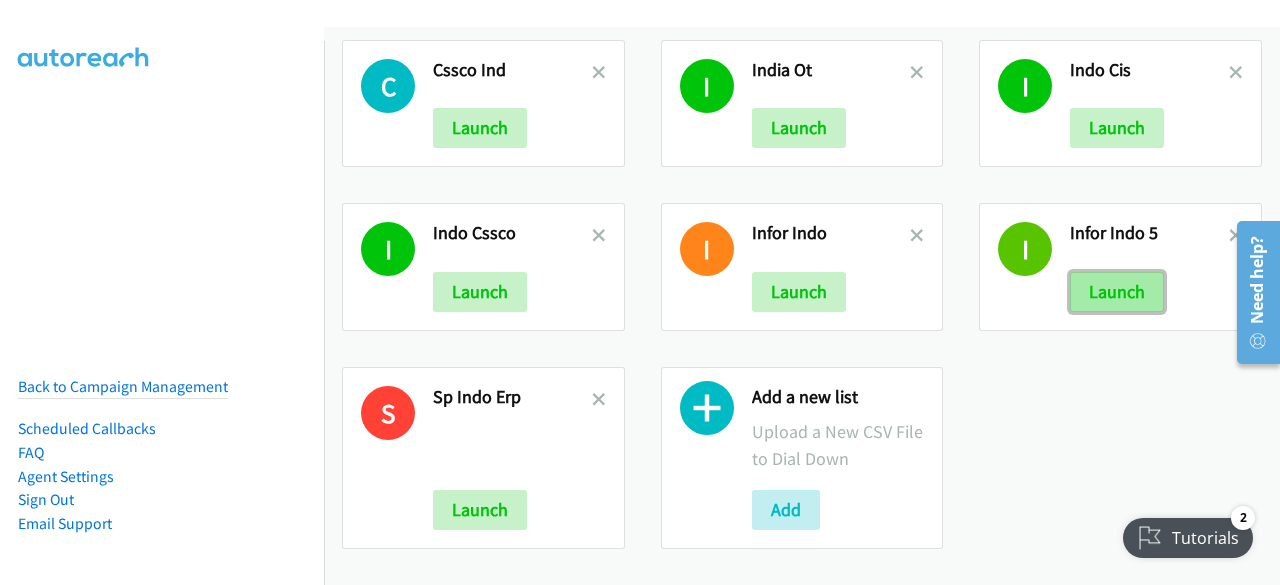 click on "Launch" at bounding box center [1117, 292] 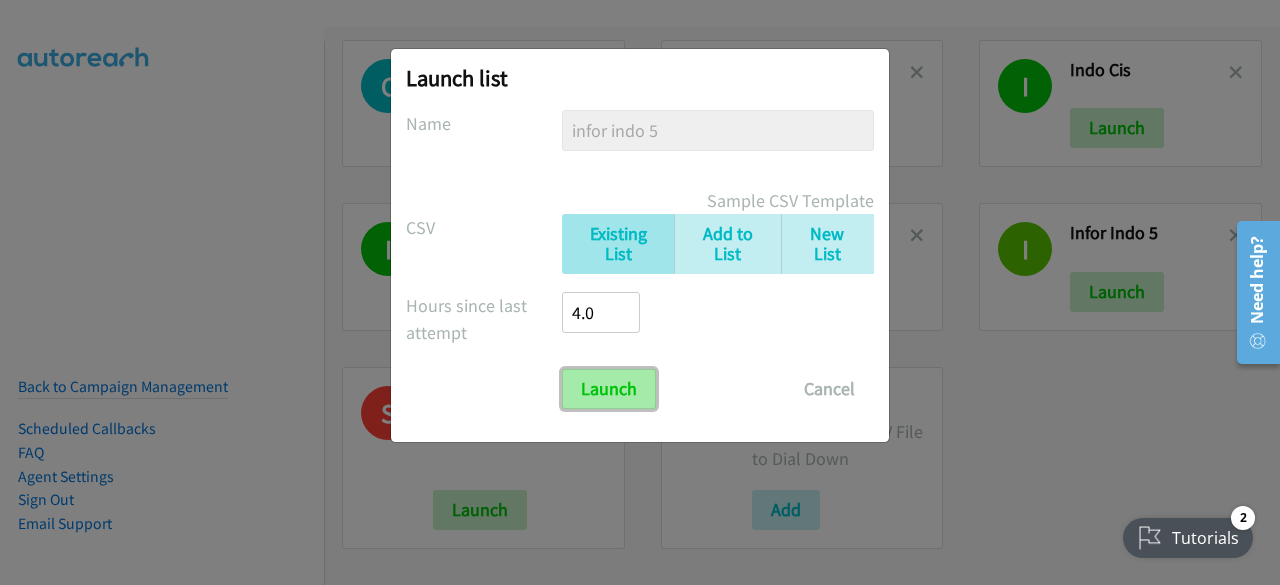 click on "Launch" at bounding box center (609, 389) 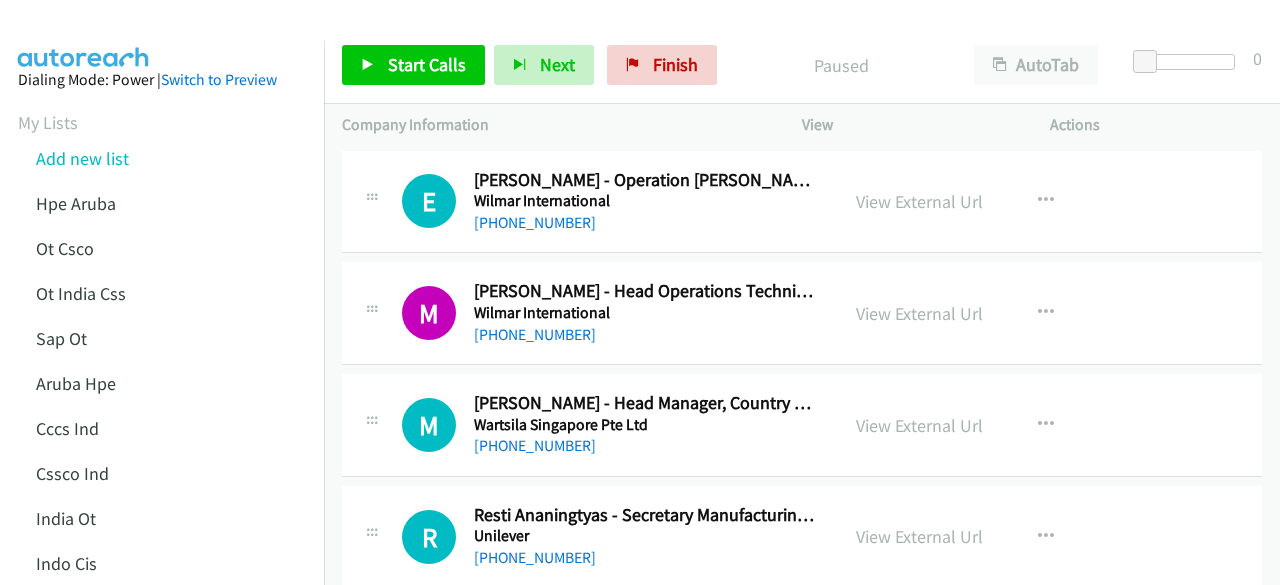 scroll, scrollTop: 0, scrollLeft: 0, axis: both 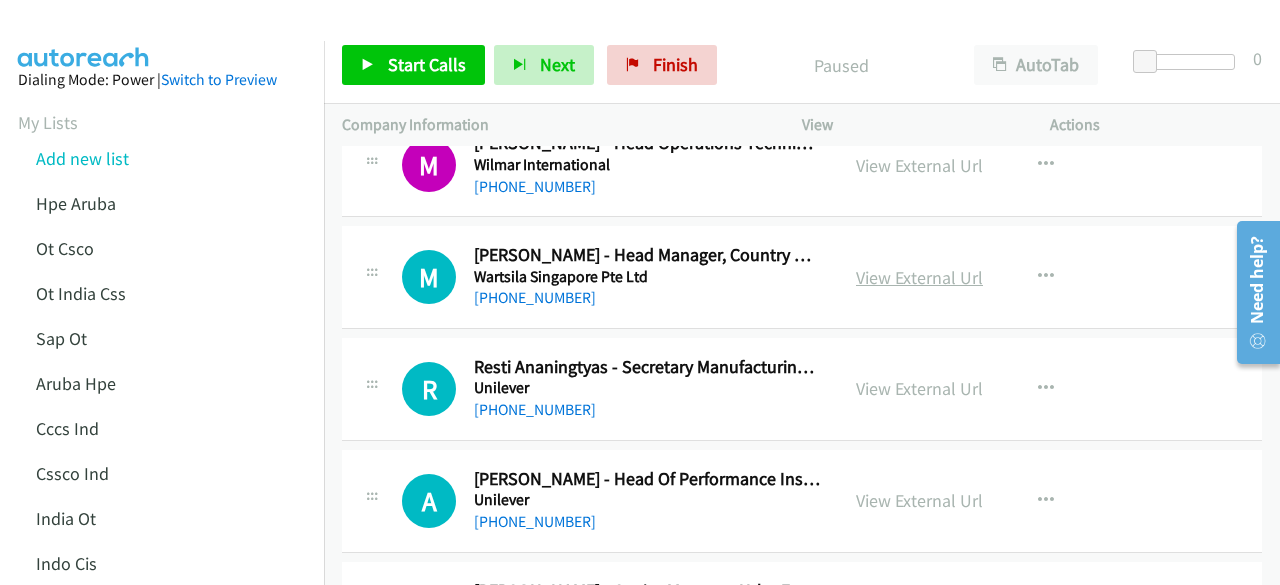 click on "View External Url" at bounding box center (919, 277) 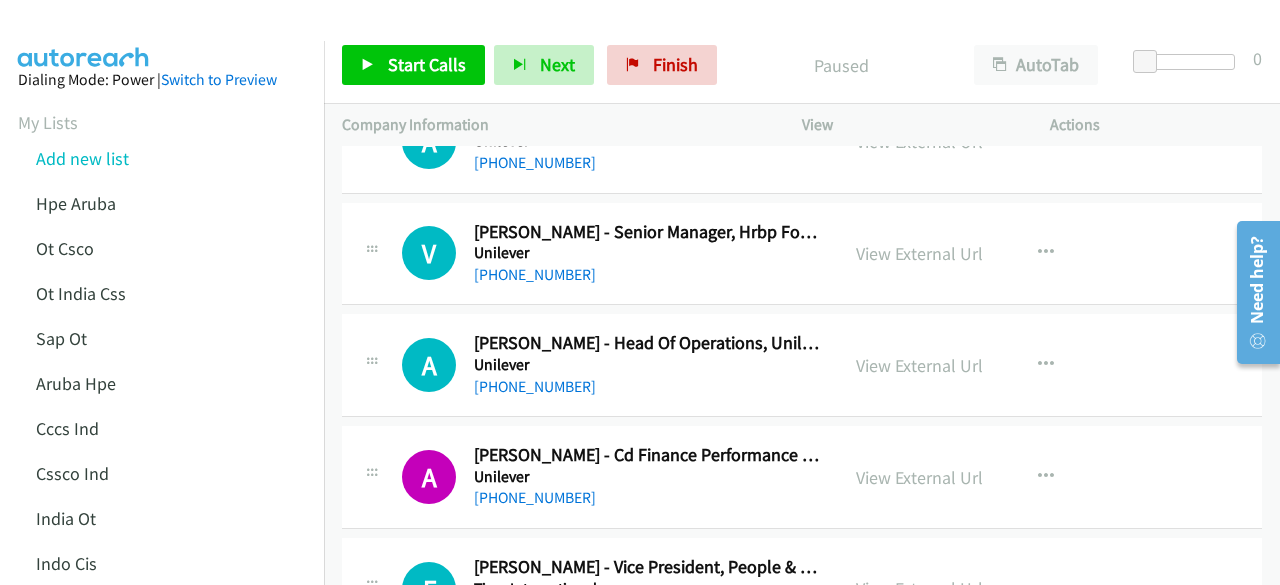 scroll, scrollTop: 511, scrollLeft: 0, axis: vertical 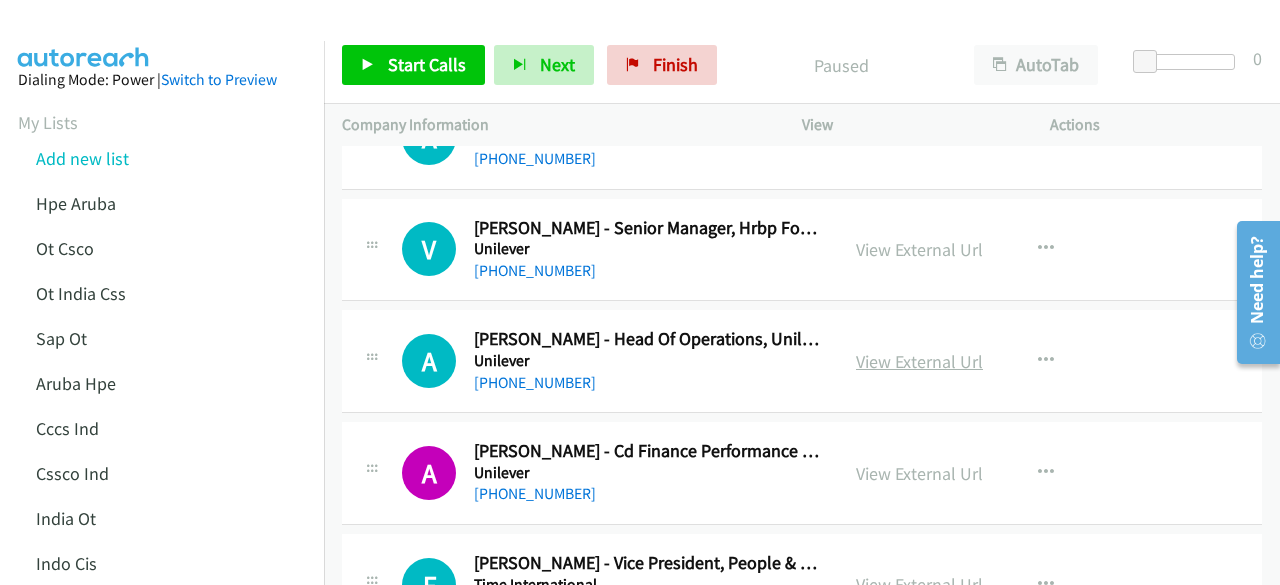 click on "View External Url" at bounding box center [919, 361] 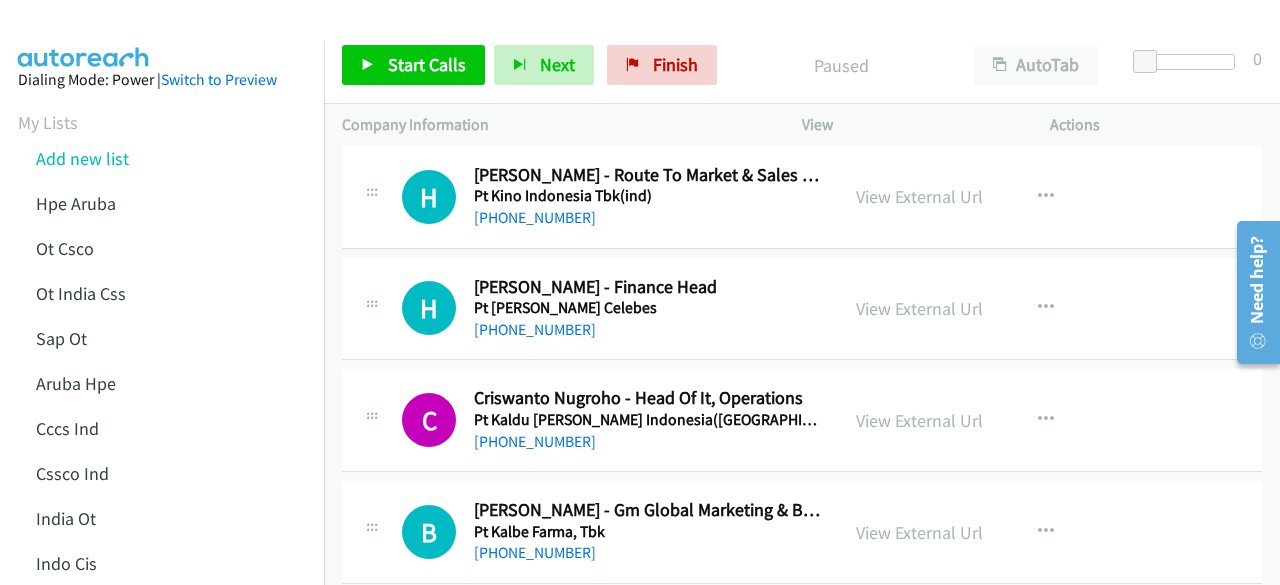 scroll, scrollTop: 4029, scrollLeft: 0, axis: vertical 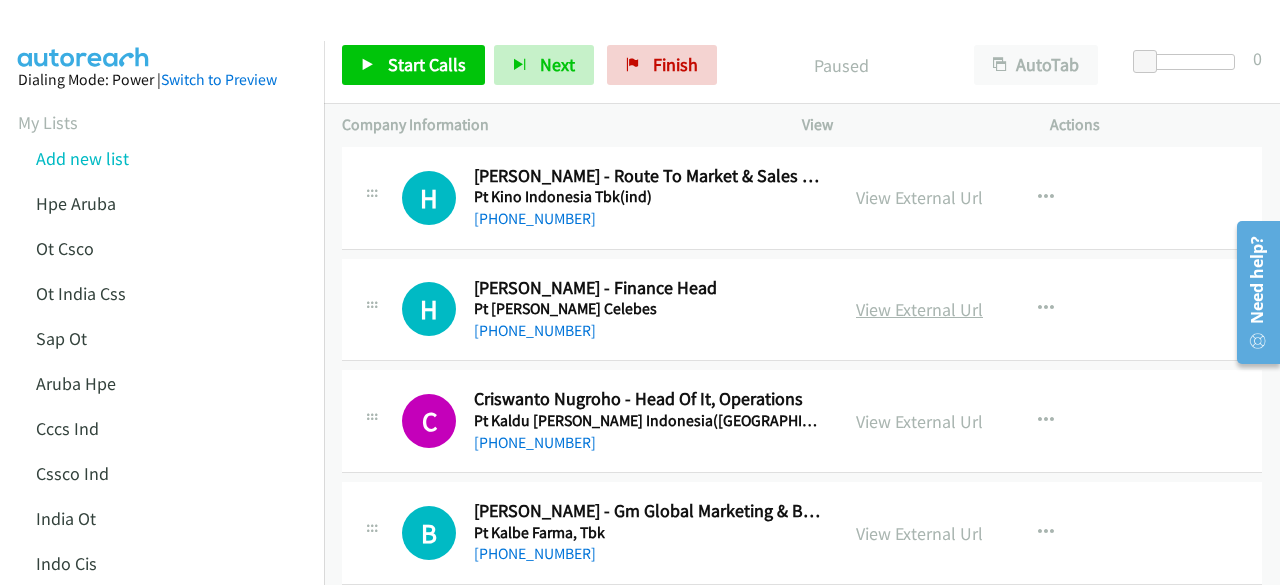 click on "View External Url" at bounding box center (919, 309) 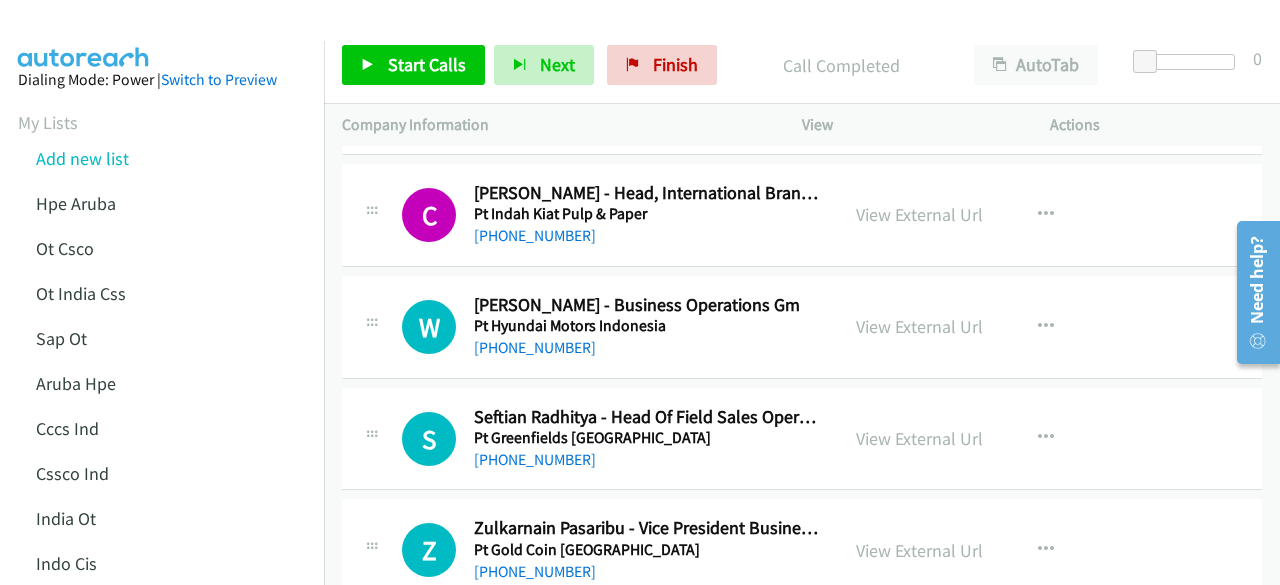 scroll, scrollTop: 4797, scrollLeft: 0, axis: vertical 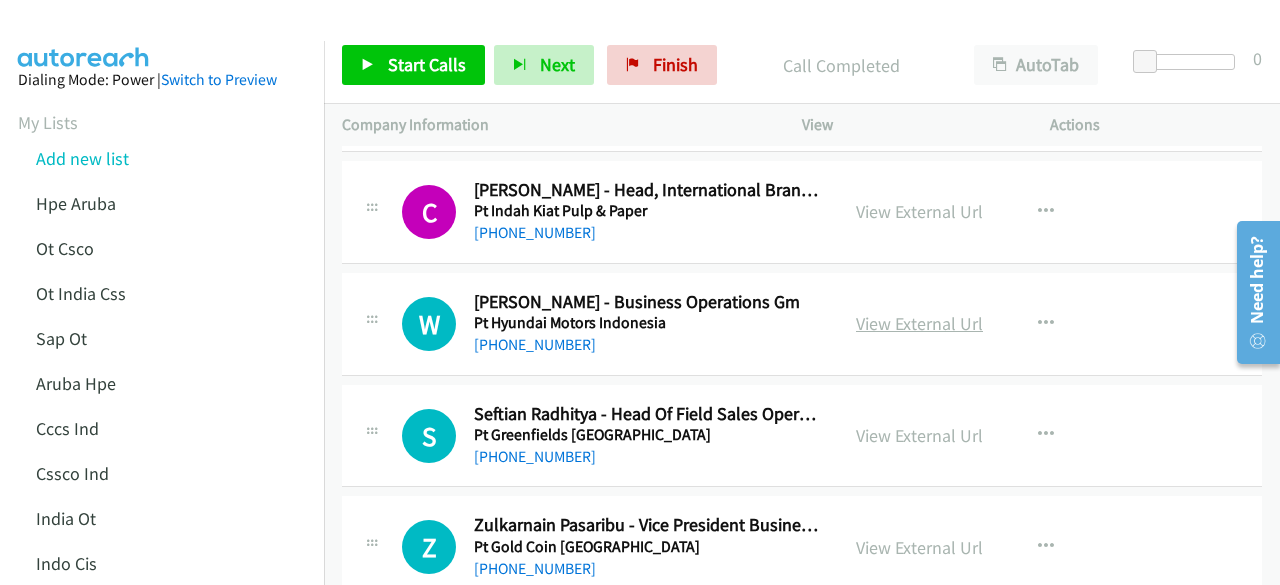 click on "View External Url" at bounding box center [919, 323] 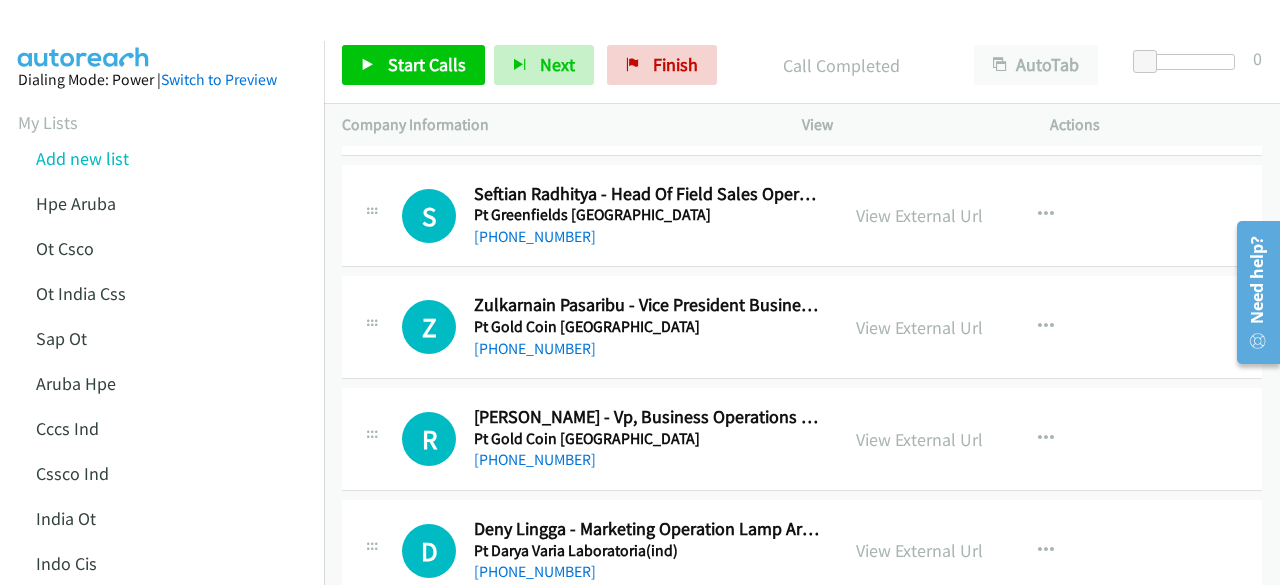 scroll, scrollTop: 5019, scrollLeft: 0, axis: vertical 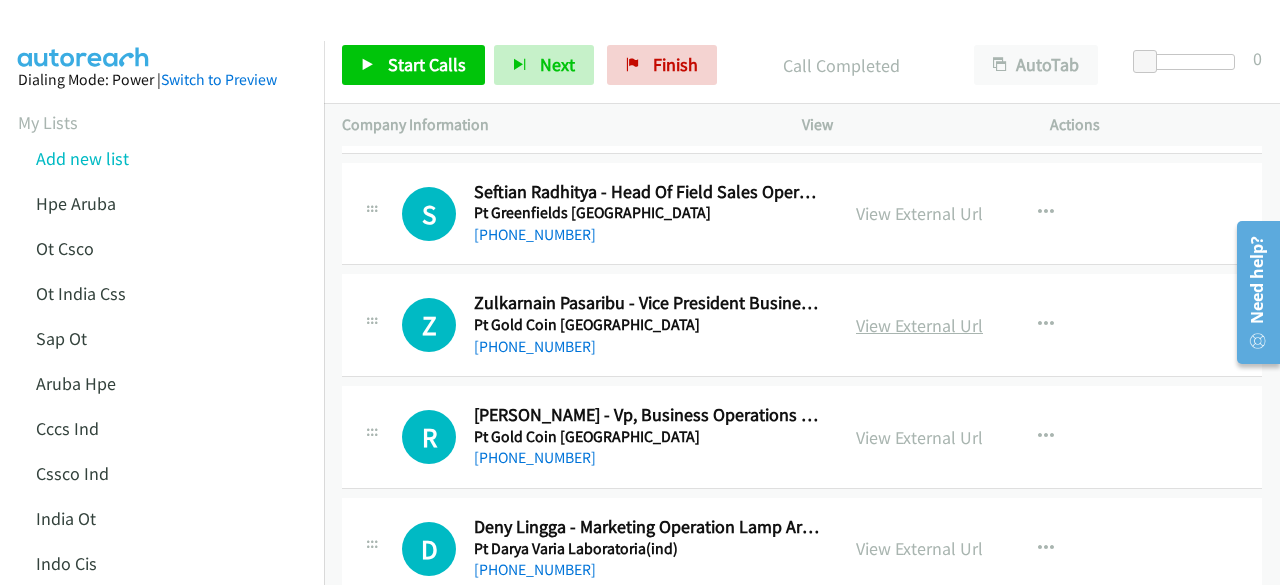 click on "View External Url" at bounding box center [919, 325] 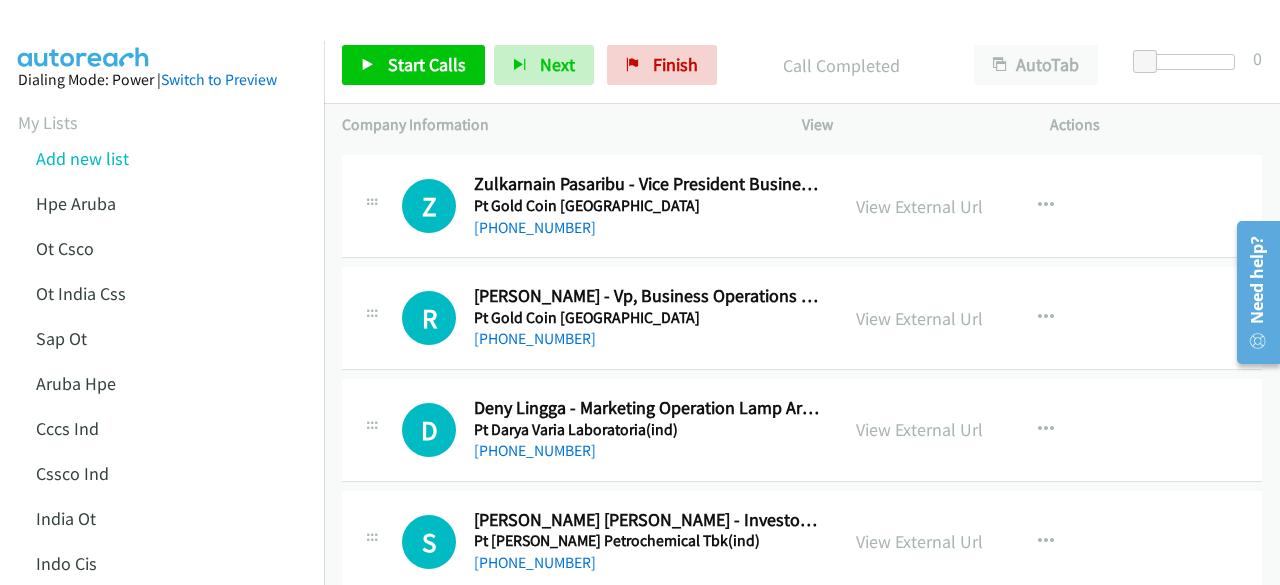 scroll, scrollTop: 5141, scrollLeft: 0, axis: vertical 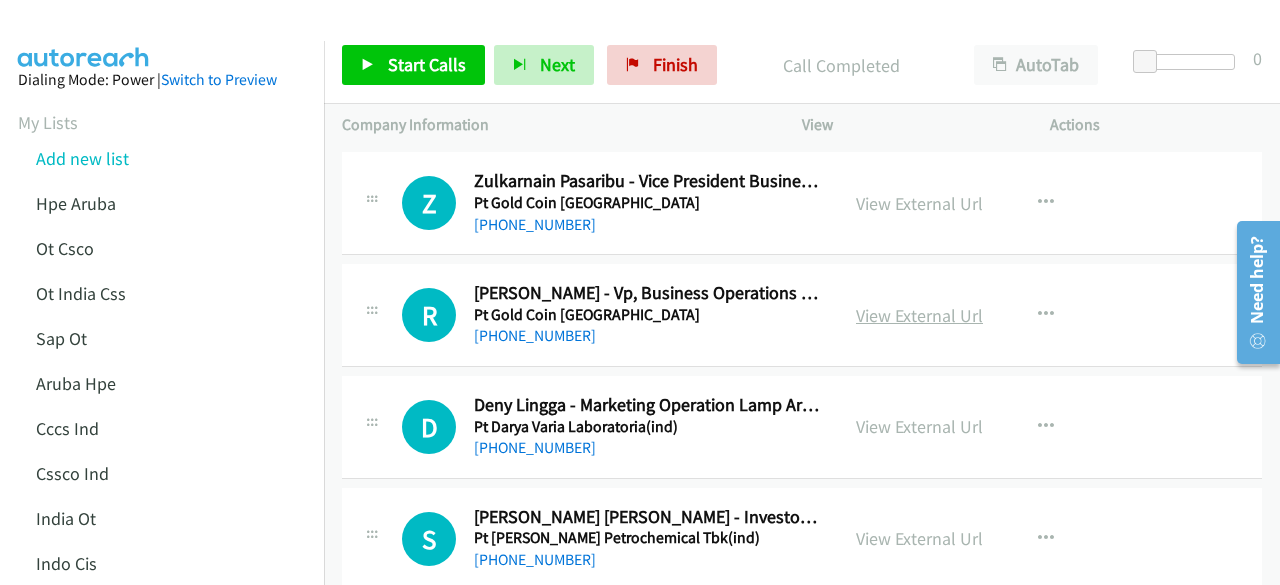 click on "View External Url" at bounding box center (919, 315) 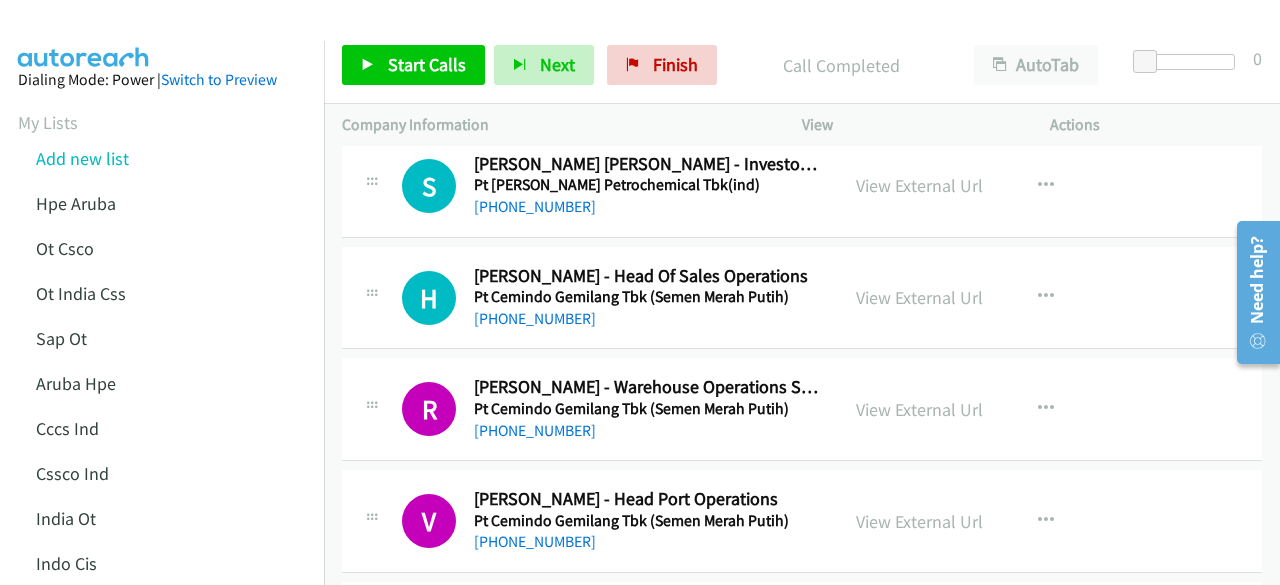 scroll, scrollTop: 5495, scrollLeft: 0, axis: vertical 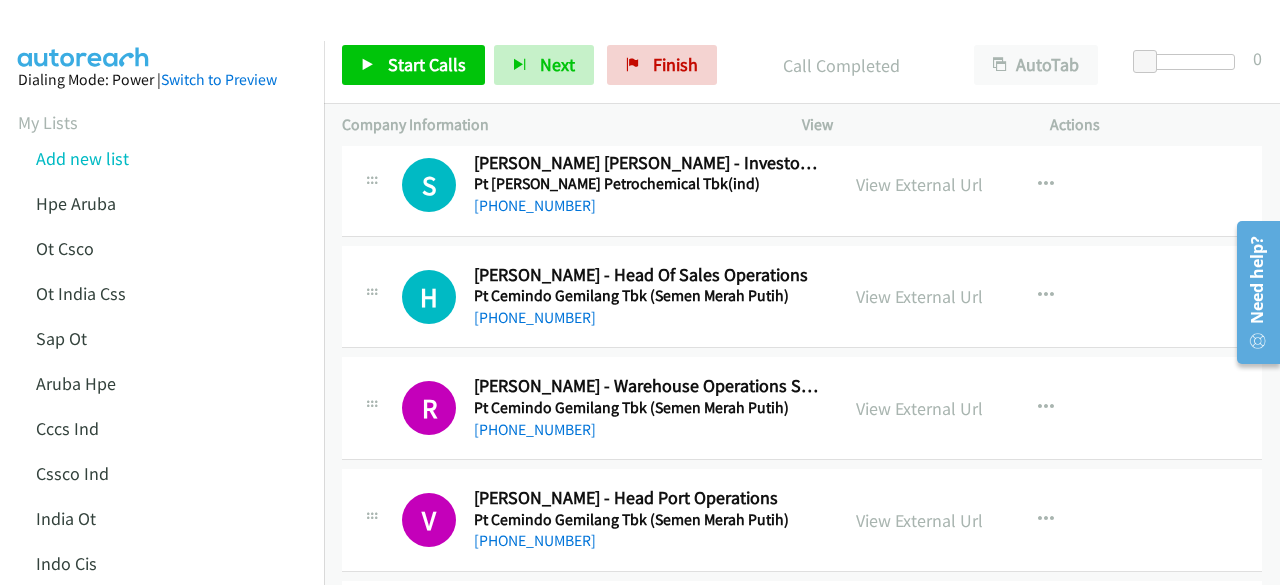 click on "R
Callback Scheduled
[PERSON_NAME] - Warehouse Operations Section Head
Pt Cemindo Gemilang Tbk (Semen Merah Putih)
[GEOGRAPHIC_DATA]/[GEOGRAPHIC_DATA]
[PHONE_NUMBER]" at bounding box center [590, 408] 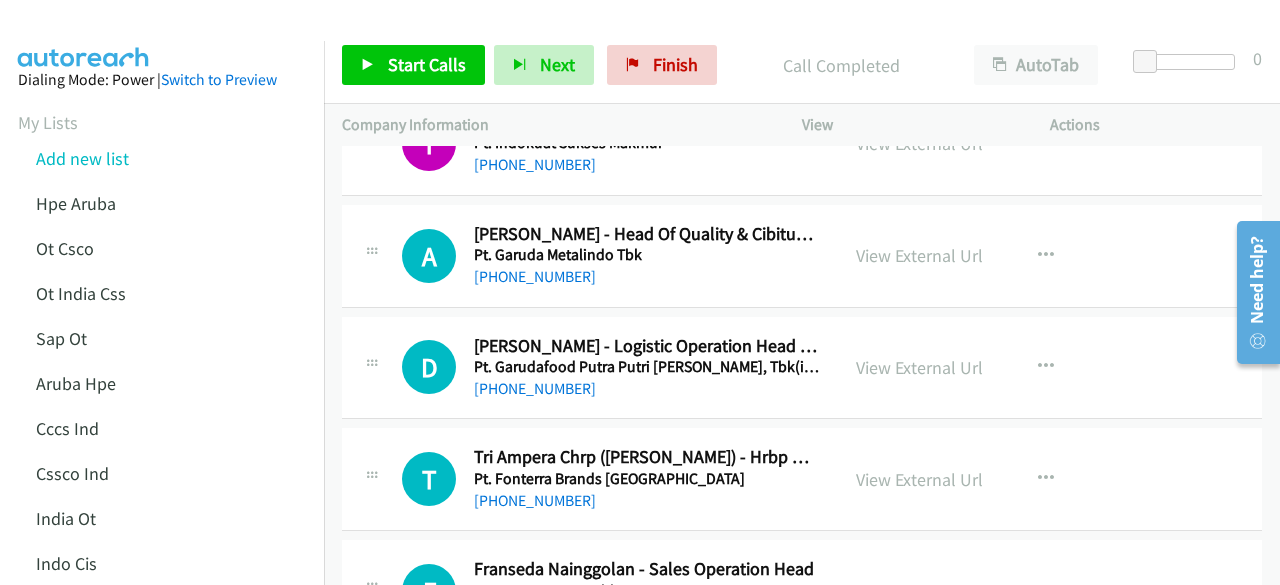 scroll, scrollTop: 7883, scrollLeft: 0, axis: vertical 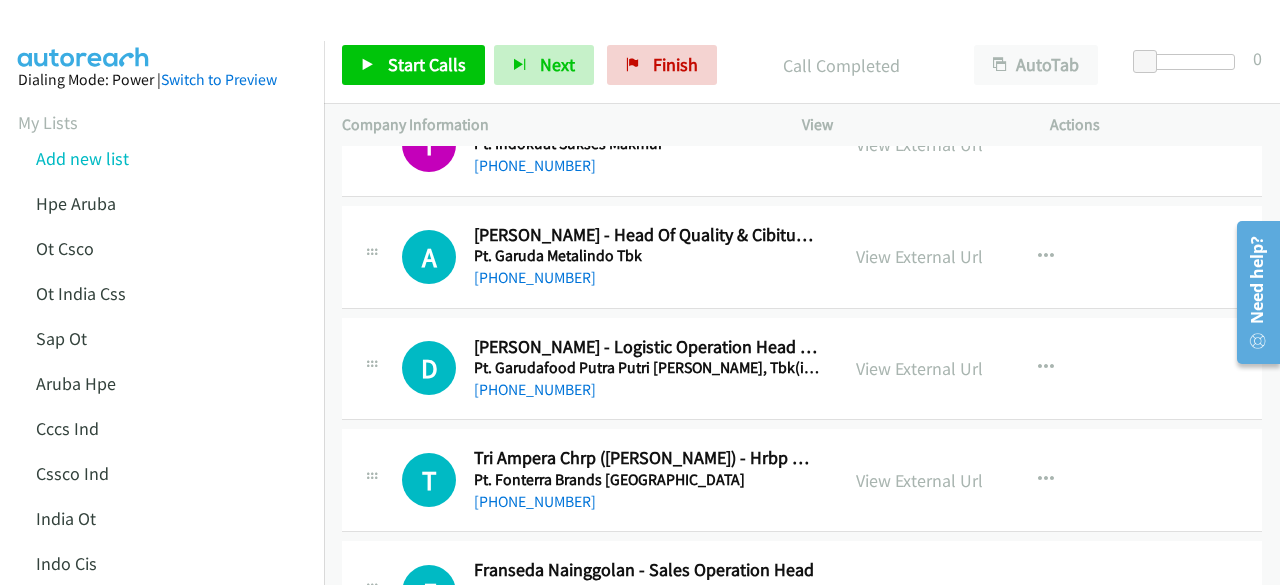 click on "View External Url" at bounding box center [919, 256] 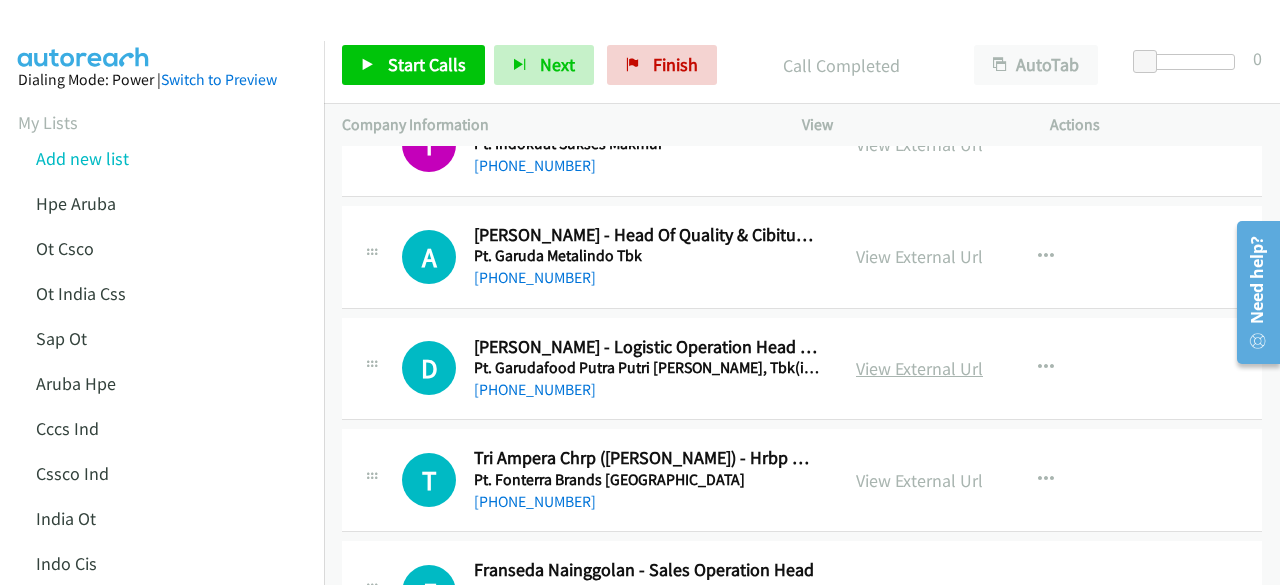 click on "View External Url" at bounding box center (919, 368) 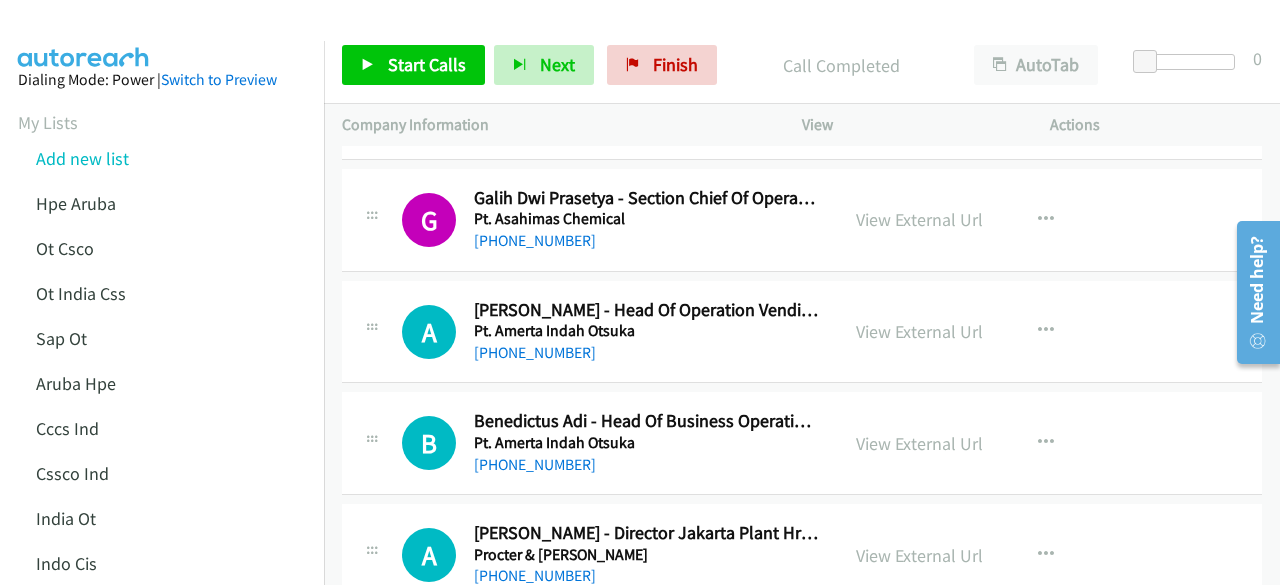 scroll, scrollTop: 8507, scrollLeft: 0, axis: vertical 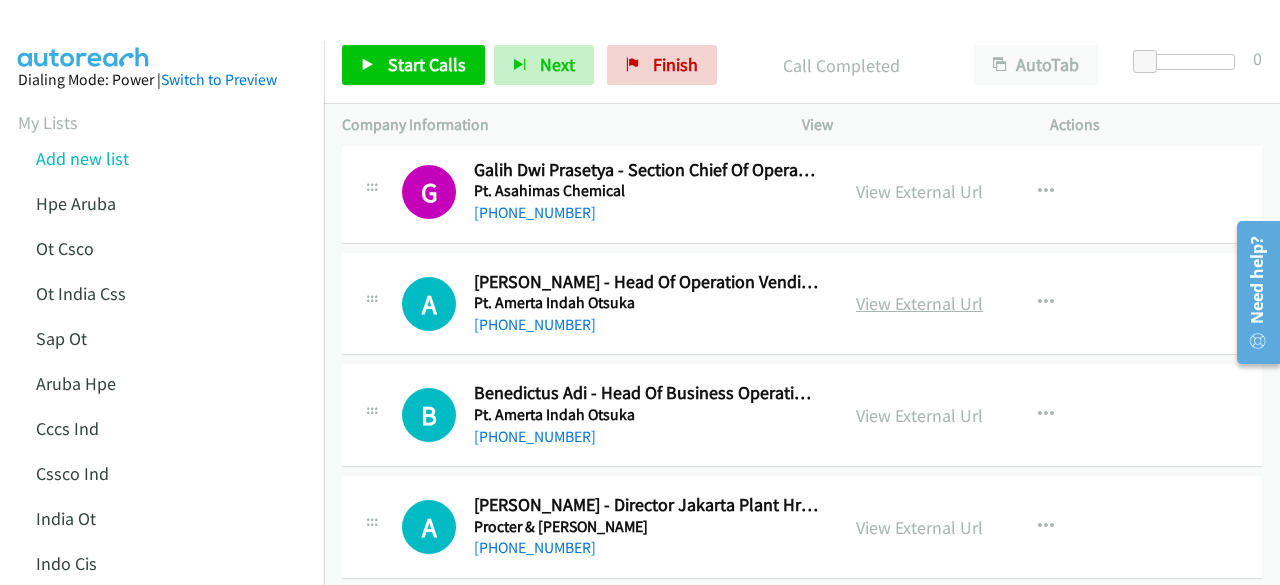 click on "View External Url" at bounding box center [919, 303] 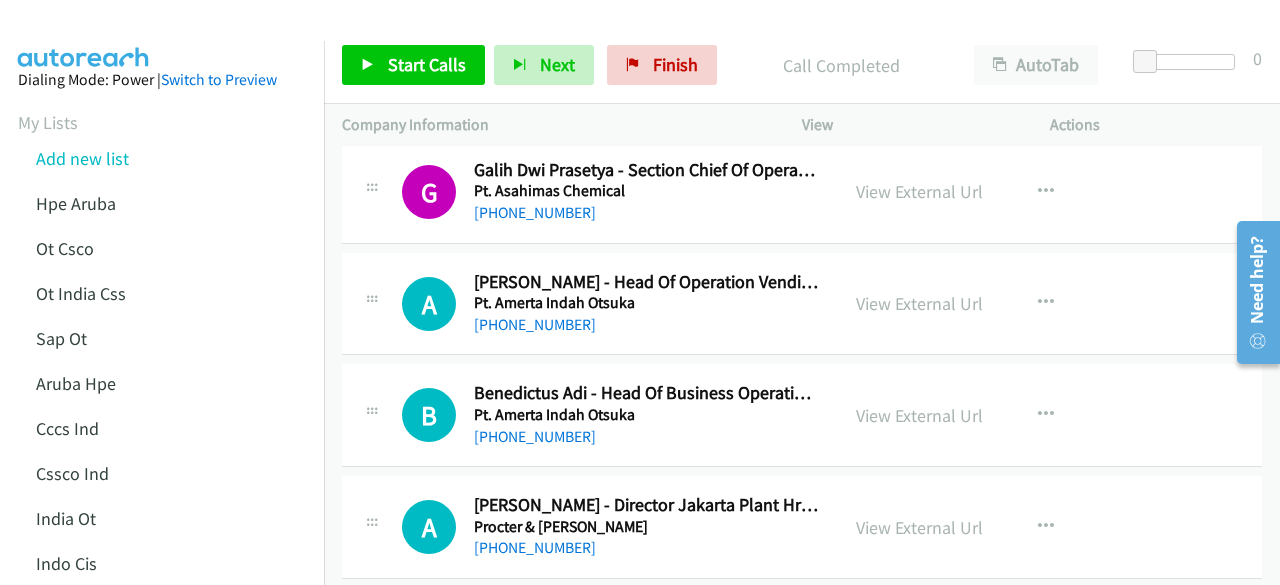 scroll, scrollTop: 8651, scrollLeft: 0, axis: vertical 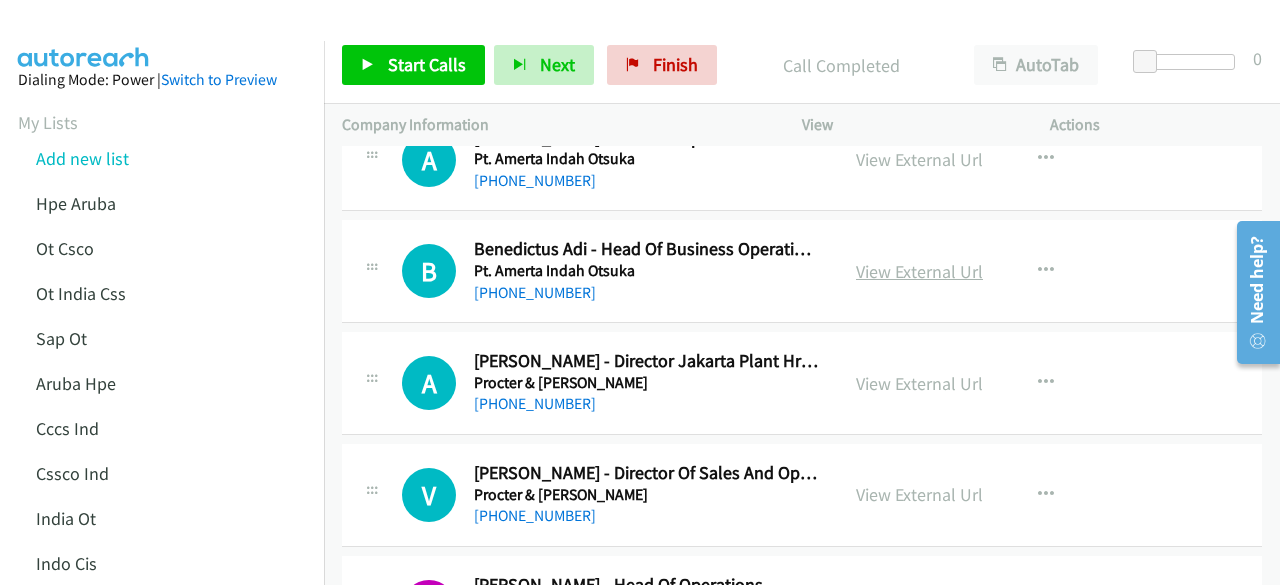 click on "View External Url" at bounding box center (919, 271) 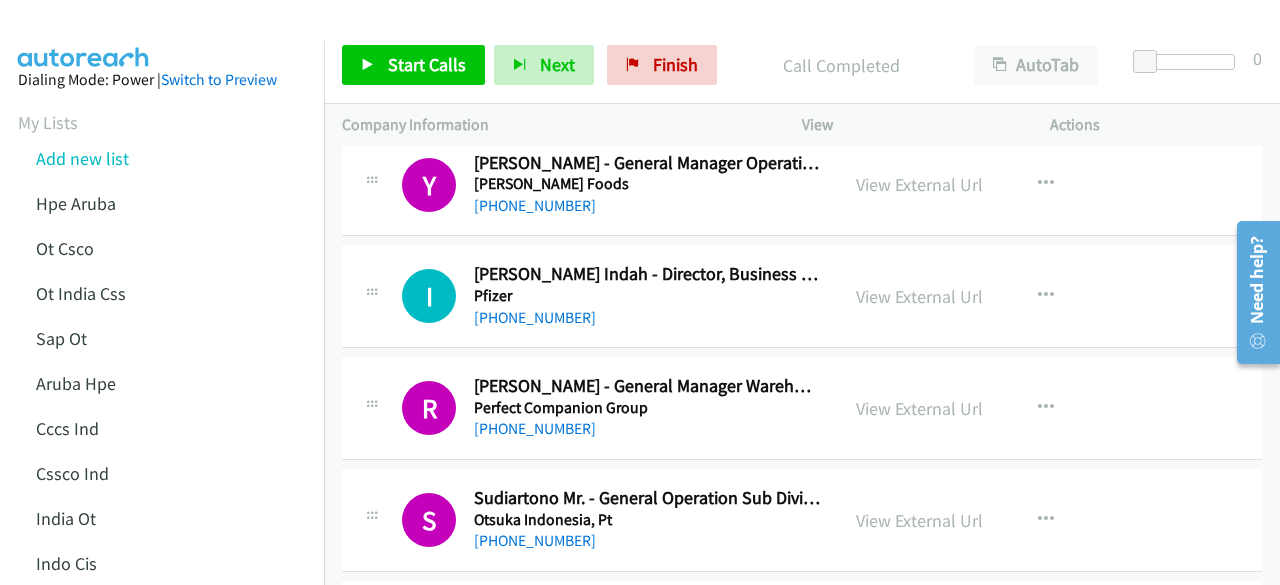 scroll, scrollTop: 9186, scrollLeft: 0, axis: vertical 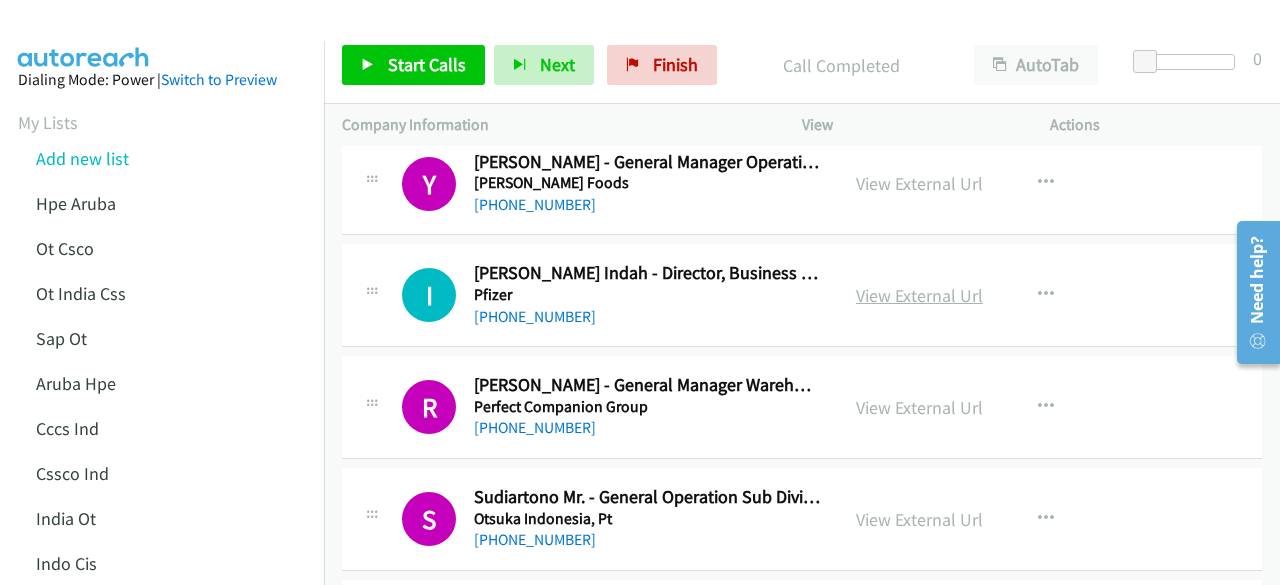 click on "View External Url" at bounding box center [919, 295] 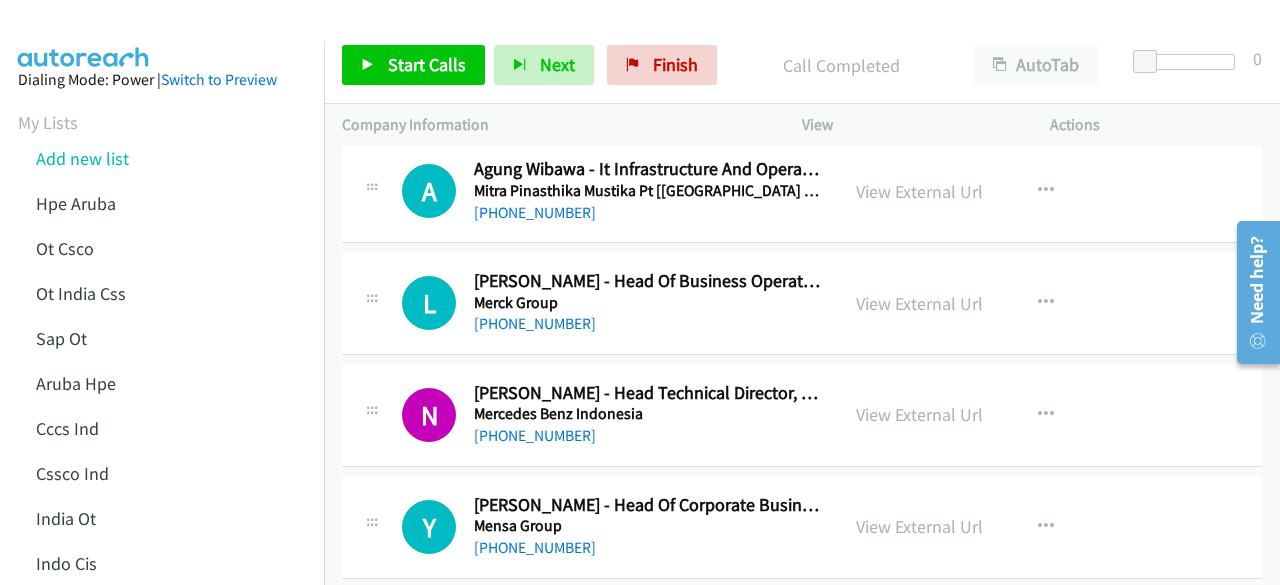 scroll, scrollTop: 9962, scrollLeft: 0, axis: vertical 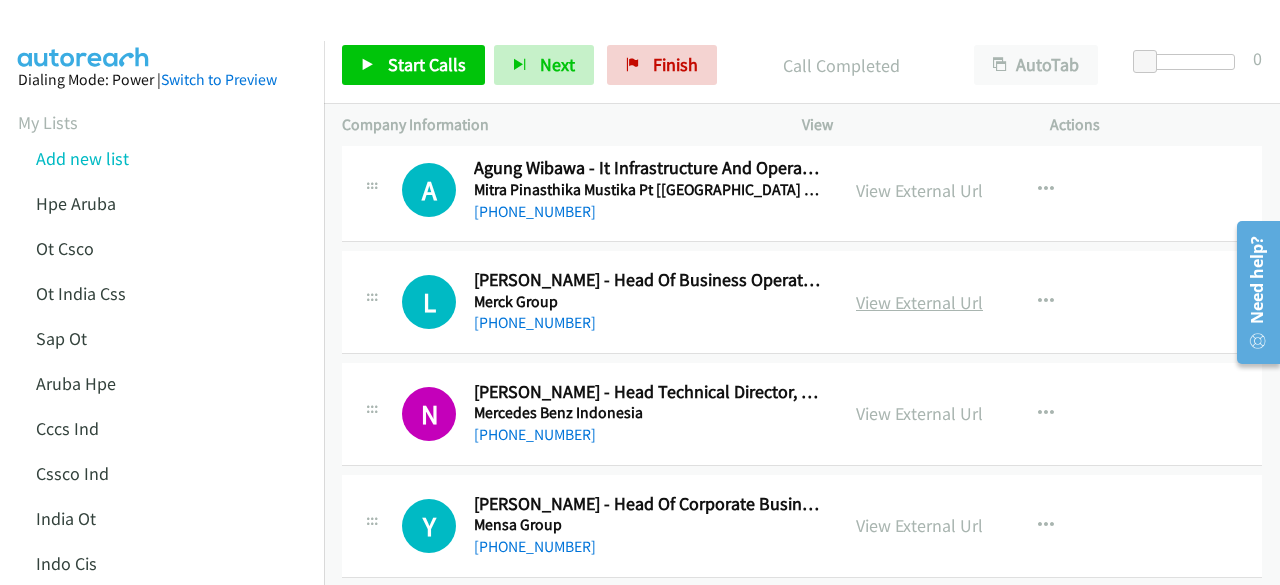 click on "View External Url" at bounding box center [919, 302] 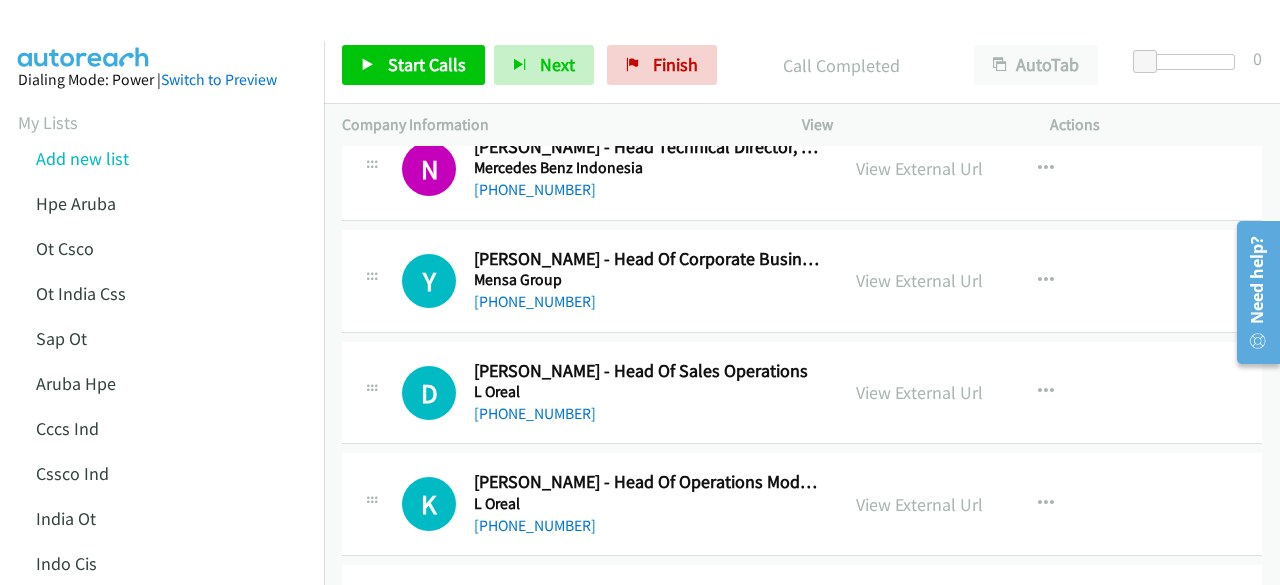 scroll, scrollTop: 10211, scrollLeft: 0, axis: vertical 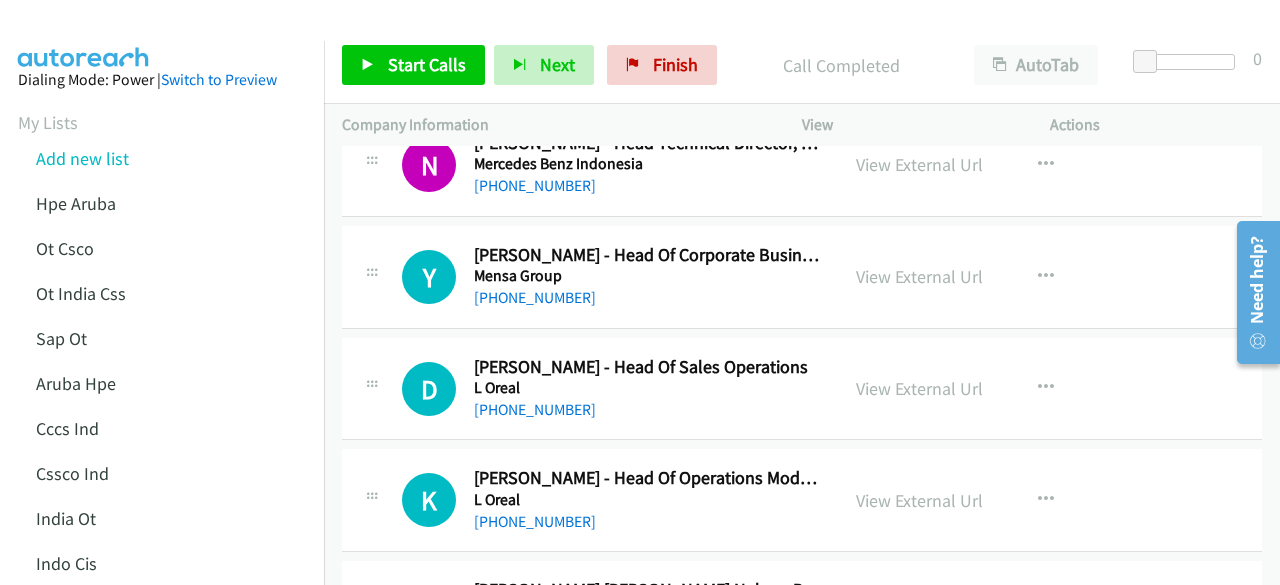 click on "D
Callback Scheduled
[PERSON_NAME] - Head Of Sales Operations
L Oreal
[GEOGRAPHIC_DATA]/[GEOGRAPHIC_DATA]
[PHONE_NUMBER]
View External Url
View External Url
Schedule/Manage Callback
Start Calls Here
Remove from list
Add to do not call list
Reset Call Status" at bounding box center [802, 389] 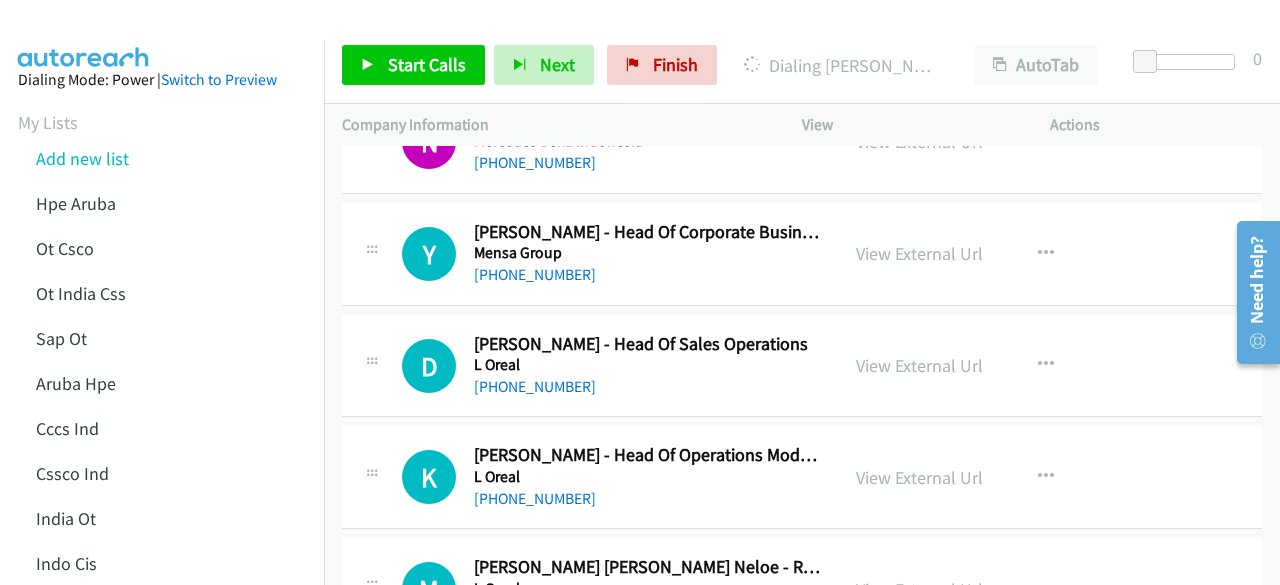 scroll, scrollTop: 10235, scrollLeft: 0, axis: vertical 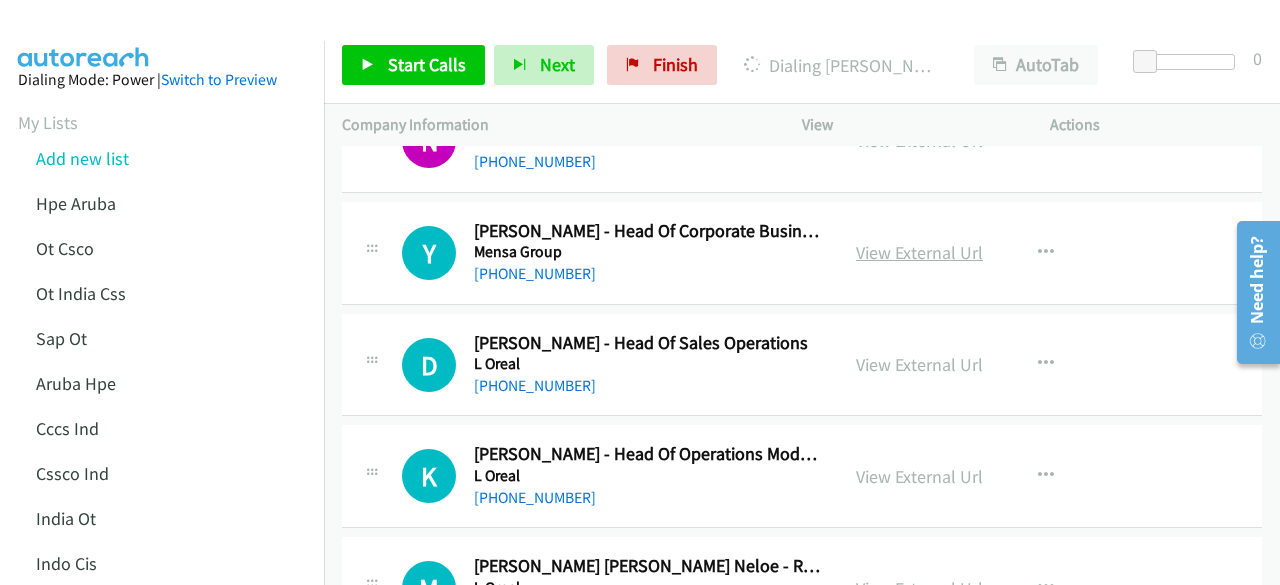 click on "View External Url" at bounding box center [919, 252] 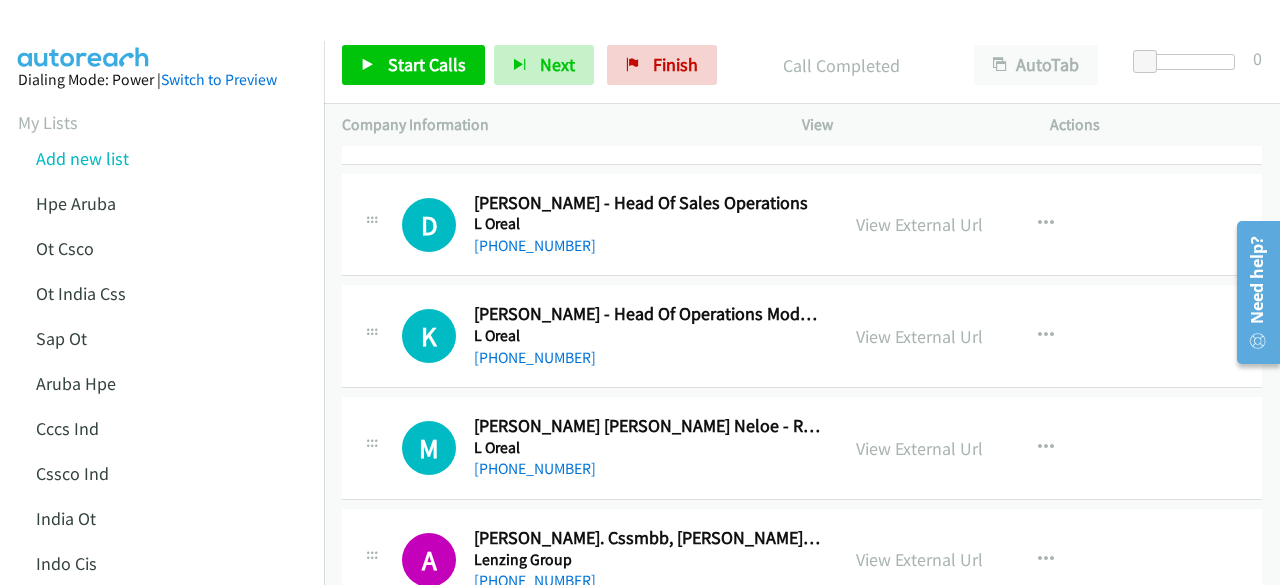 scroll, scrollTop: 10389, scrollLeft: 0, axis: vertical 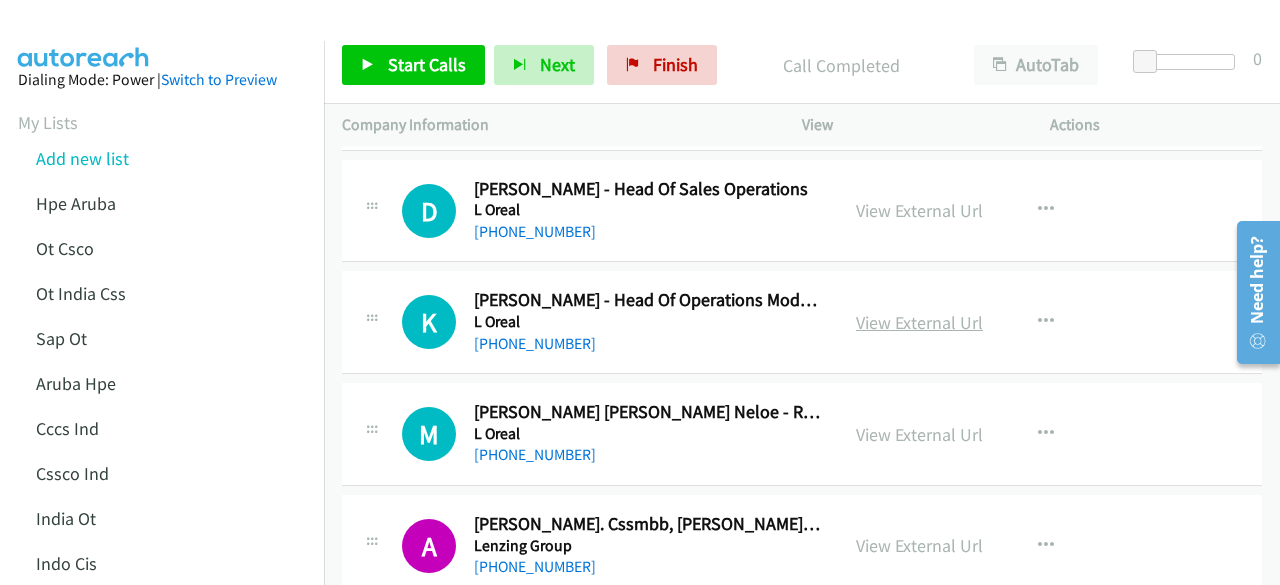 click on "View External Url" at bounding box center (919, 322) 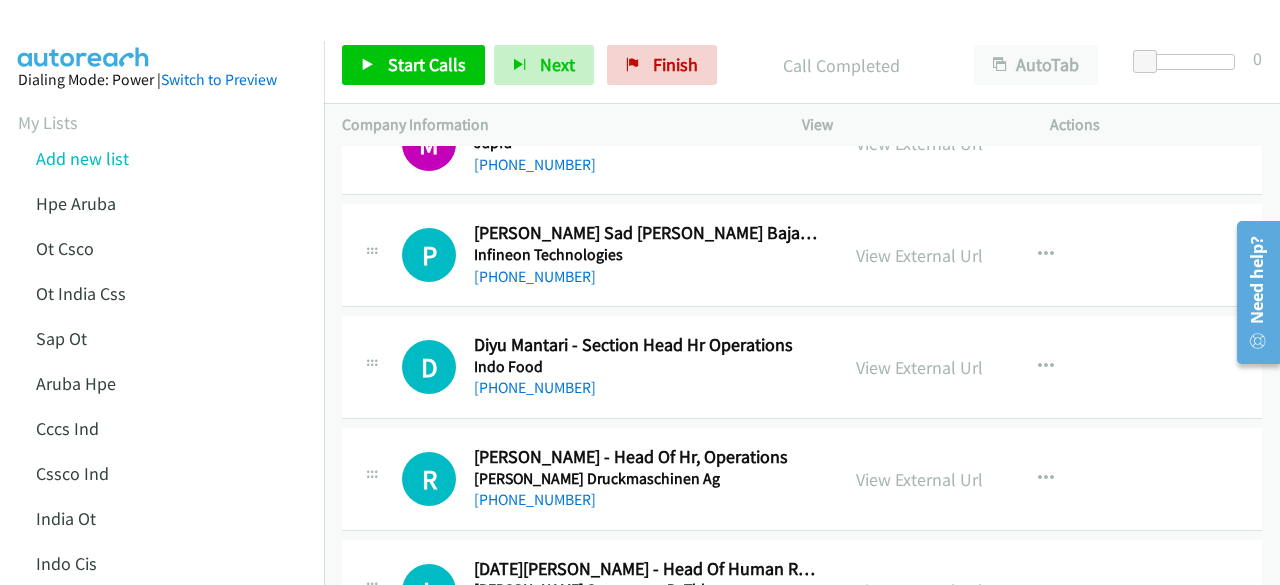 scroll, scrollTop: 11017, scrollLeft: 0, axis: vertical 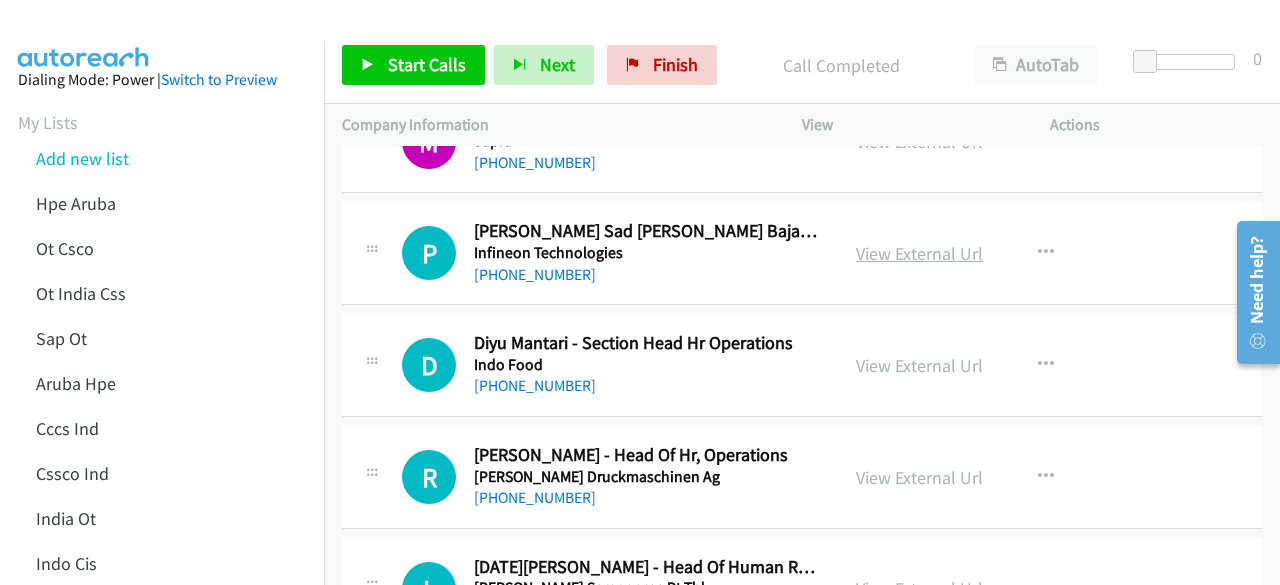 click on "View External Url" at bounding box center [919, 253] 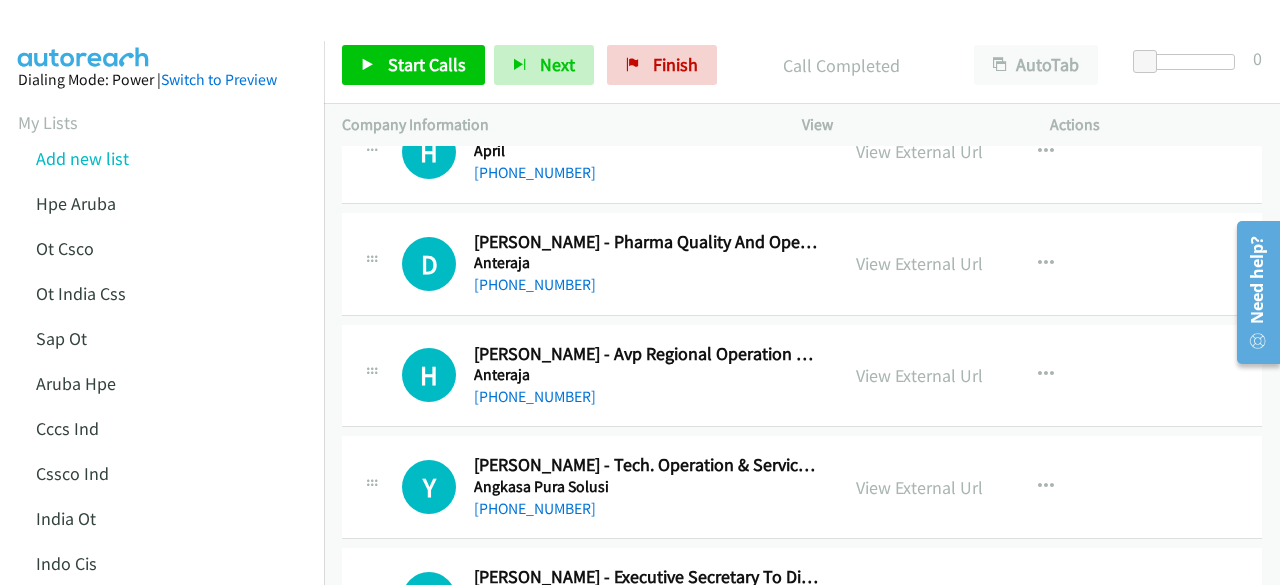 scroll, scrollTop: 13297, scrollLeft: 0, axis: vertical 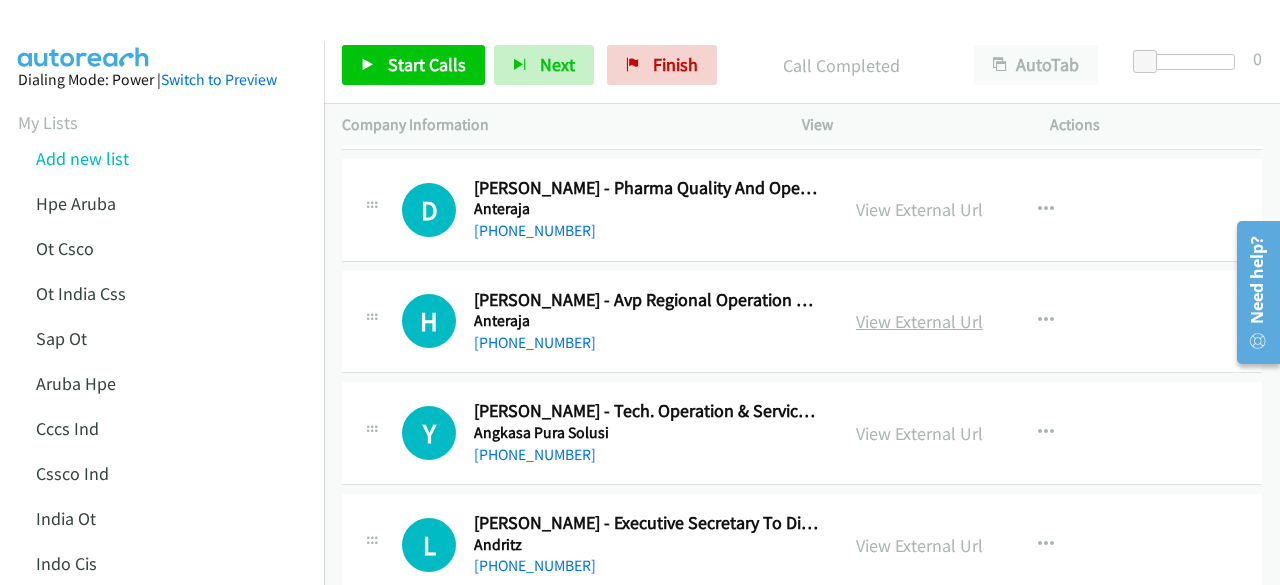 click on "View External Url" at bounding box center [919, 321] 